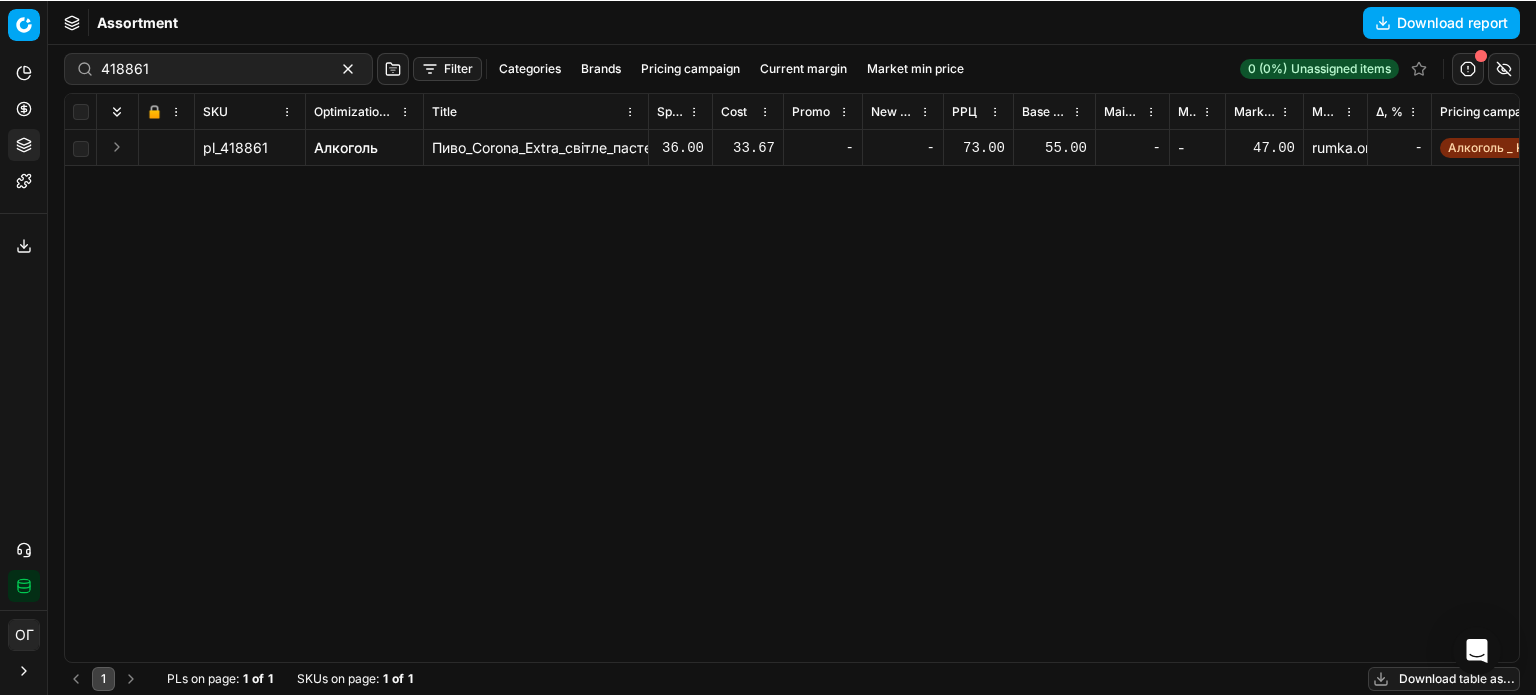 scroll, scrollTop: 0, scrollLeft: 0, axis: both 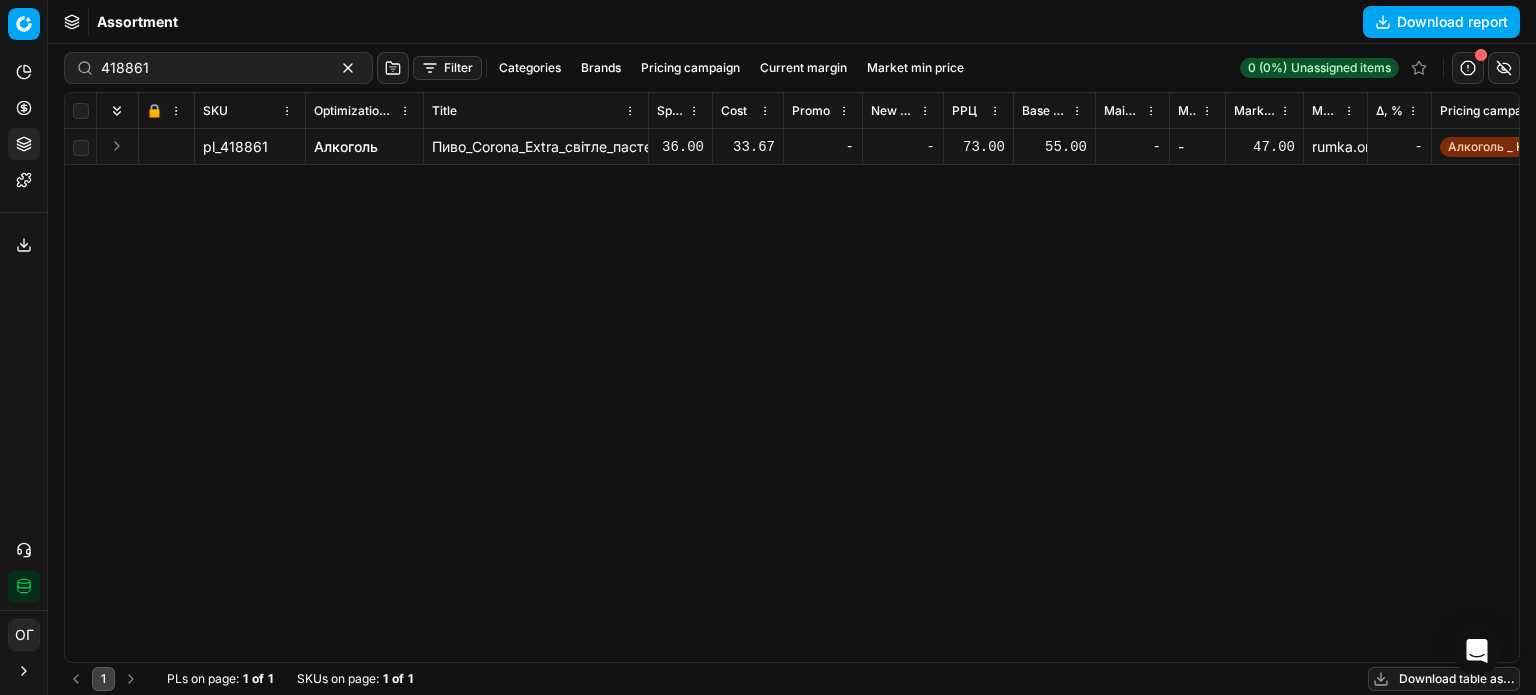 drag, startPoint x: 4, startPoint y: 108, endPoint x: 23, endPoint y: 102, distance: 19.924858 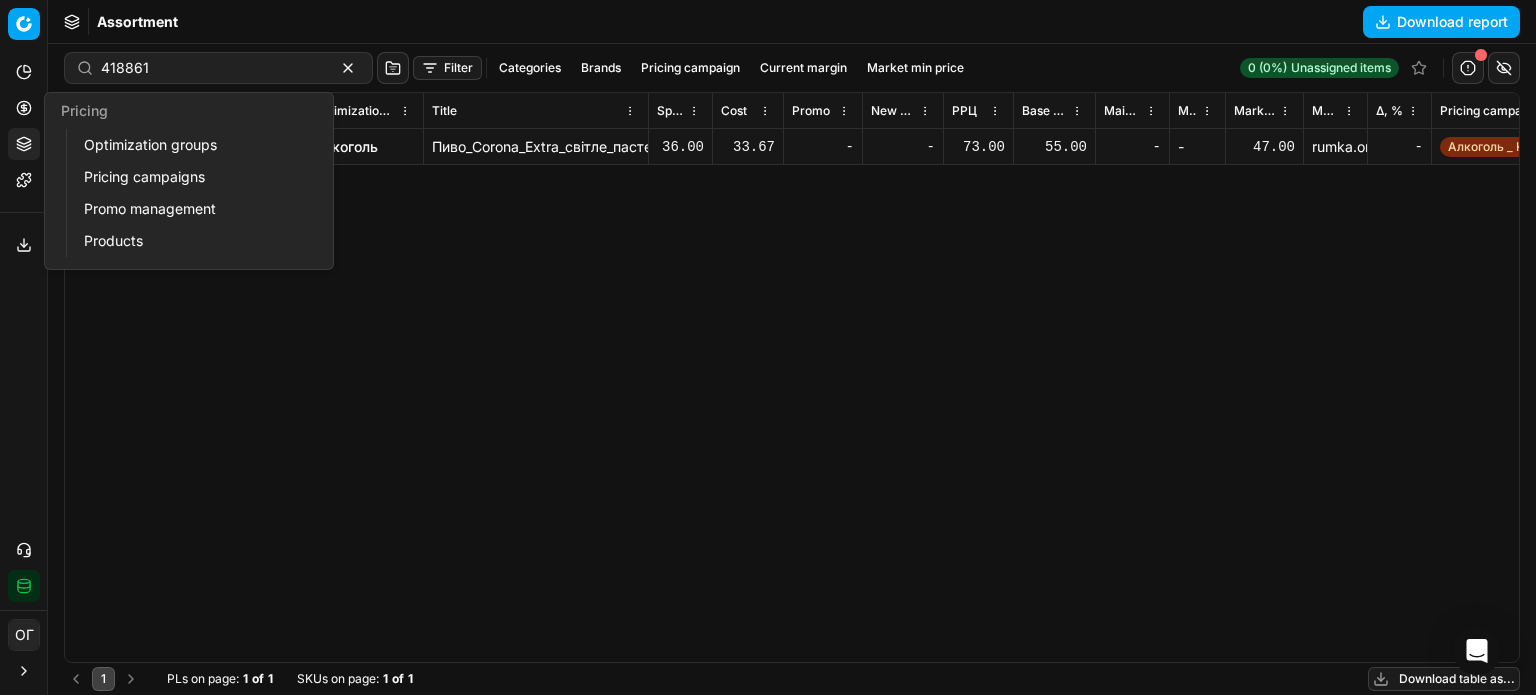 click on "Optimization groups" at bounding box center (192, 145) 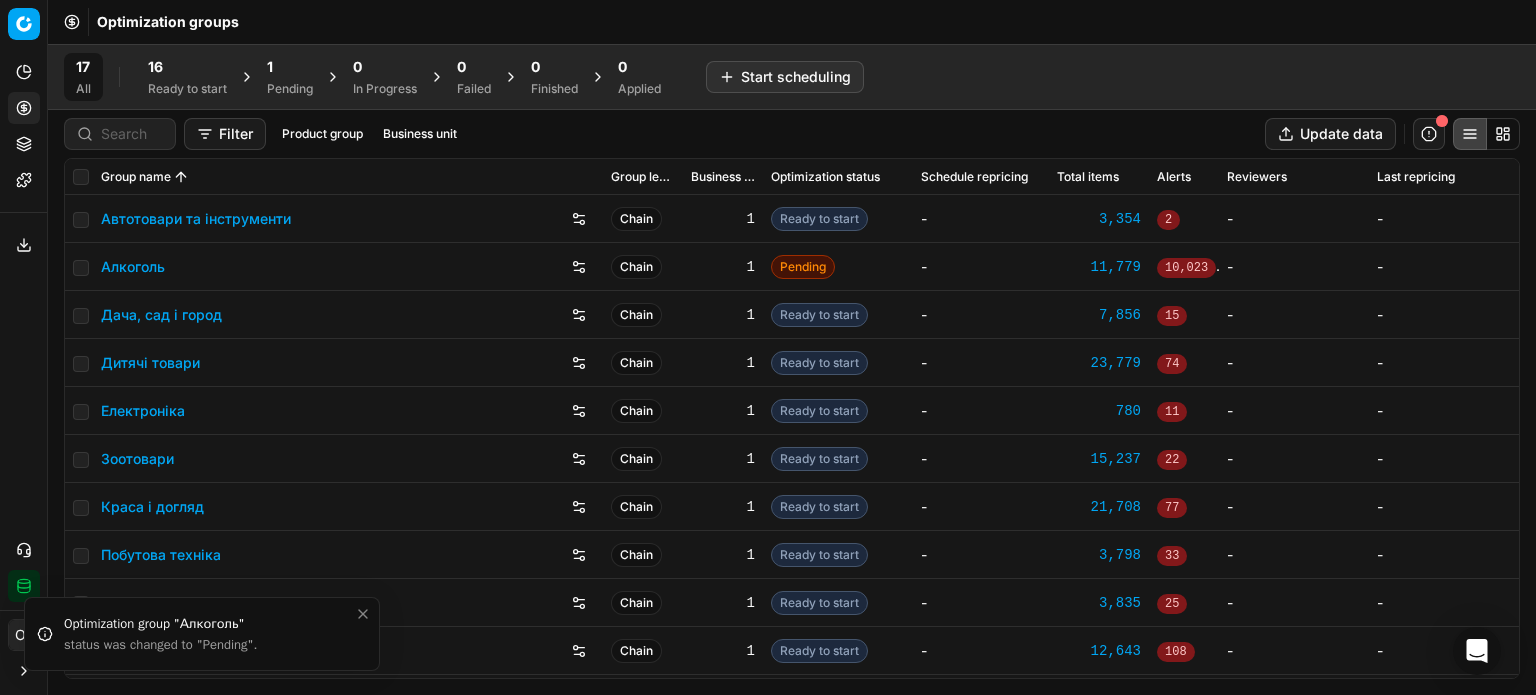 click on "16" at bounding box center (155, 67) 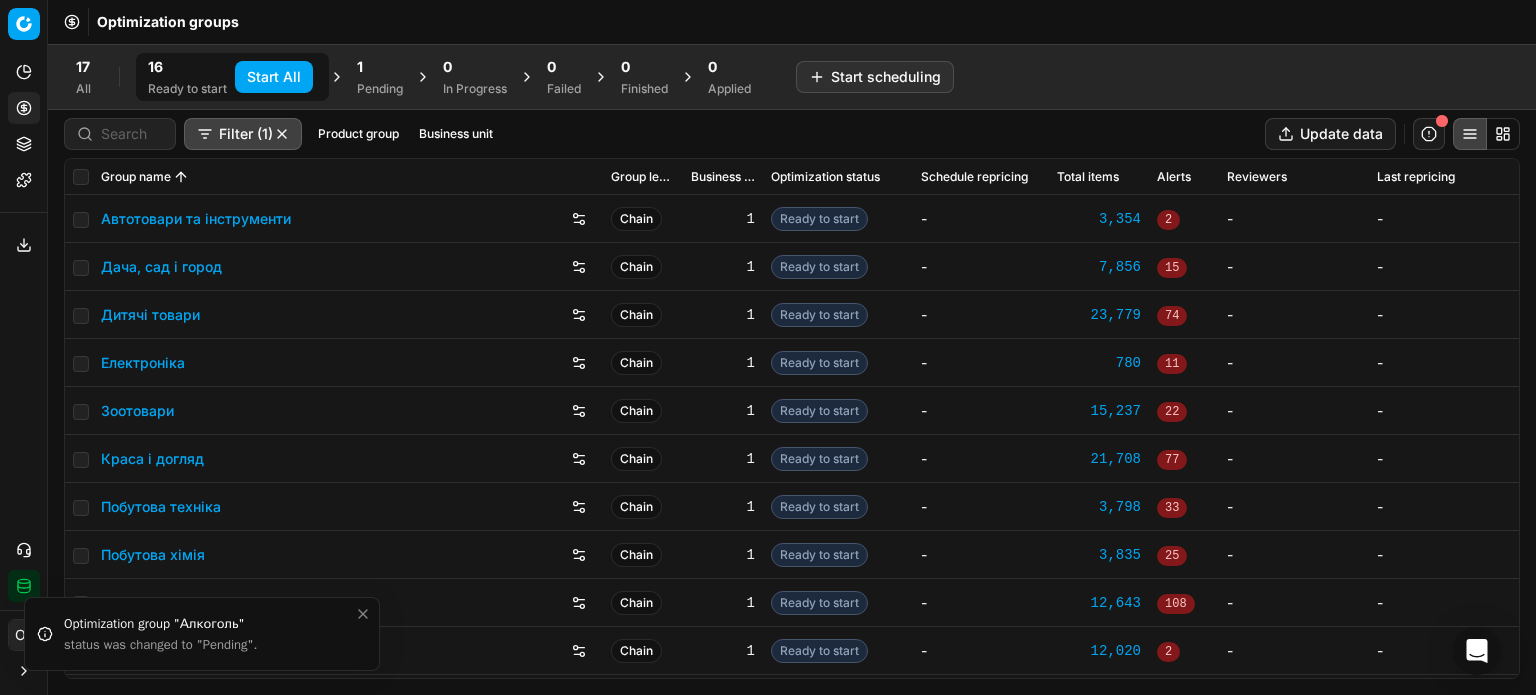 click on "Start   All" at bounding box center [274, 77] 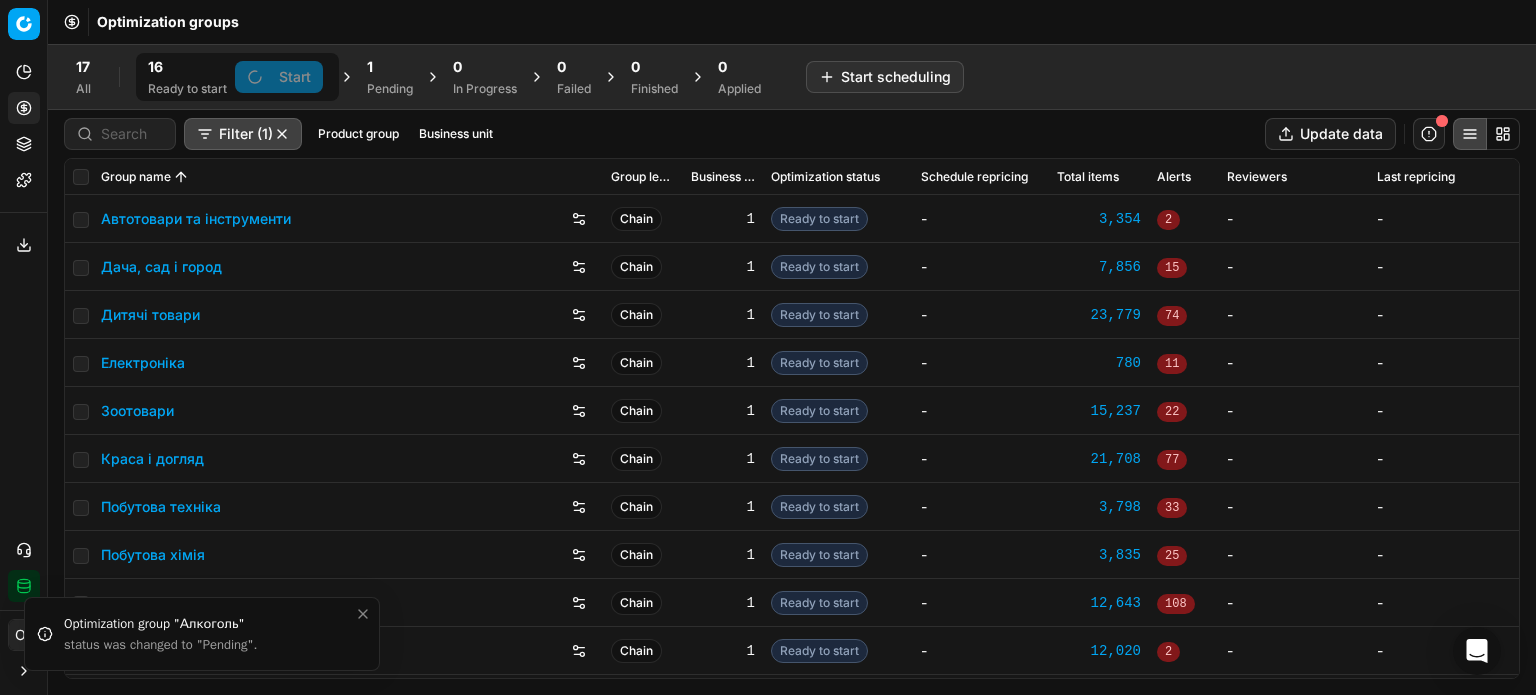 click on "1 Pending" at bounding box center [390, 77] 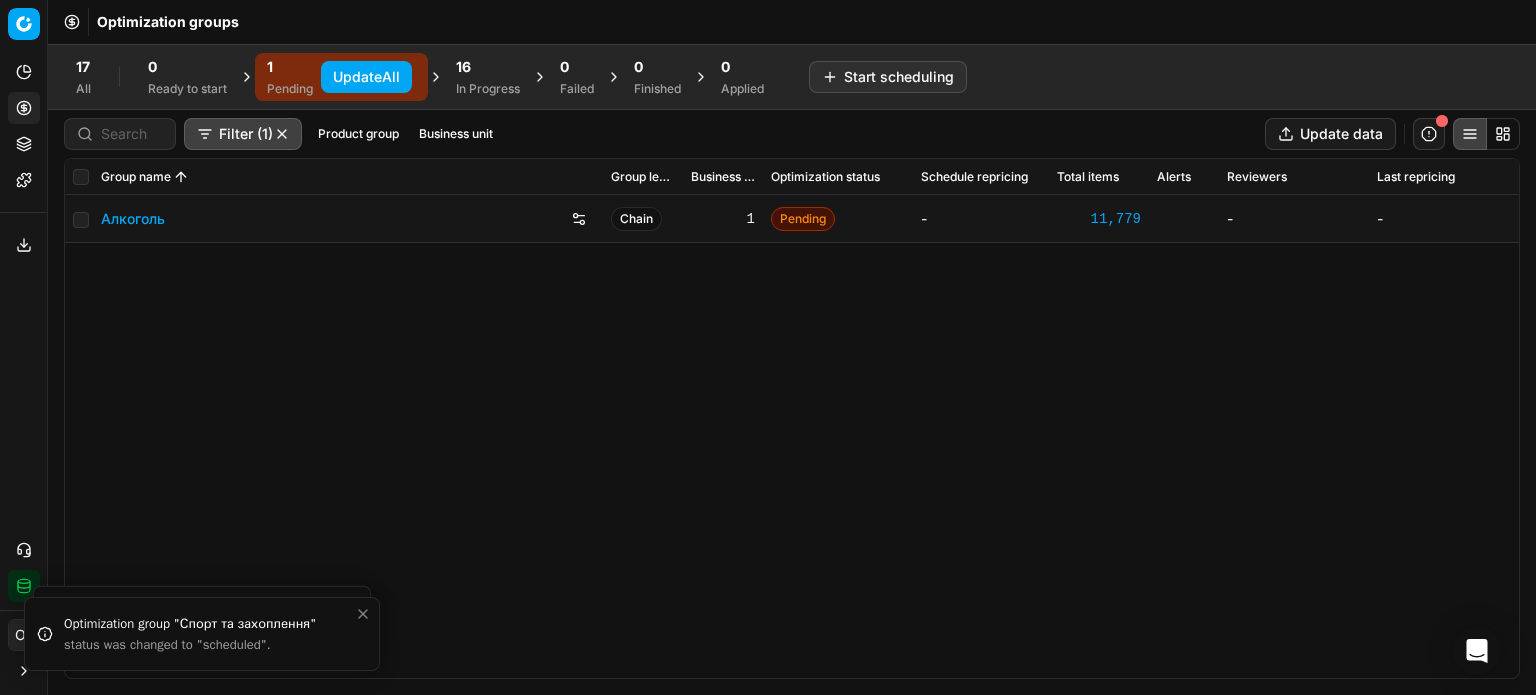 click on "Update  All" at bounding box center [366, 77] 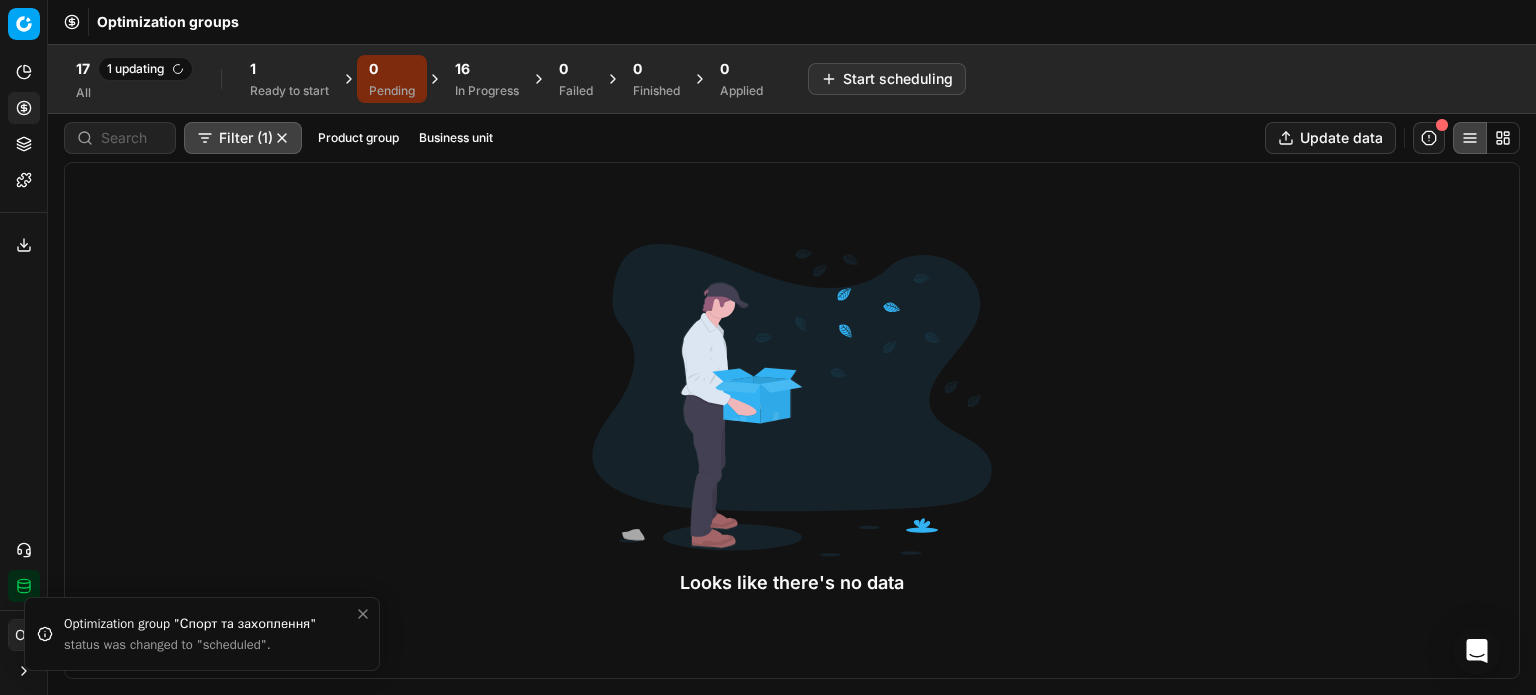 click on "16 In Progress" at bounding box center [487, 79] 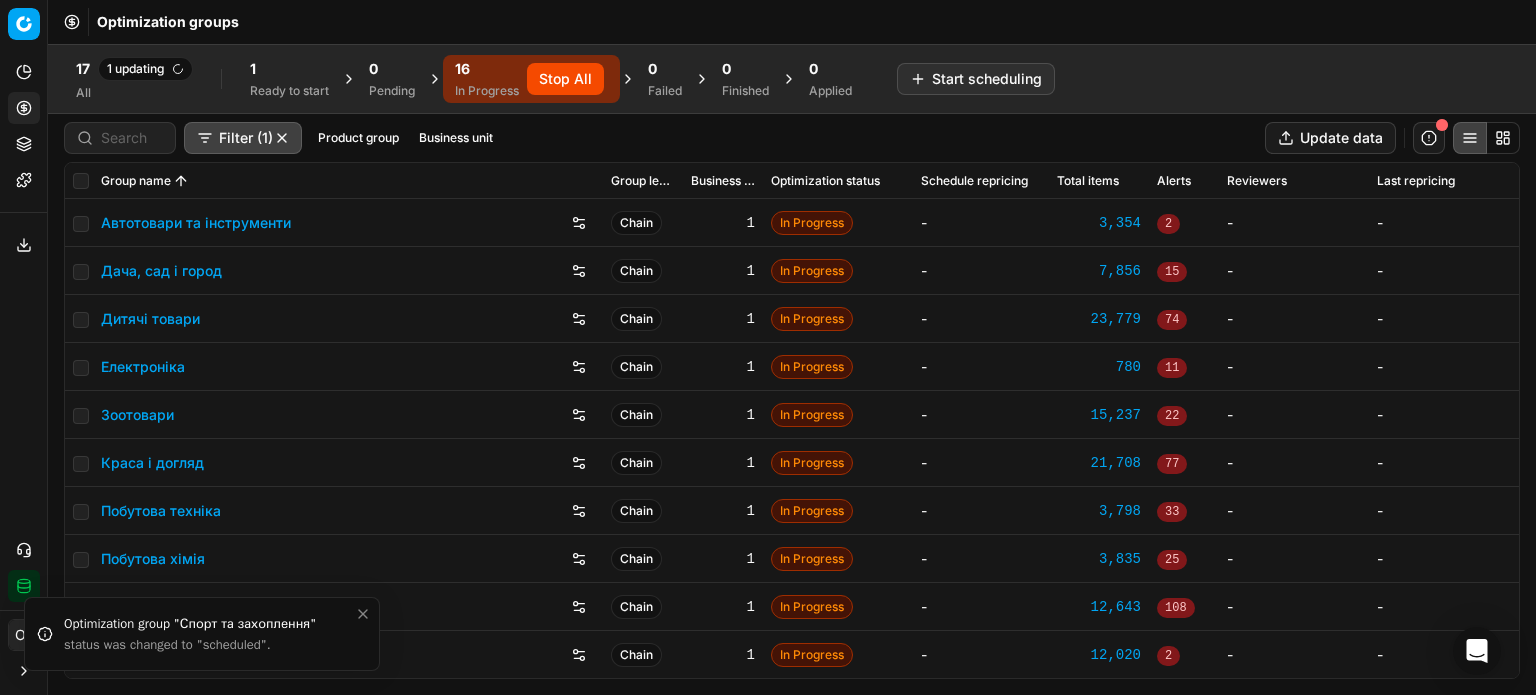 click on "Зоотовари" at bounding box center [348, 415] 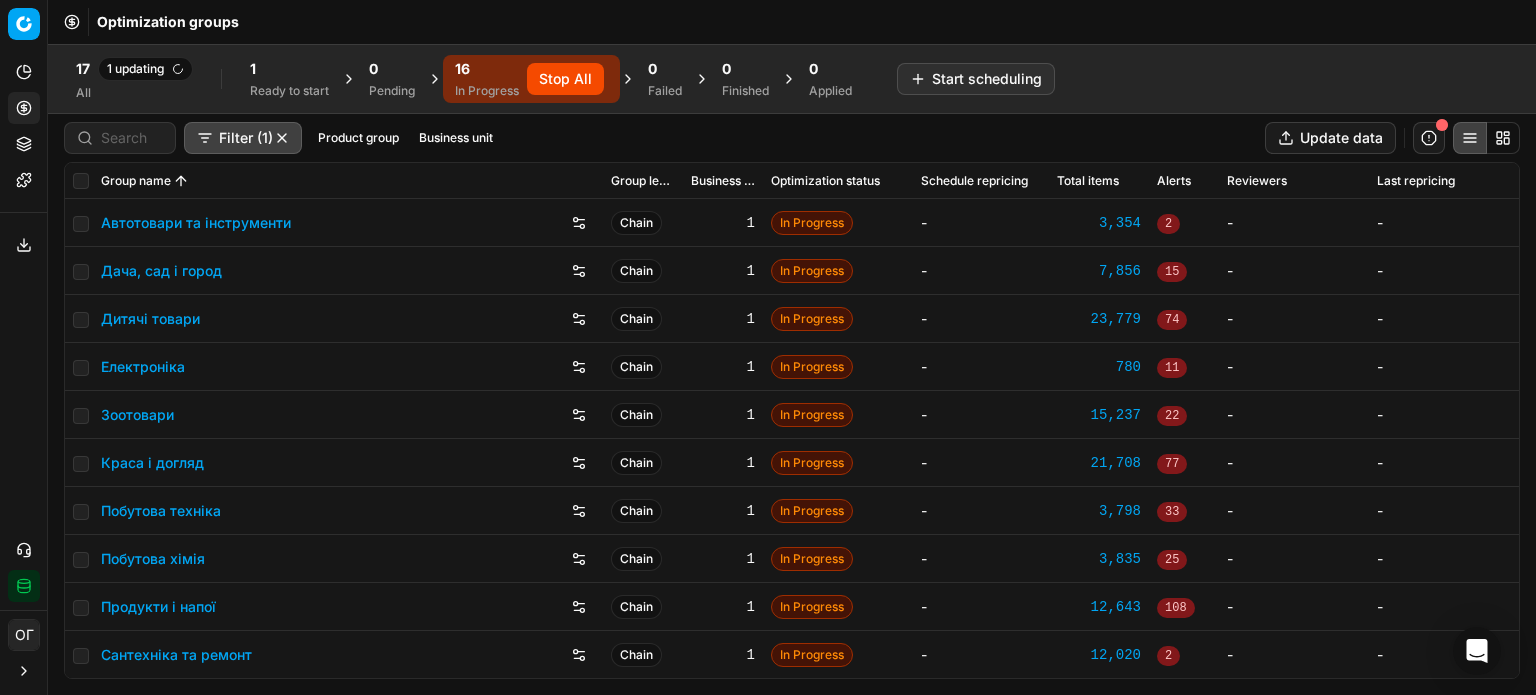 click on "Зоотовари" at bounding box center [137, 415] 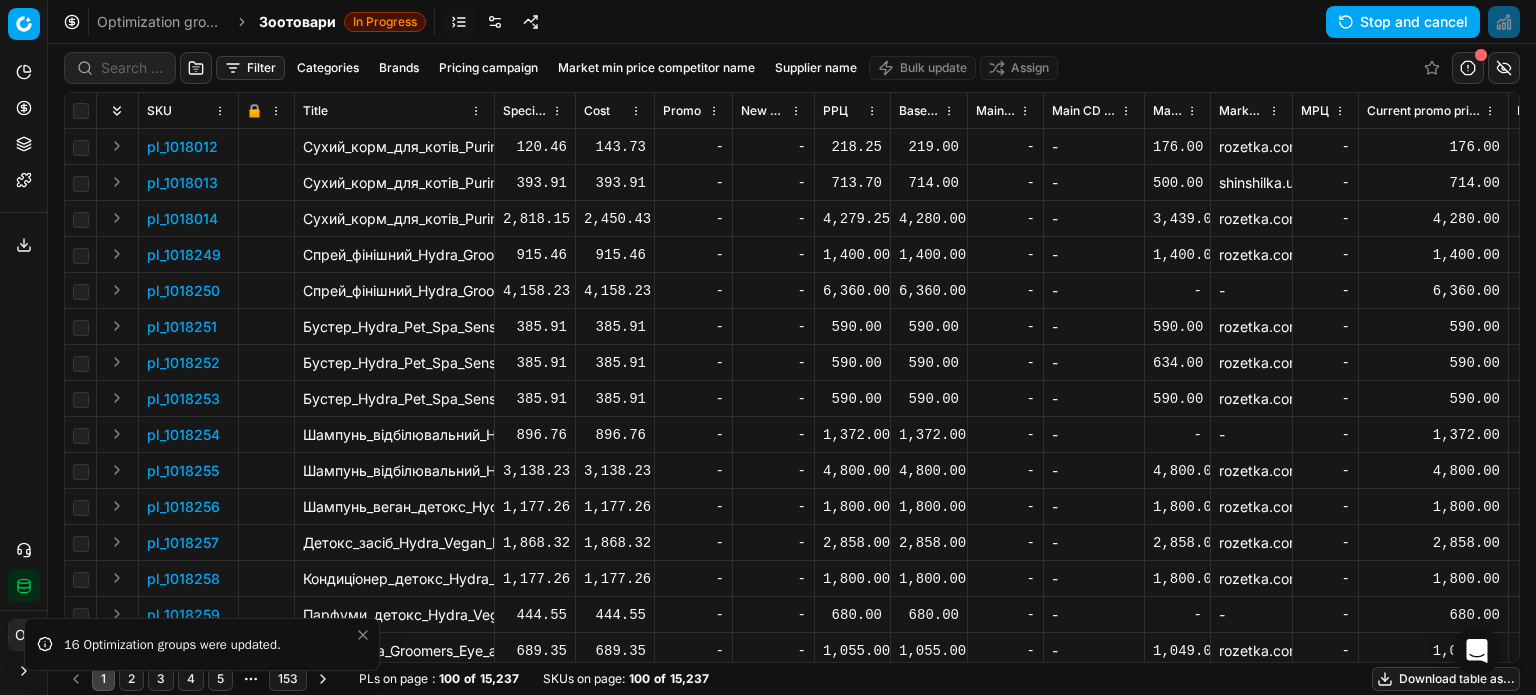 click at bounding box center (495, 22) 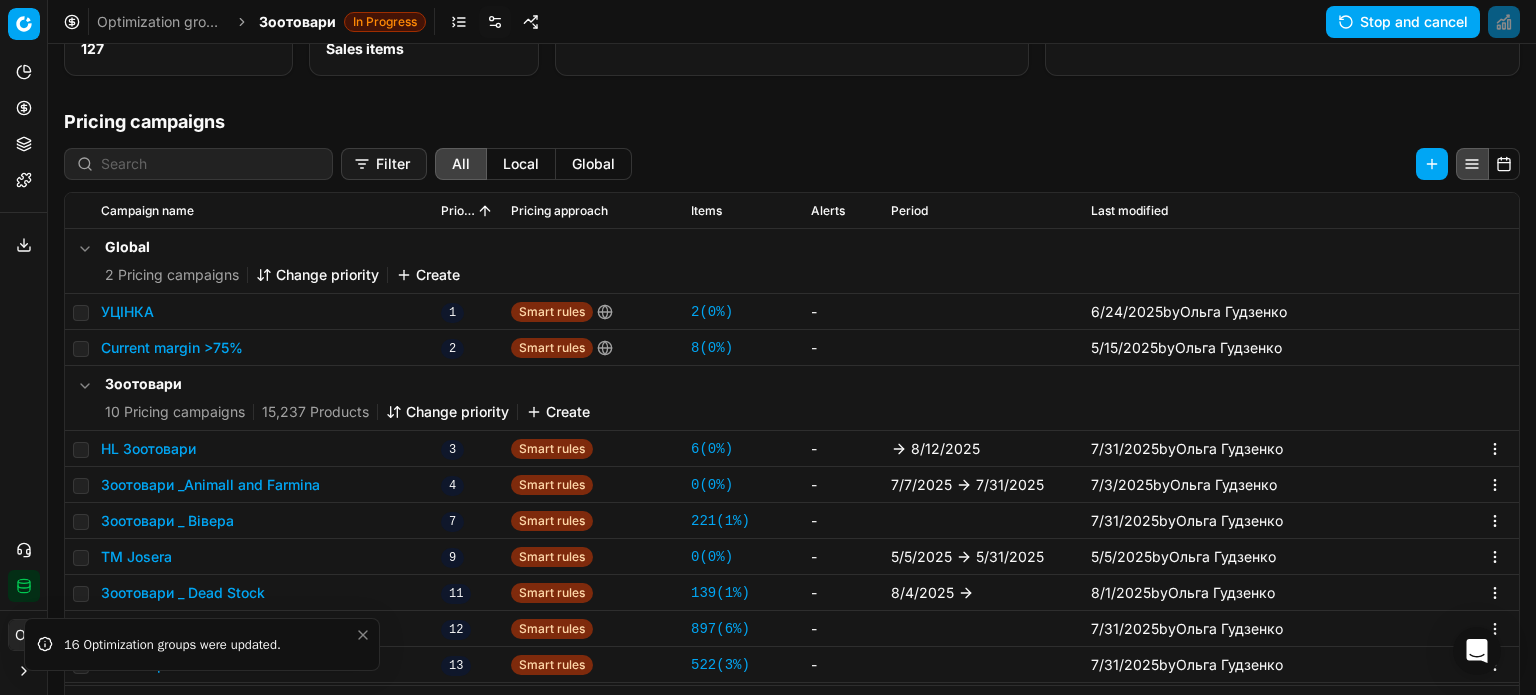 scroll, scrollTop: 308, scrollLeft: 0, axis: vertical 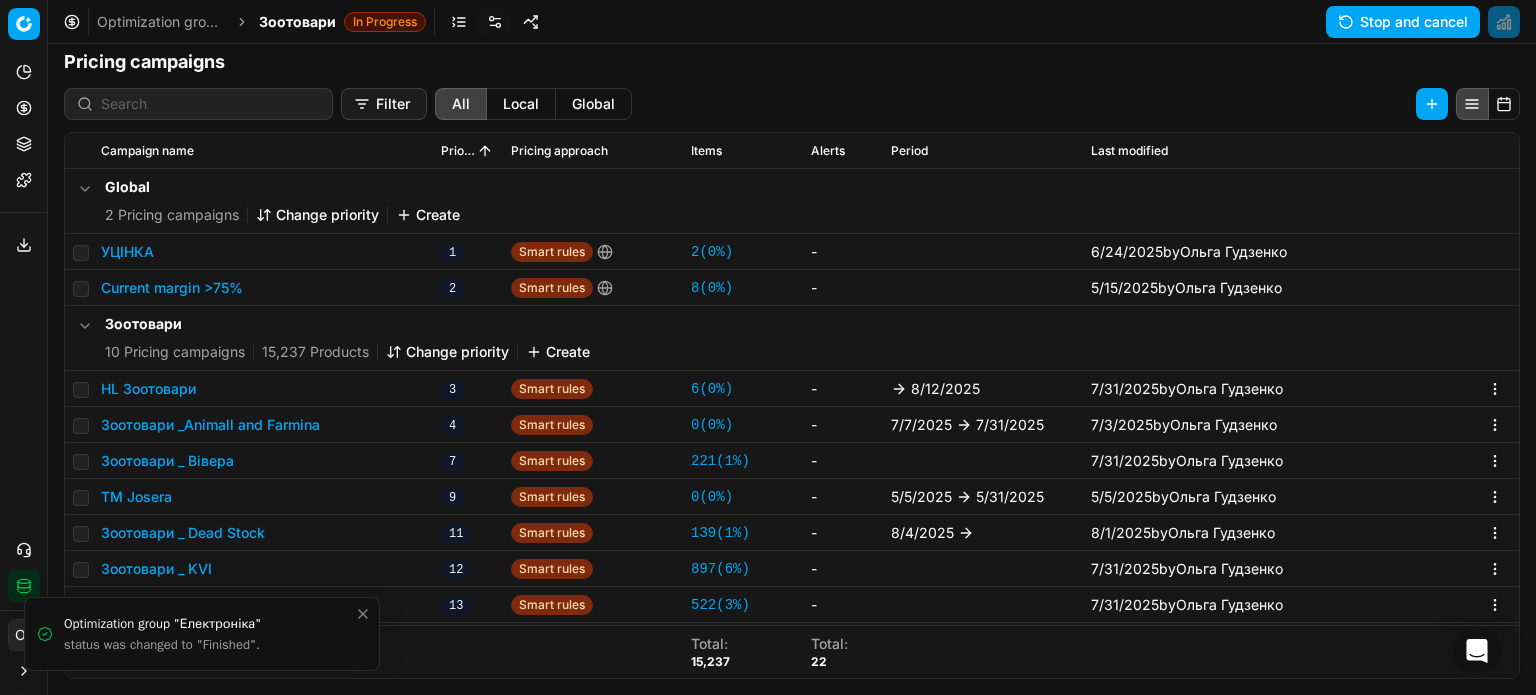 click on "Stop and cancel" at bounding box center (1403, 22) 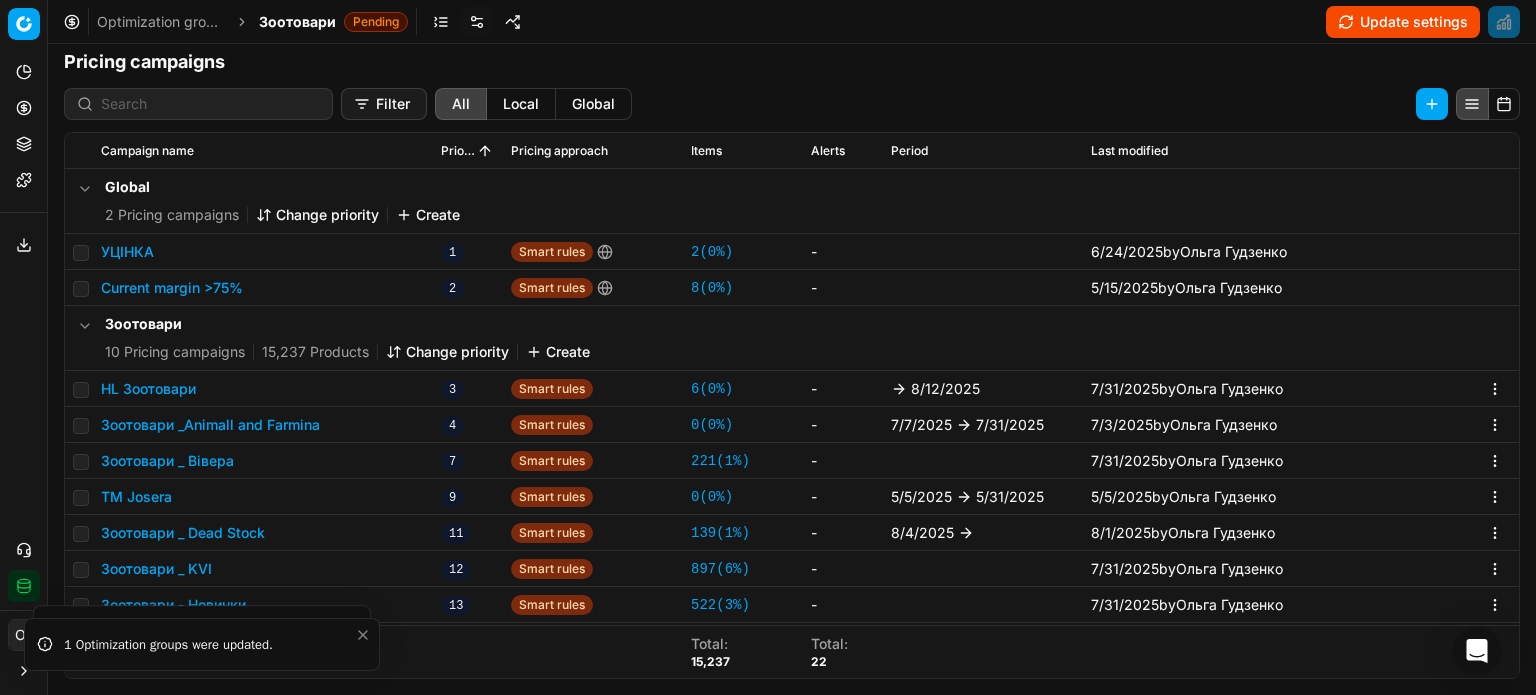 click on "Зоотовари _Animall and Farmina" at bounding box center [210, 425] 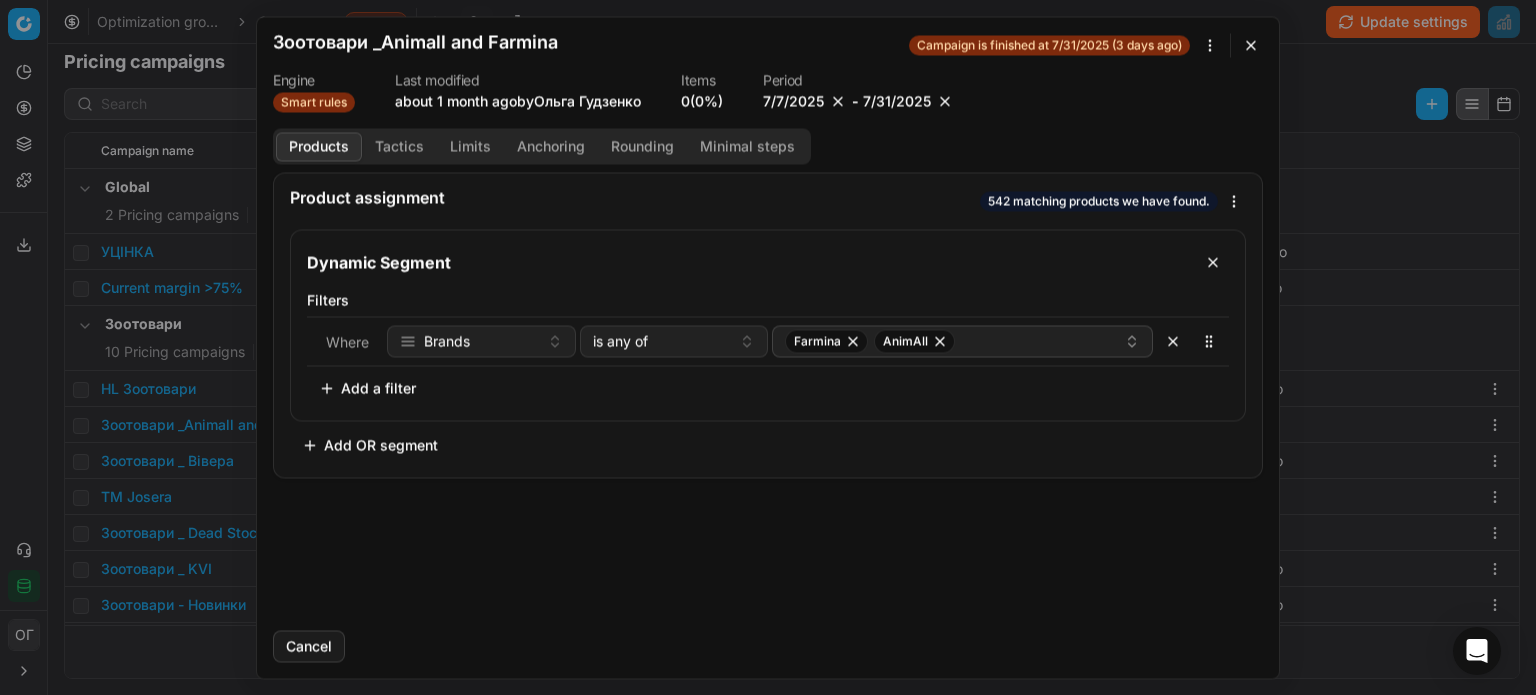 click on "7/7/2025" at bounding box center (793, 101) 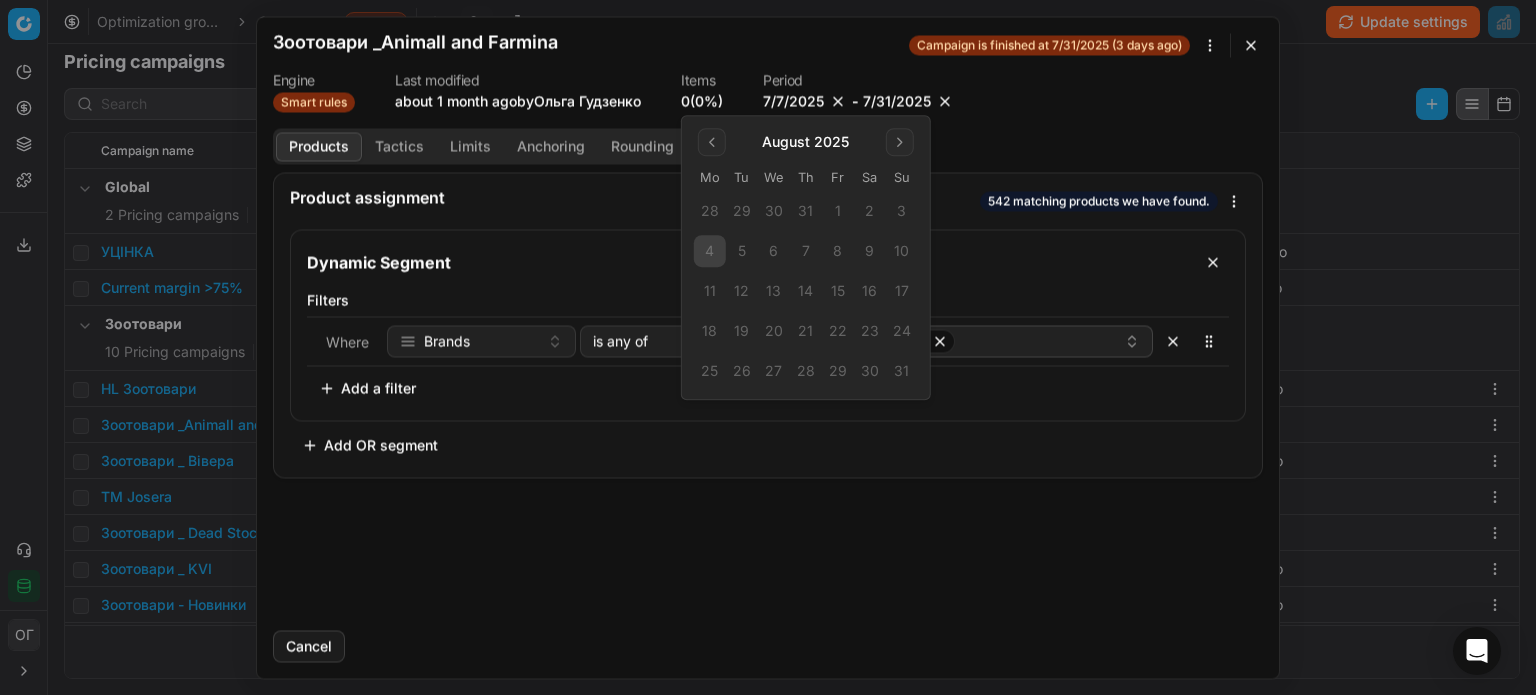 click at bounding box center (900, 142) 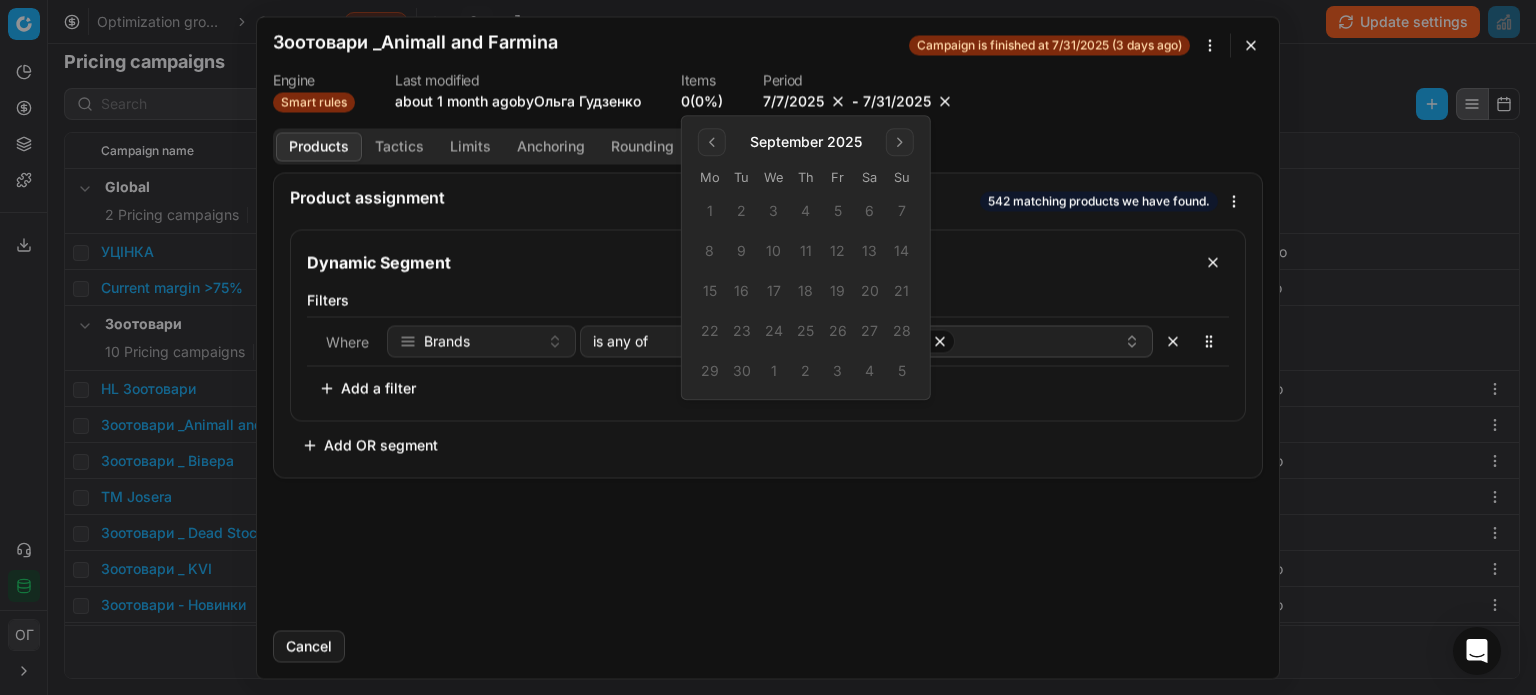 click at bounding box center (900, 142) 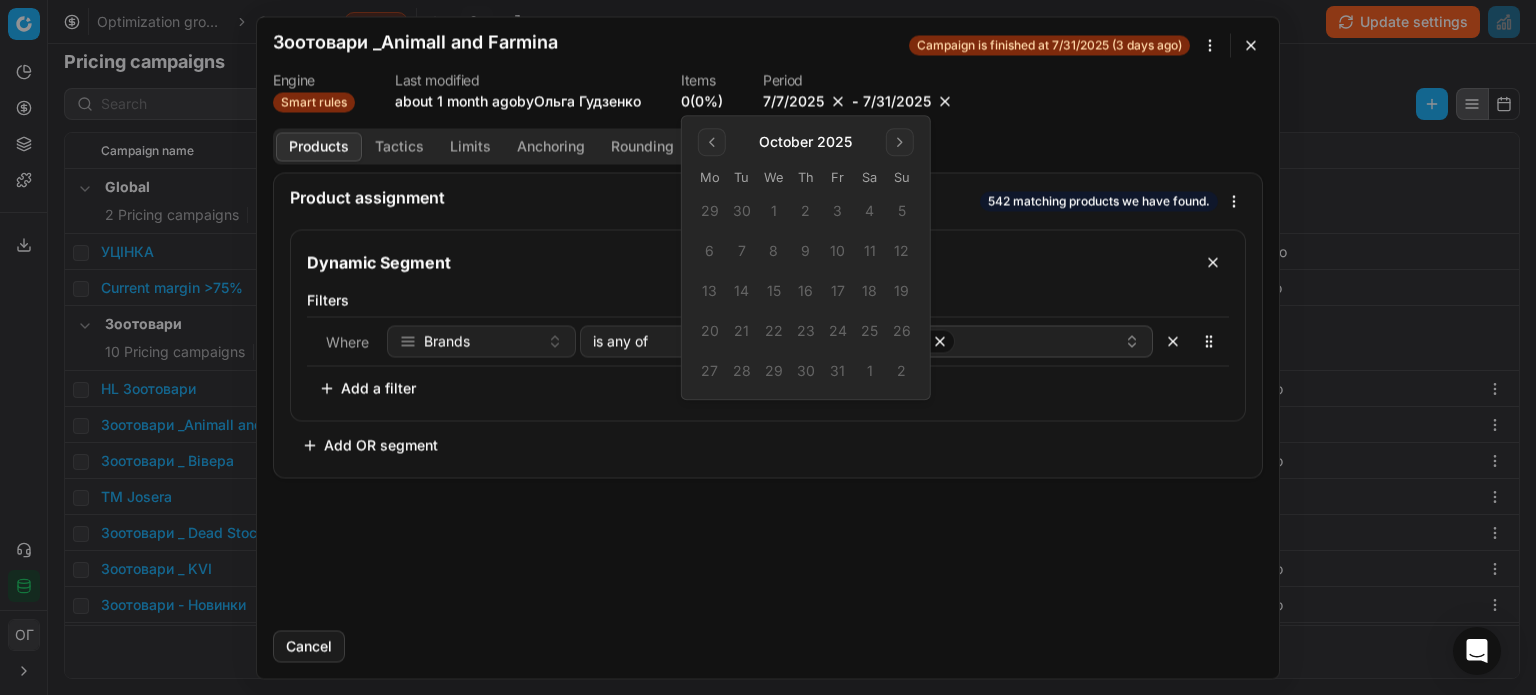 click at bounding box center (712, 142) 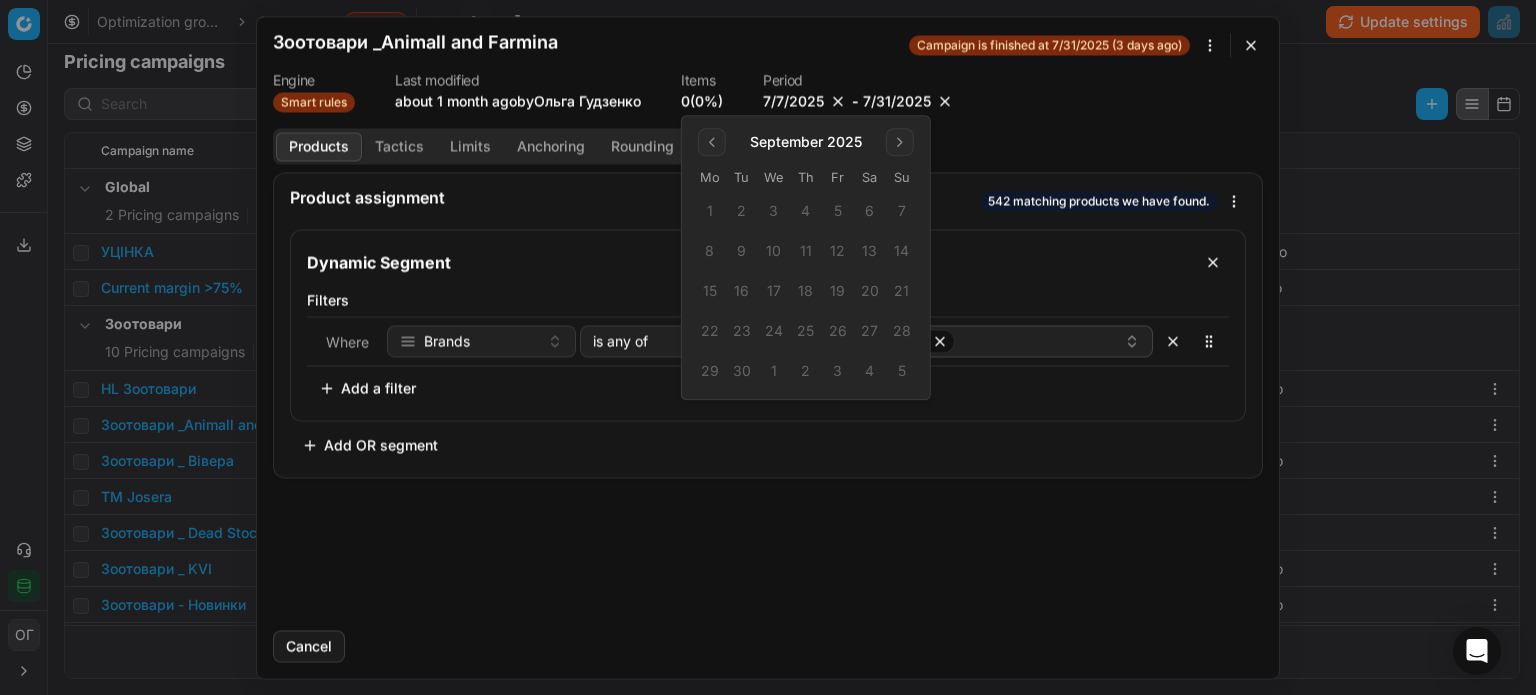 click at bounding box center (712, 142) 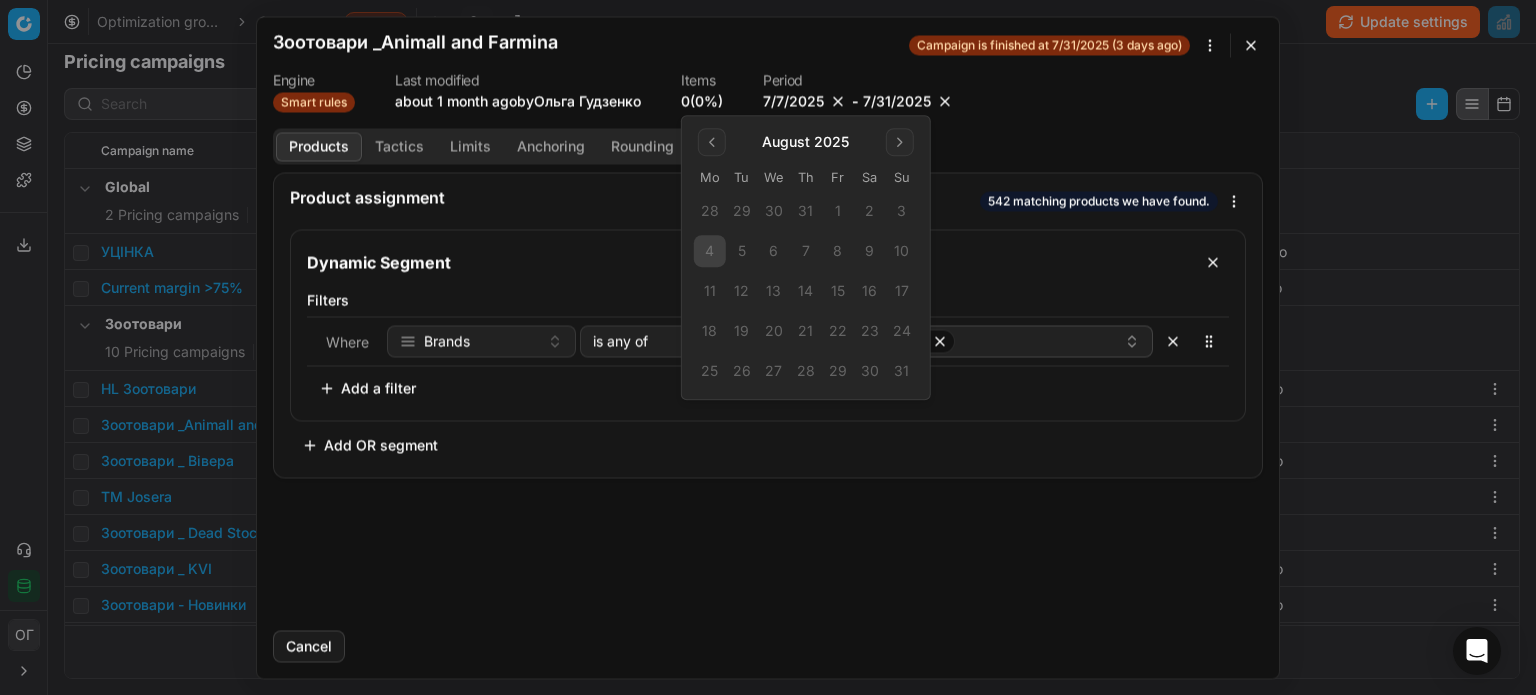 click on "28 29 30 31 1 2 3 4 5 6 7 8 9 10 11 12 13 14 15 16 17 18 19 20 21 22 23 24 25 26 27 28 29 30 31" at bounding box center (806, 287) 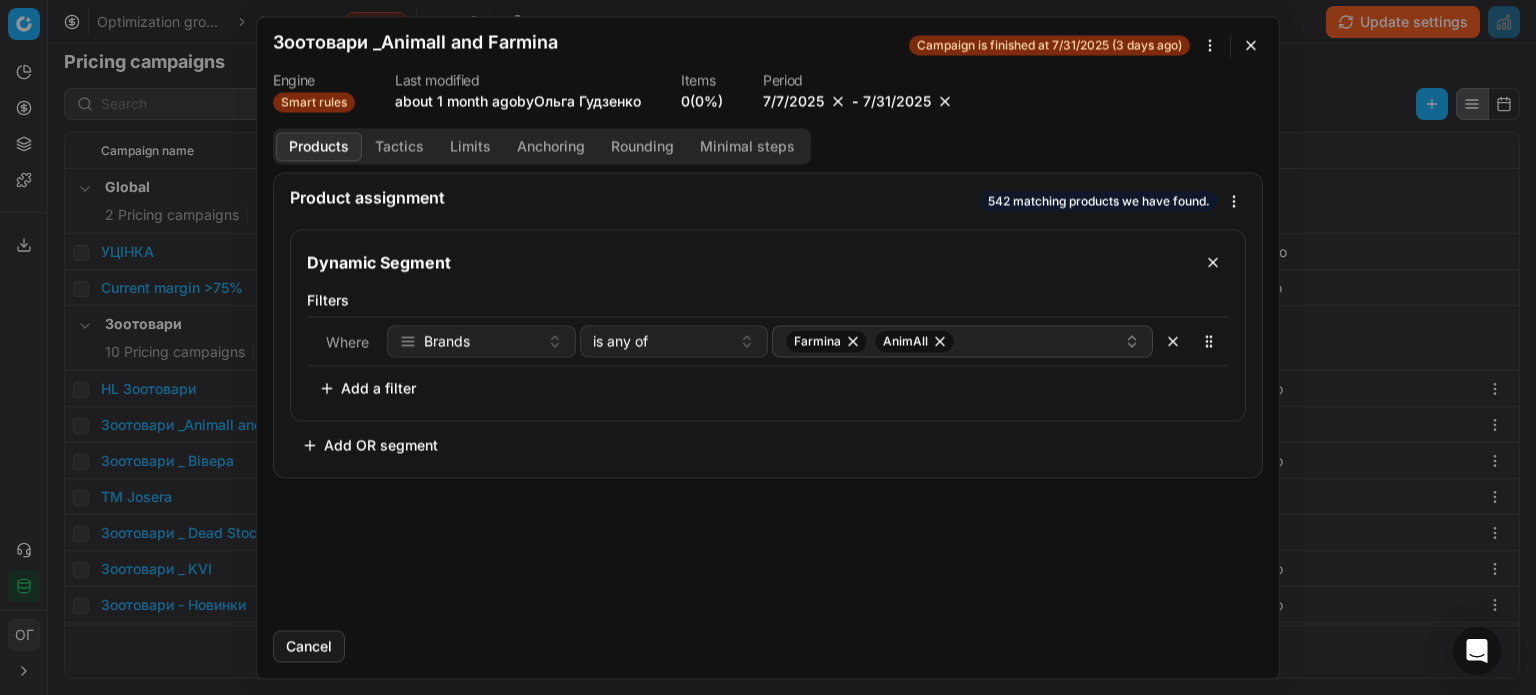 click at bounding box center [945, 101] 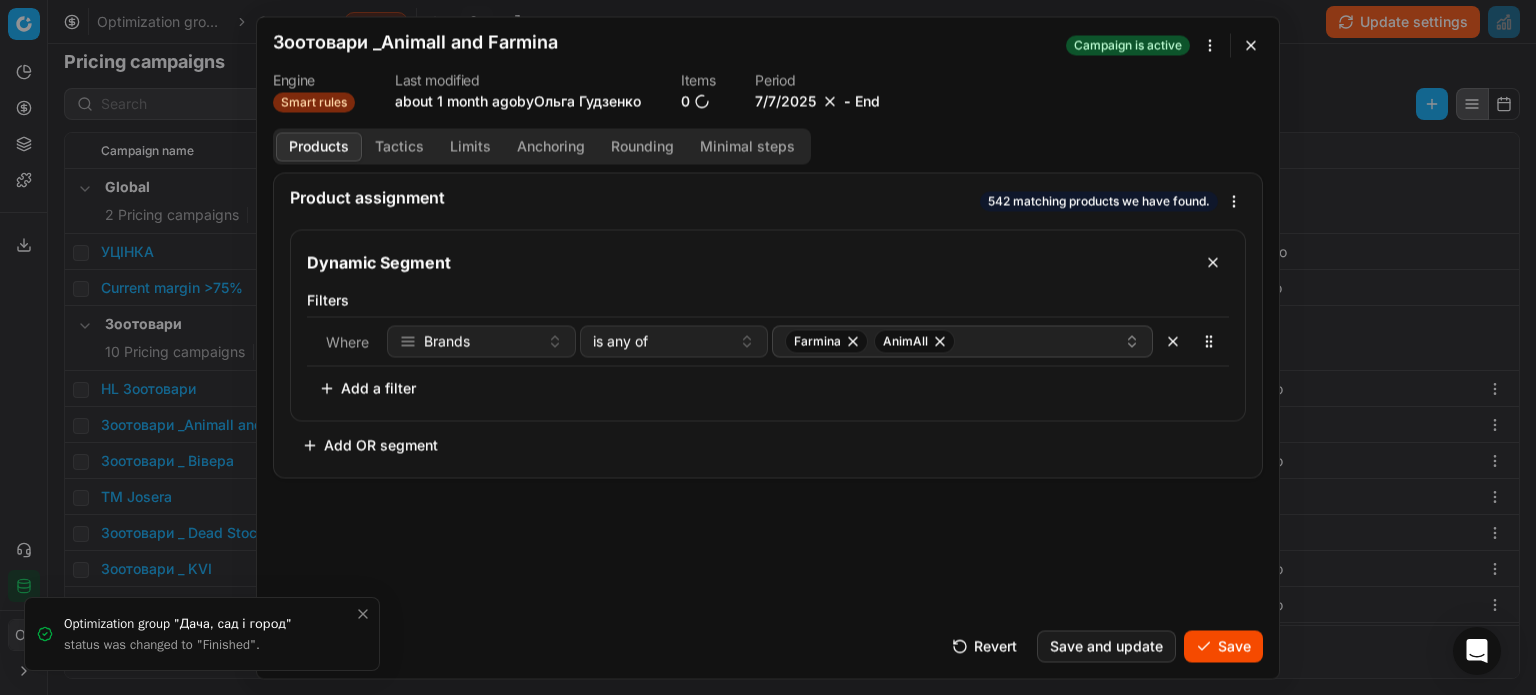 click on "7/7/2025" at bounding box center (785, 101) 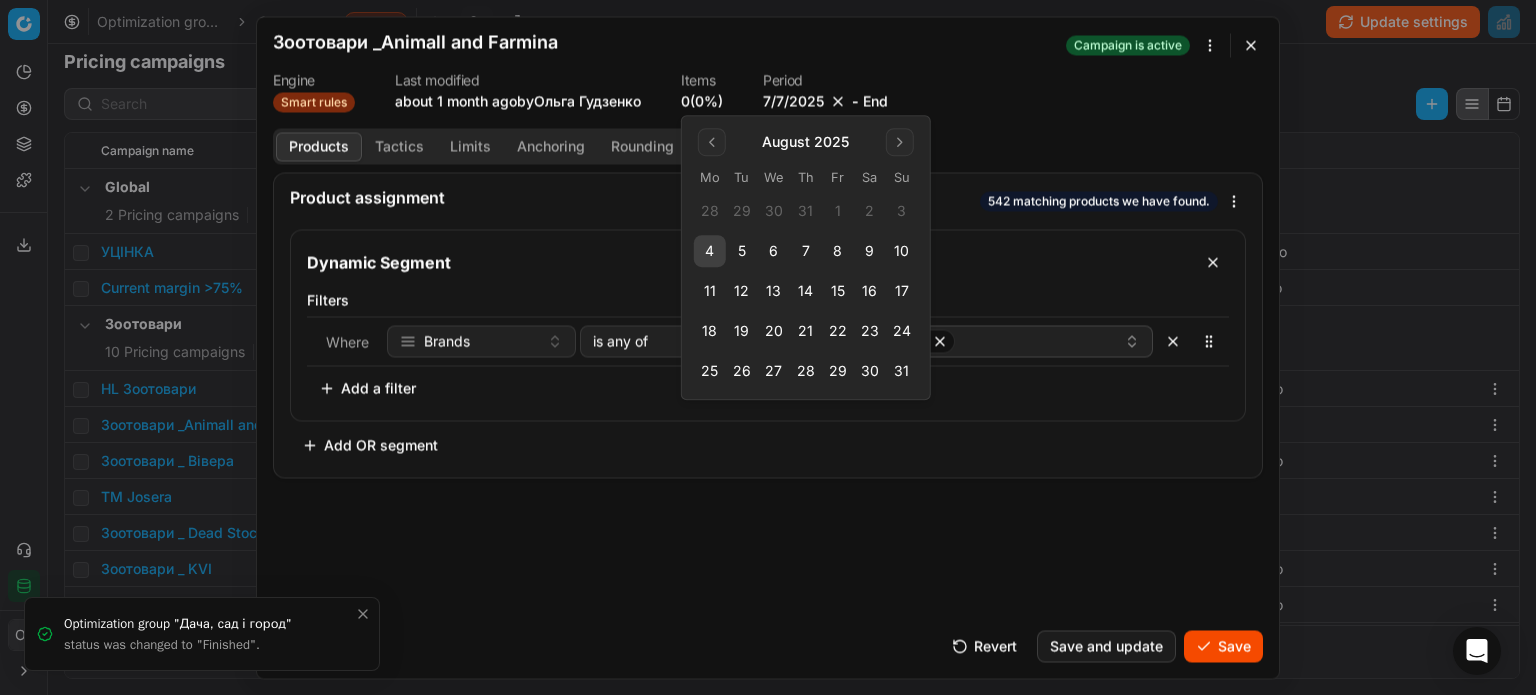 click on "4" at bounding box center [710, 251] 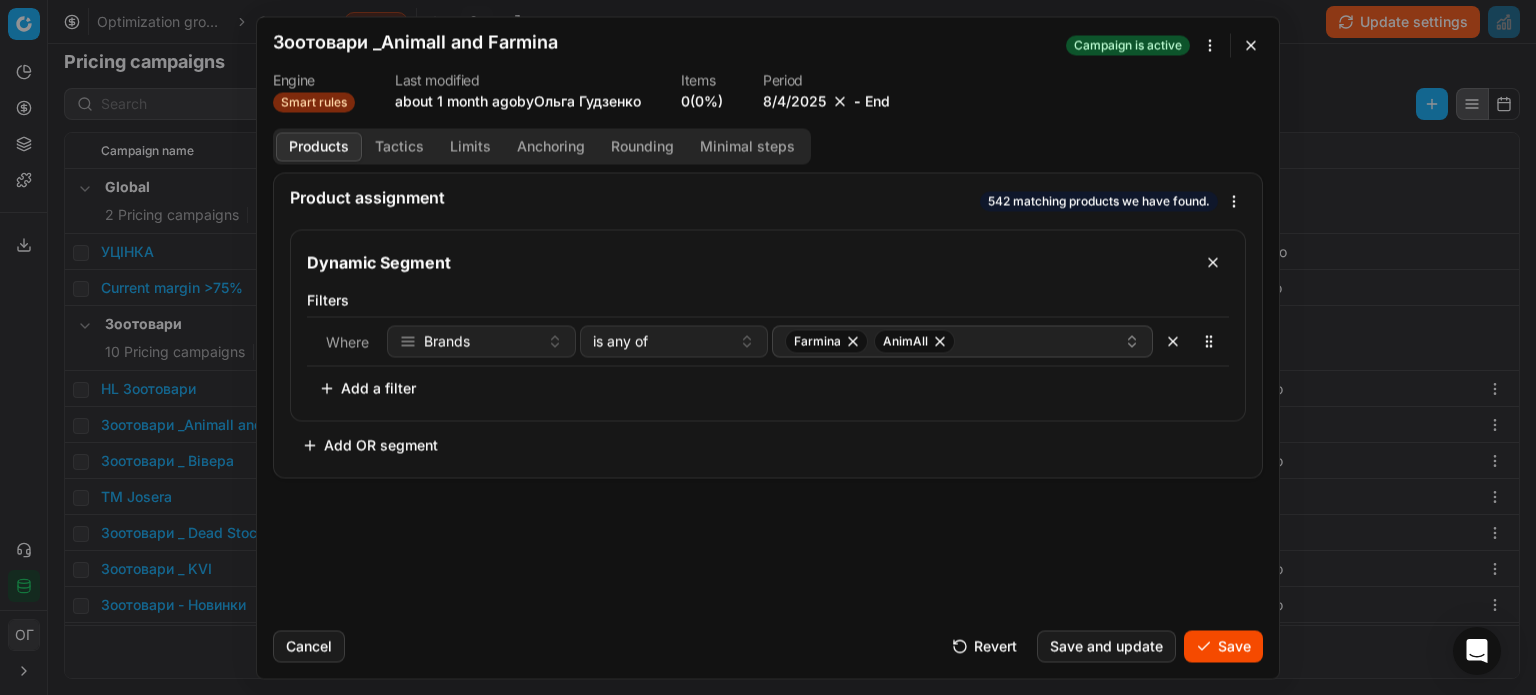 click on "End" at bounding box center [877, 101] 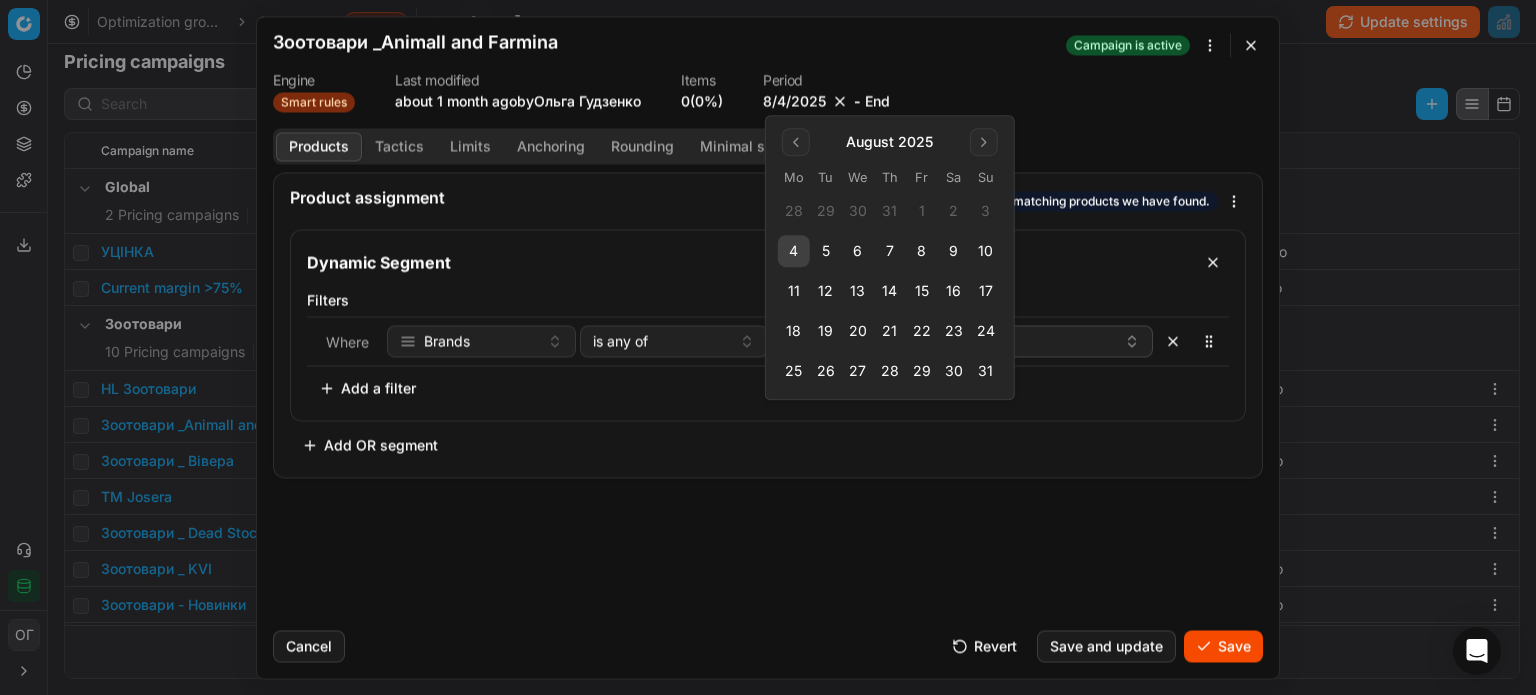 click on "31" at bounding box center (986, 371) 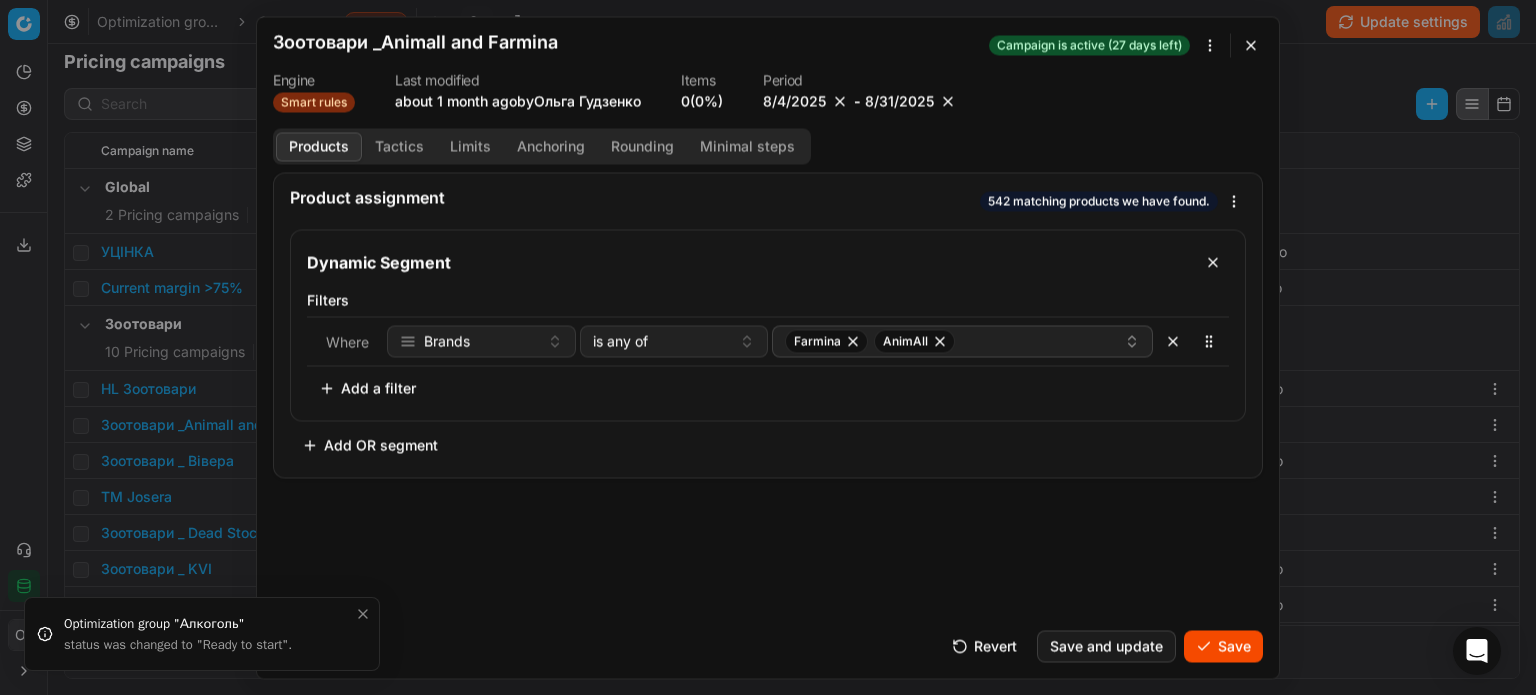 click on "Save" at bounding box center (1223, 646) 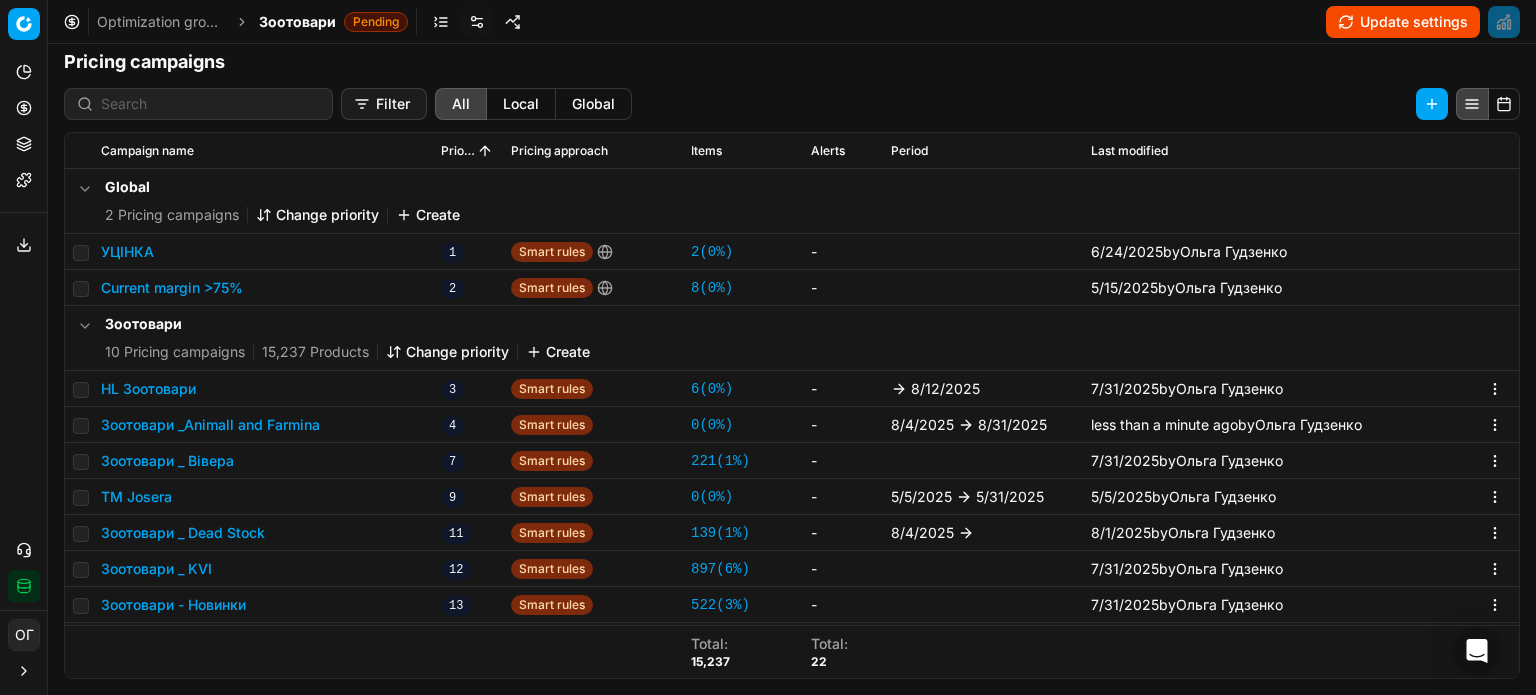 click on "7/31/2025  by  Ольга Гудзенко" at bounding box center [1301, 389] 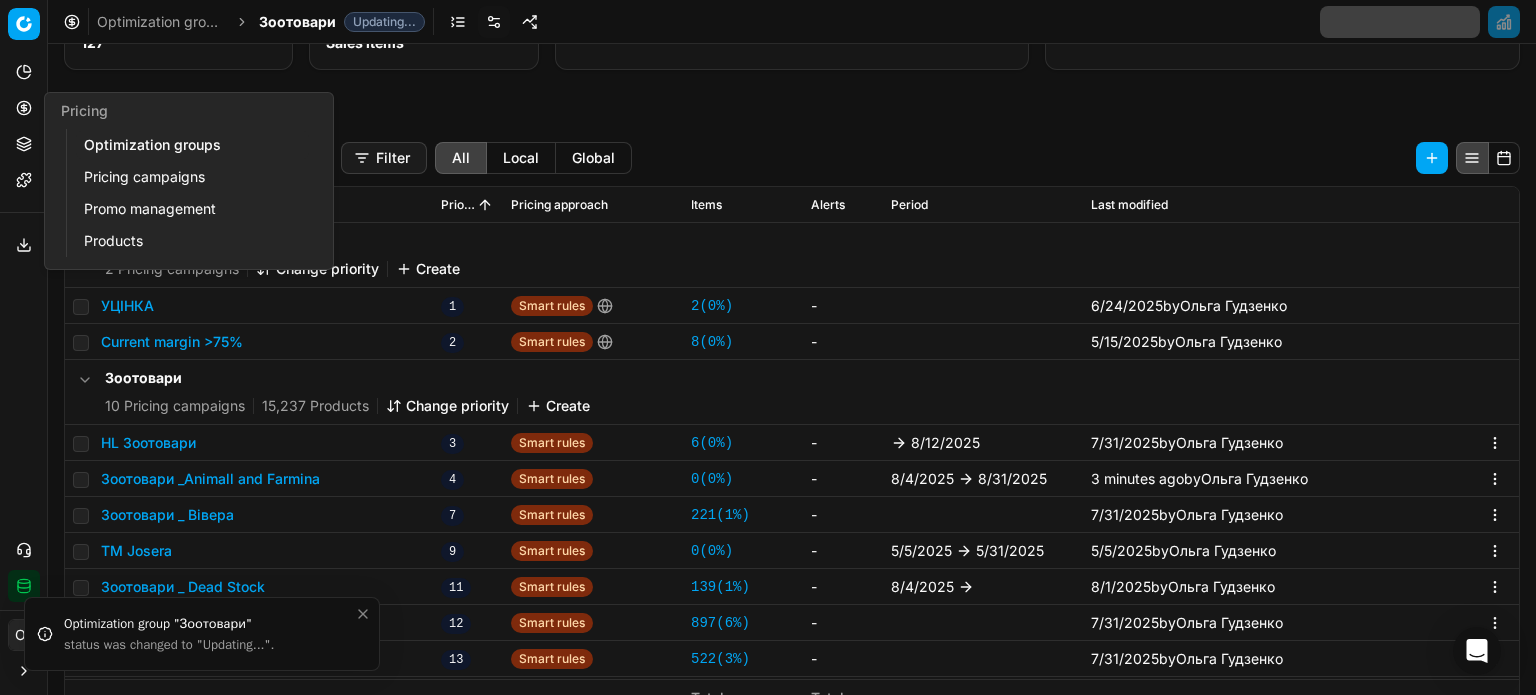click on "Optimization groups" at bounding box center (192, 145) 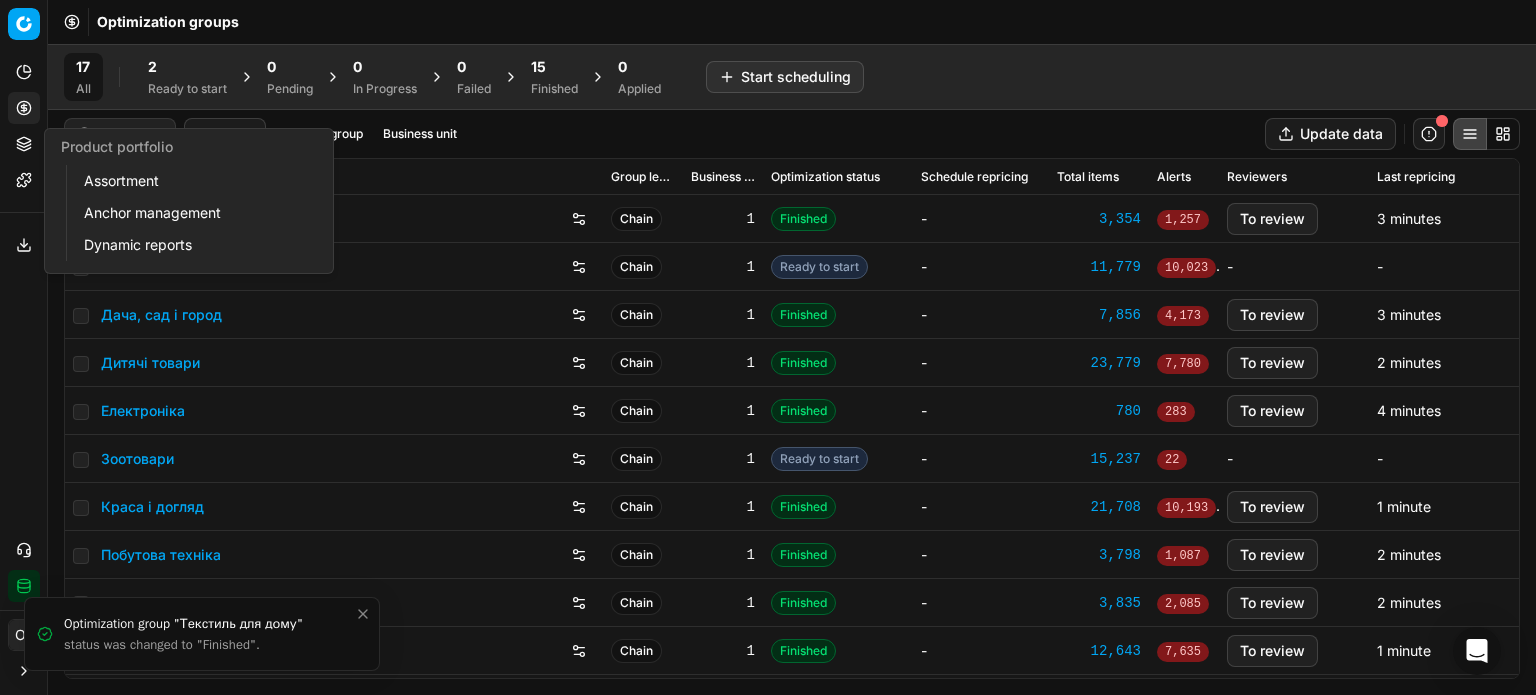 click on "Product portfolio" at bounding box center (24, 144) 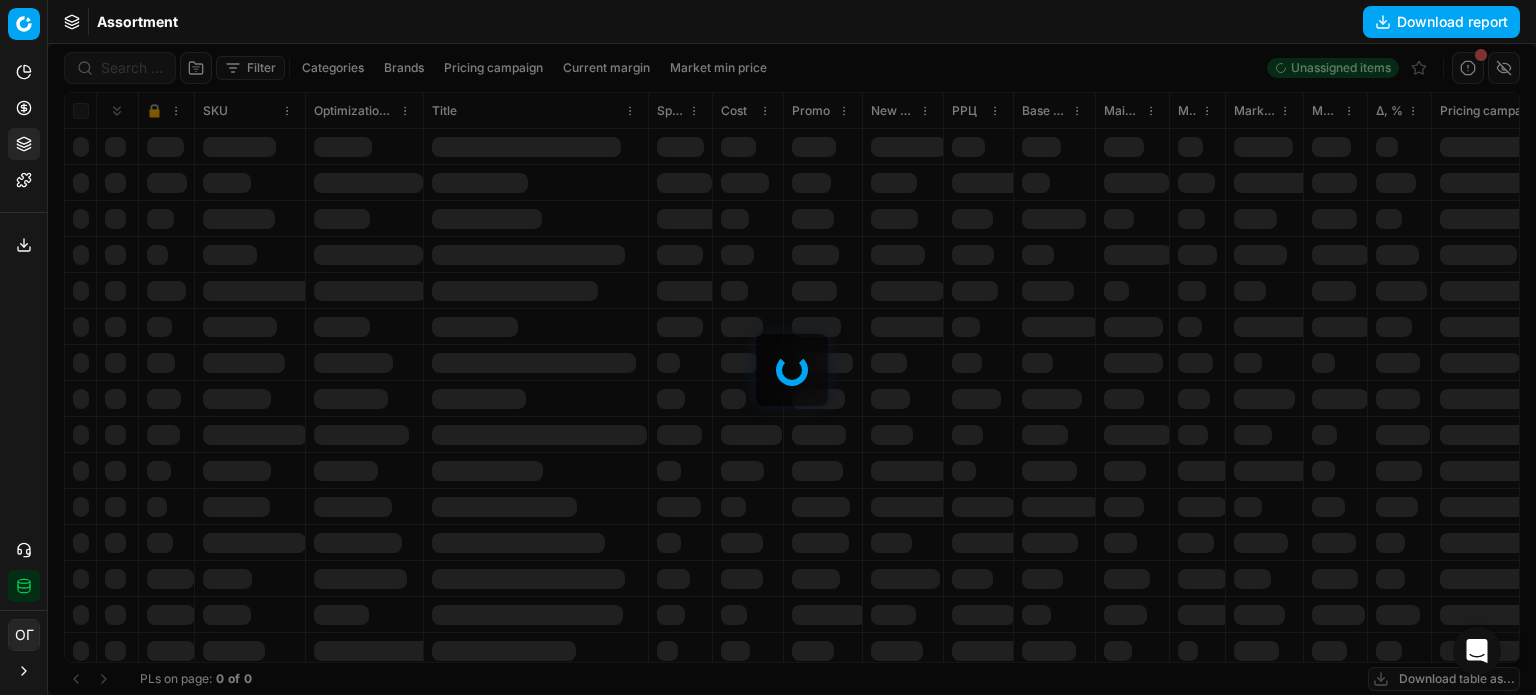 click at bounding box center [792, 369] 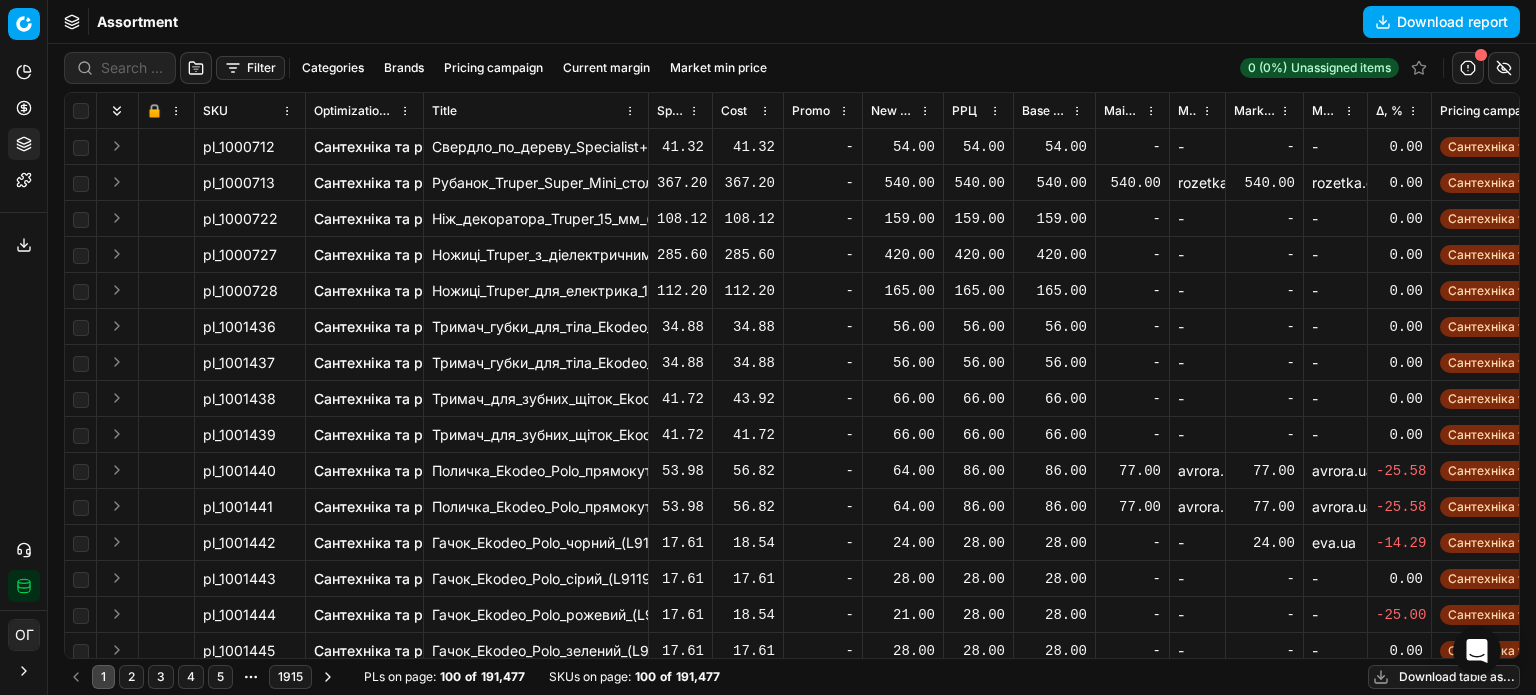 click on "Filter" at bounding box center [250, 68] 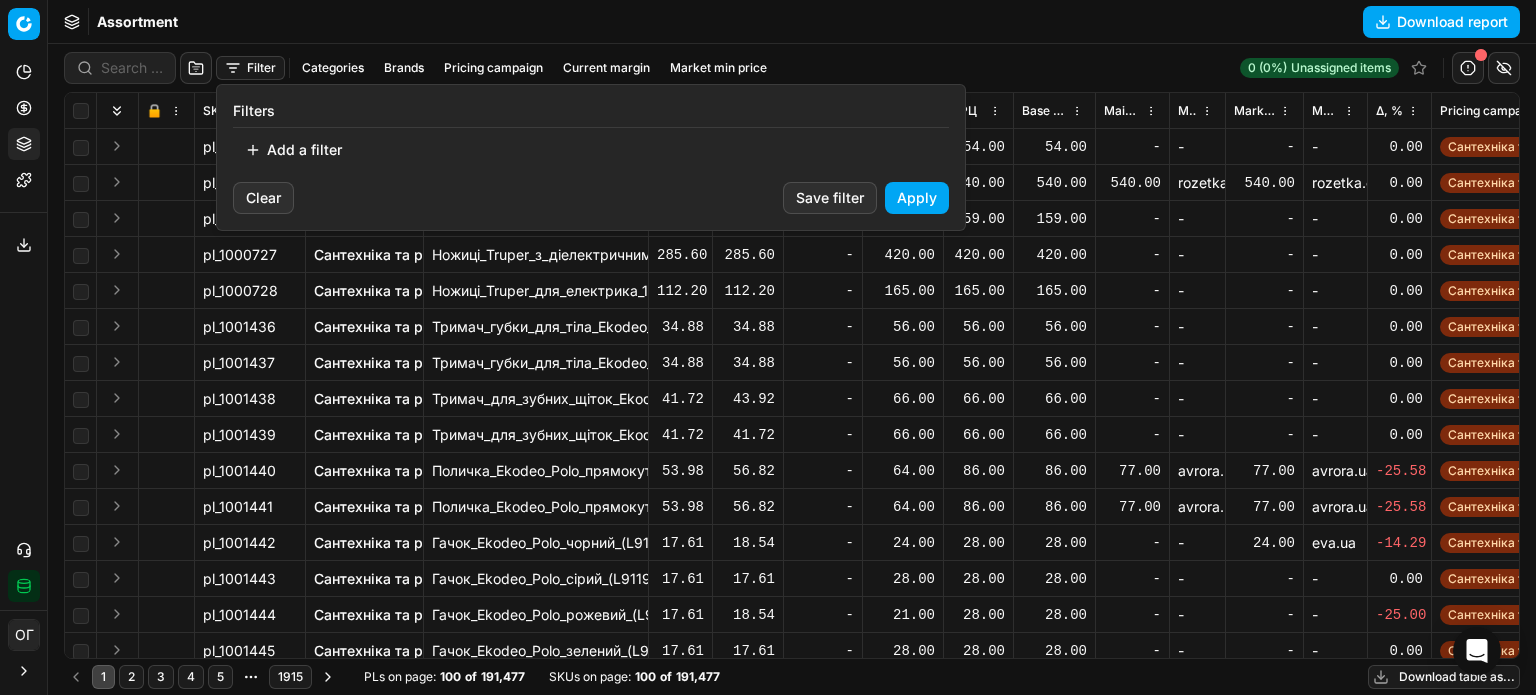 click on "Add a filter" at bounding box center [293, 150] 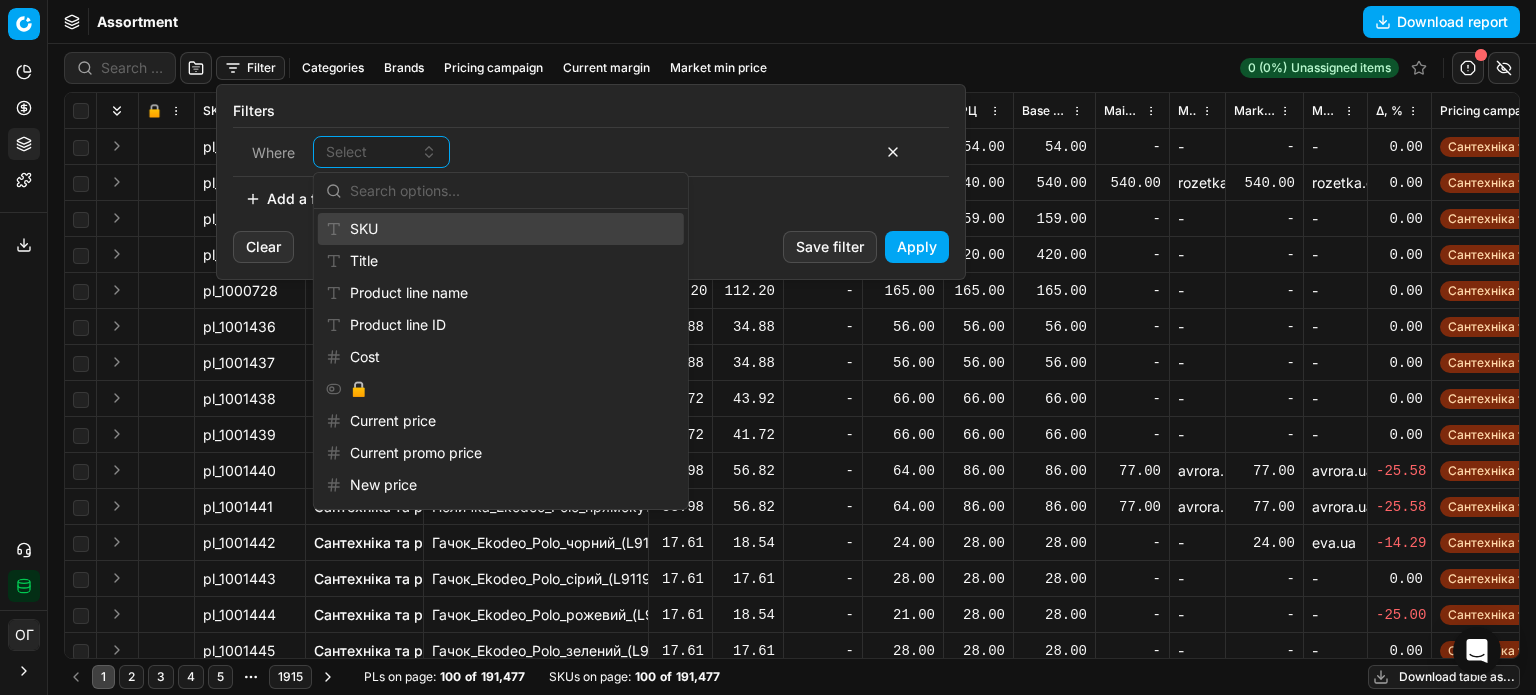 click on "SKU" at bounding box center [501, 229] 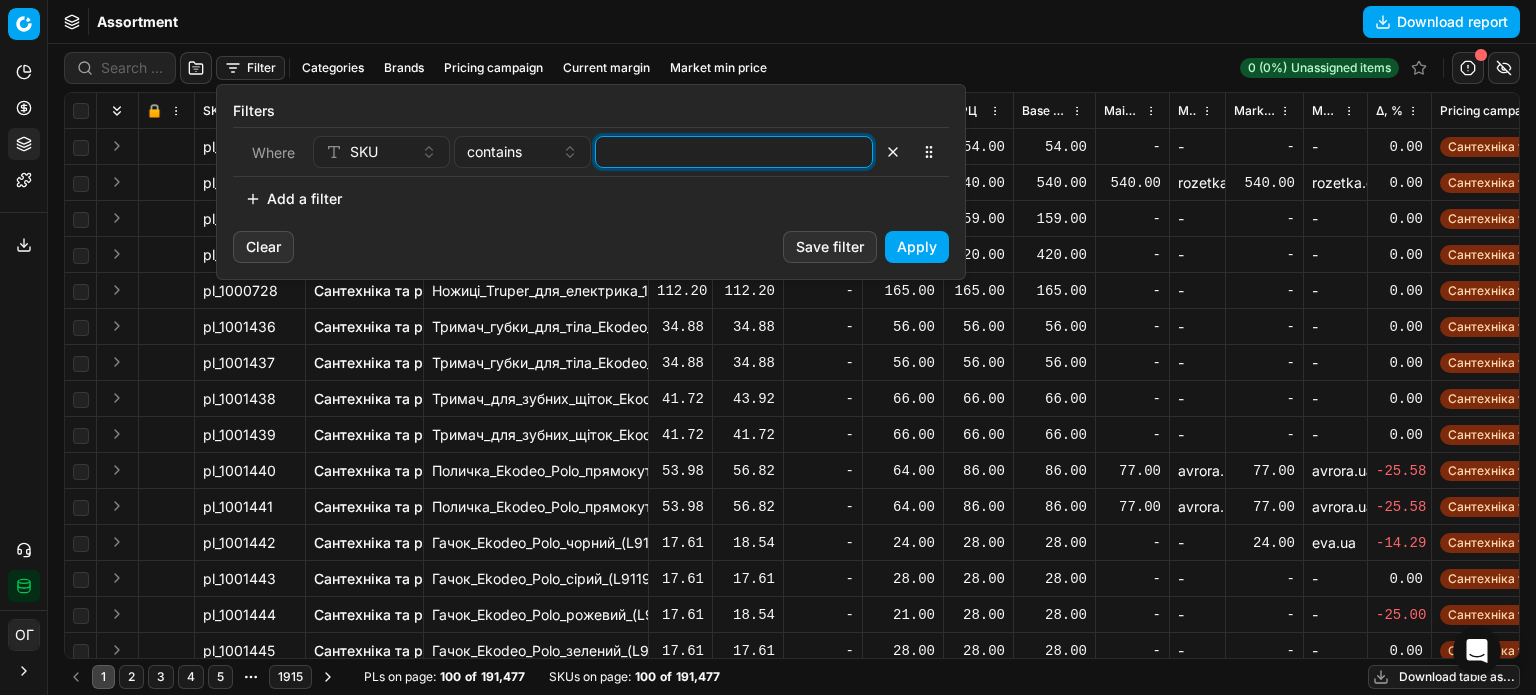 click at bounding box center (734, 152) 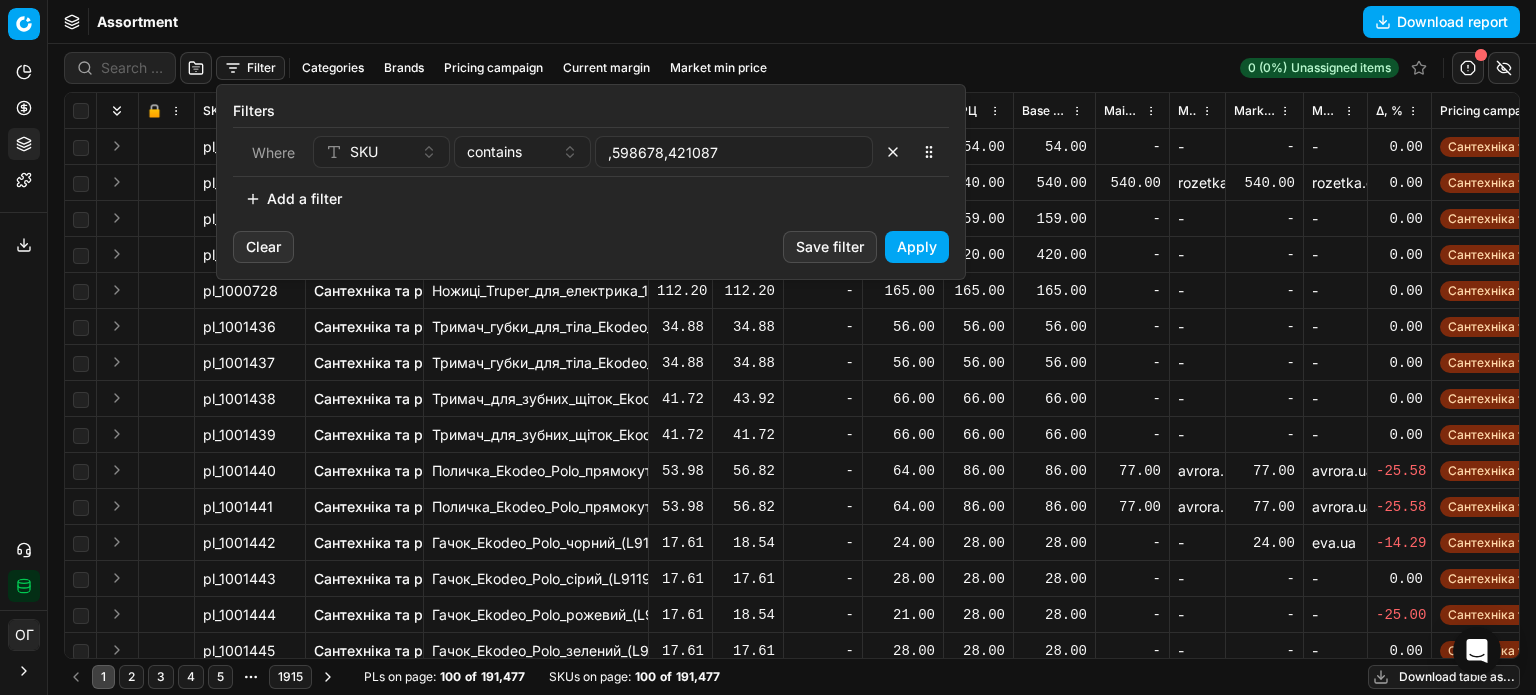 click on ",598678,421087" at bounding box center [734, 152] 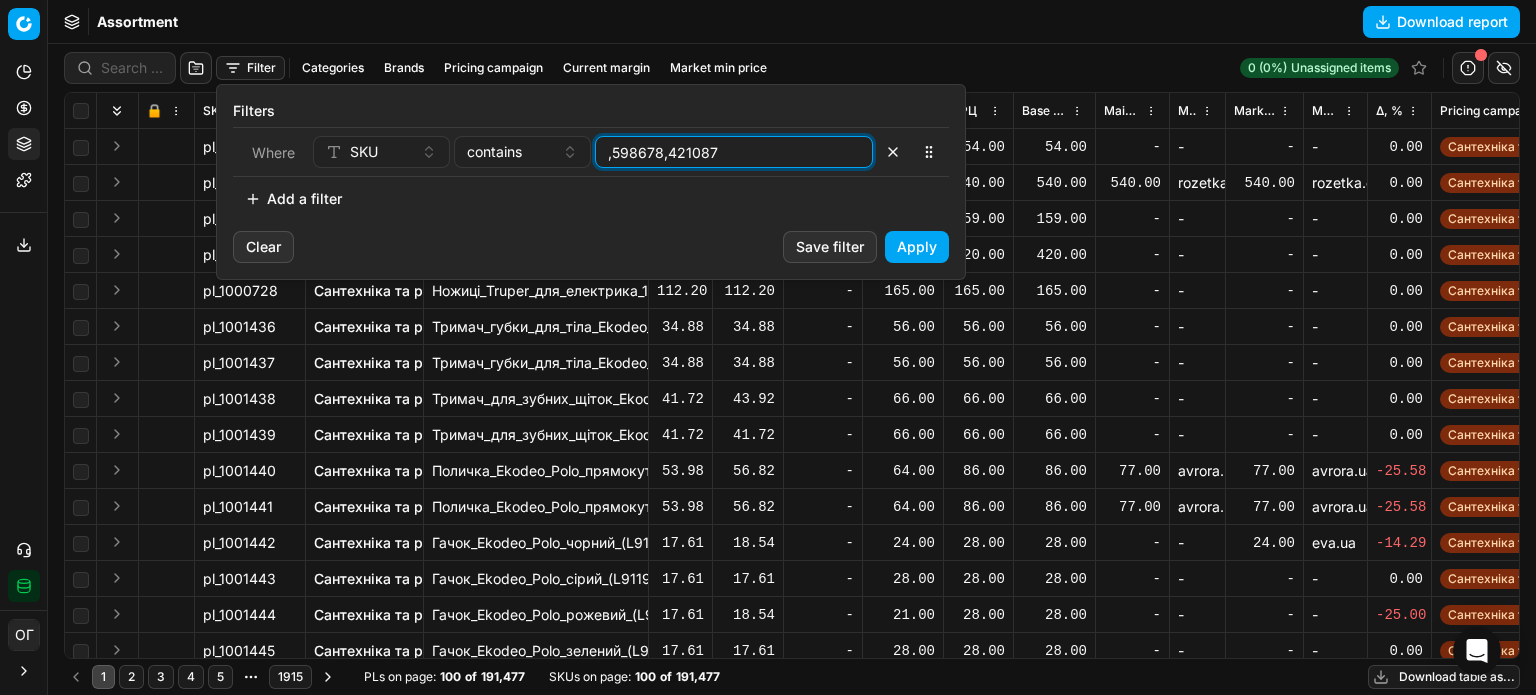 click on ",598678,421087" at bounding box center [734, 152] 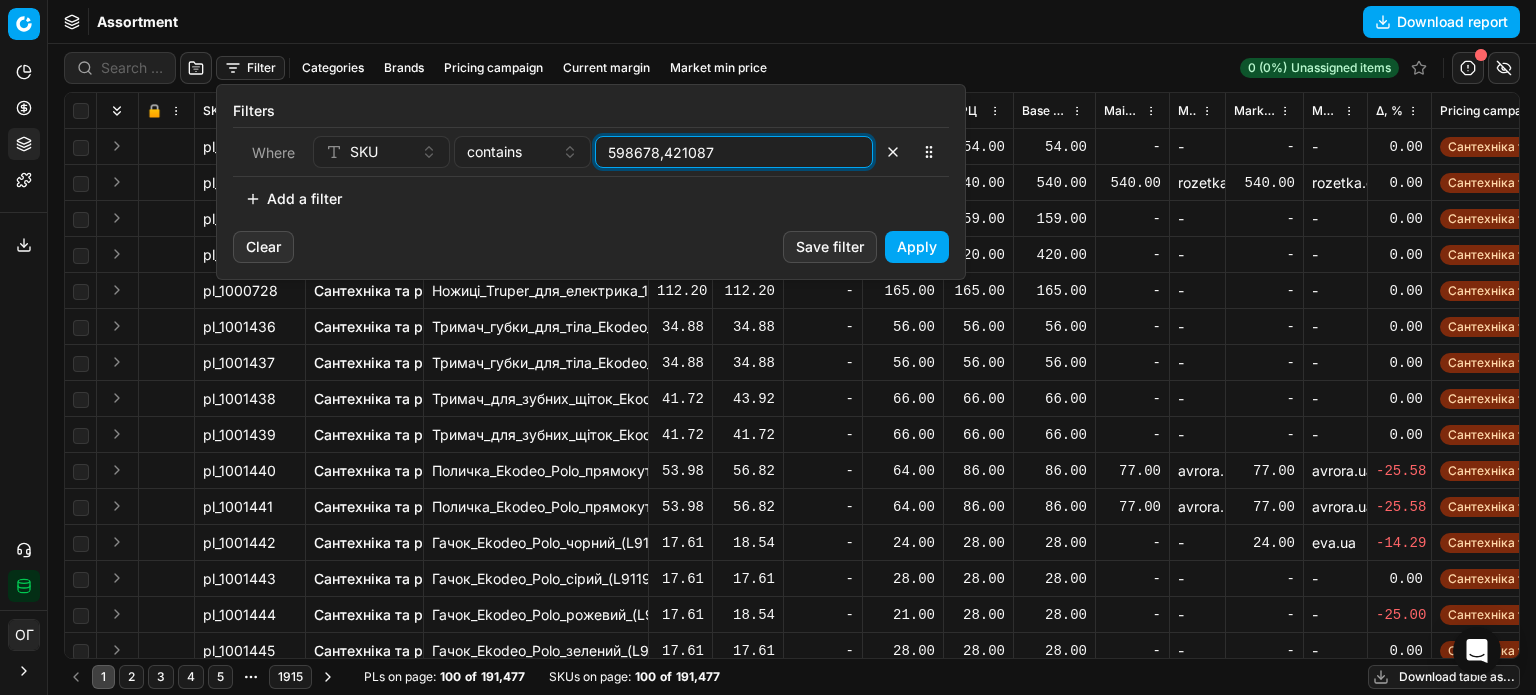 type on "598678,421087" 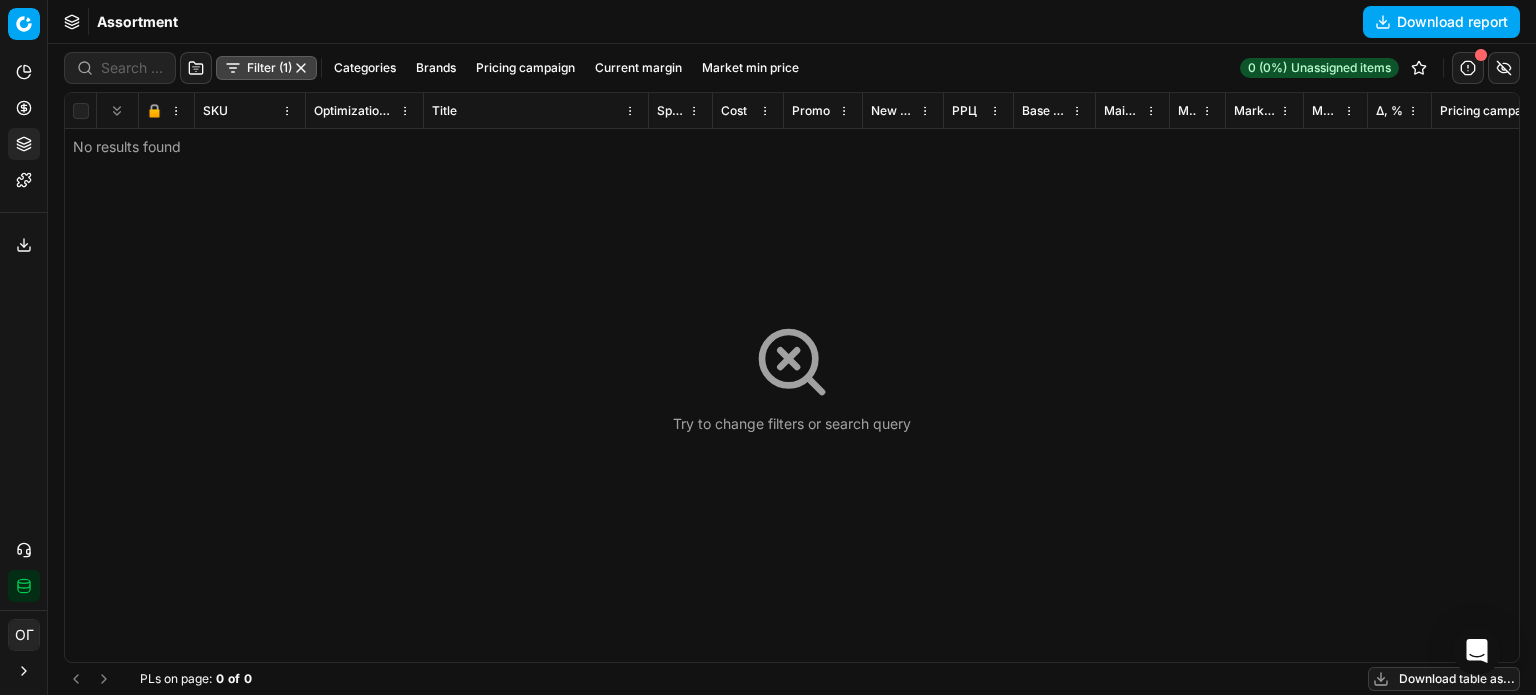 click on "Filter   (1)" at bounding box center [266, 68] 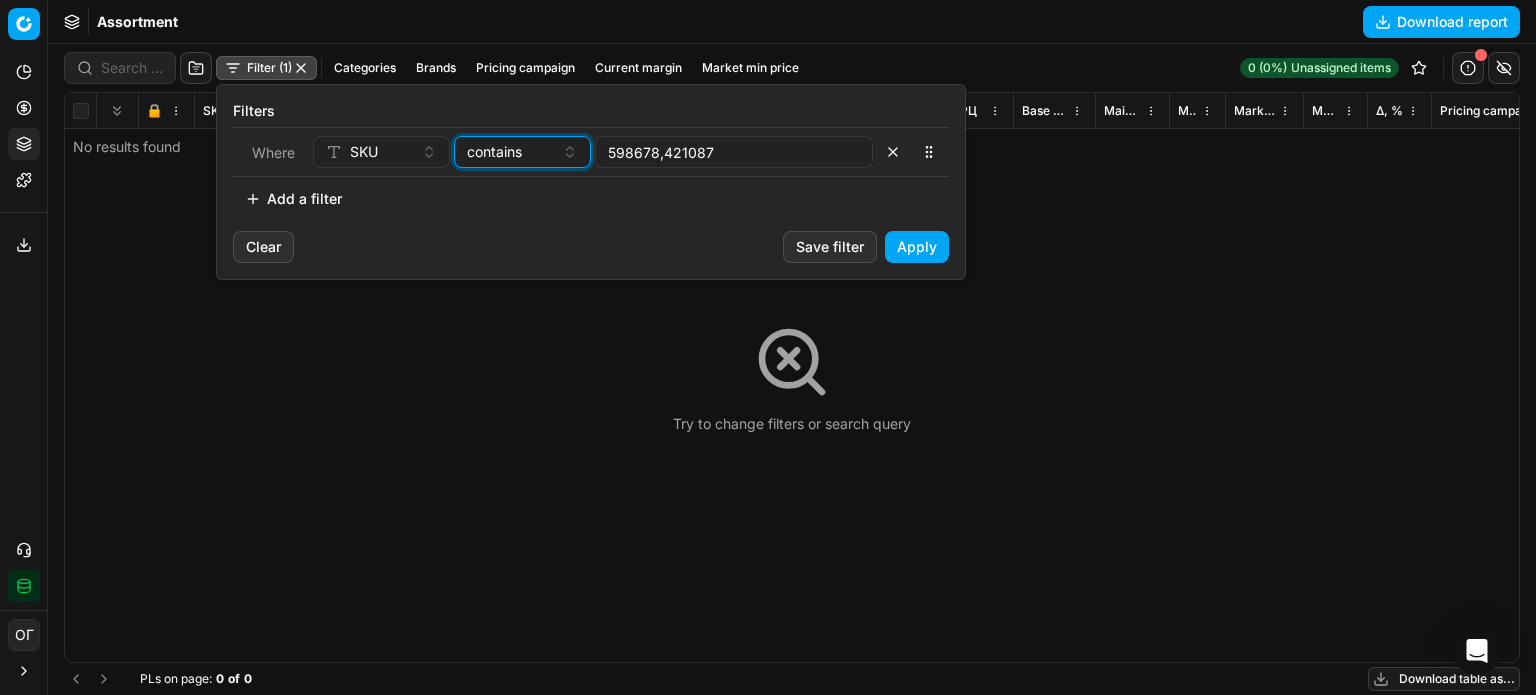 click on "contains" at bounding box center (494, 152) 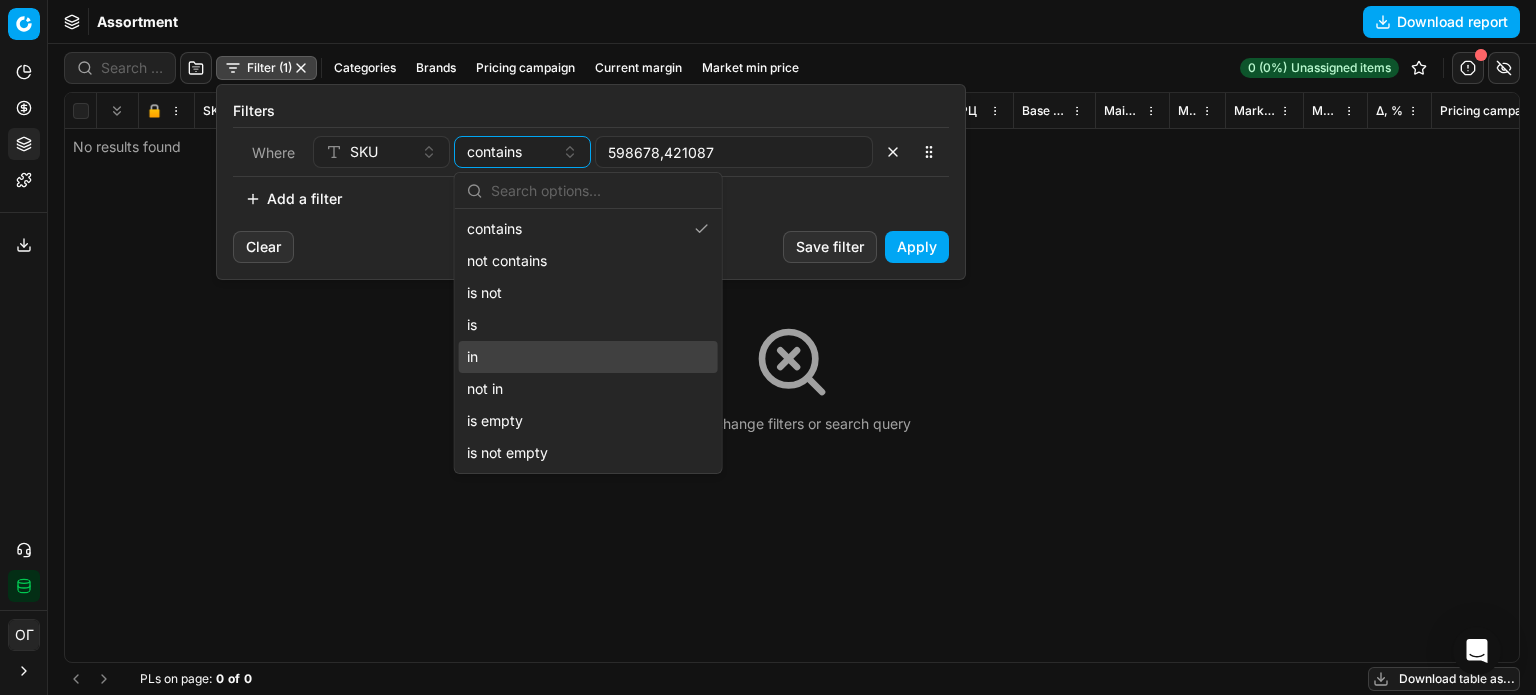 click on "in" at bounding box center (588, 357) 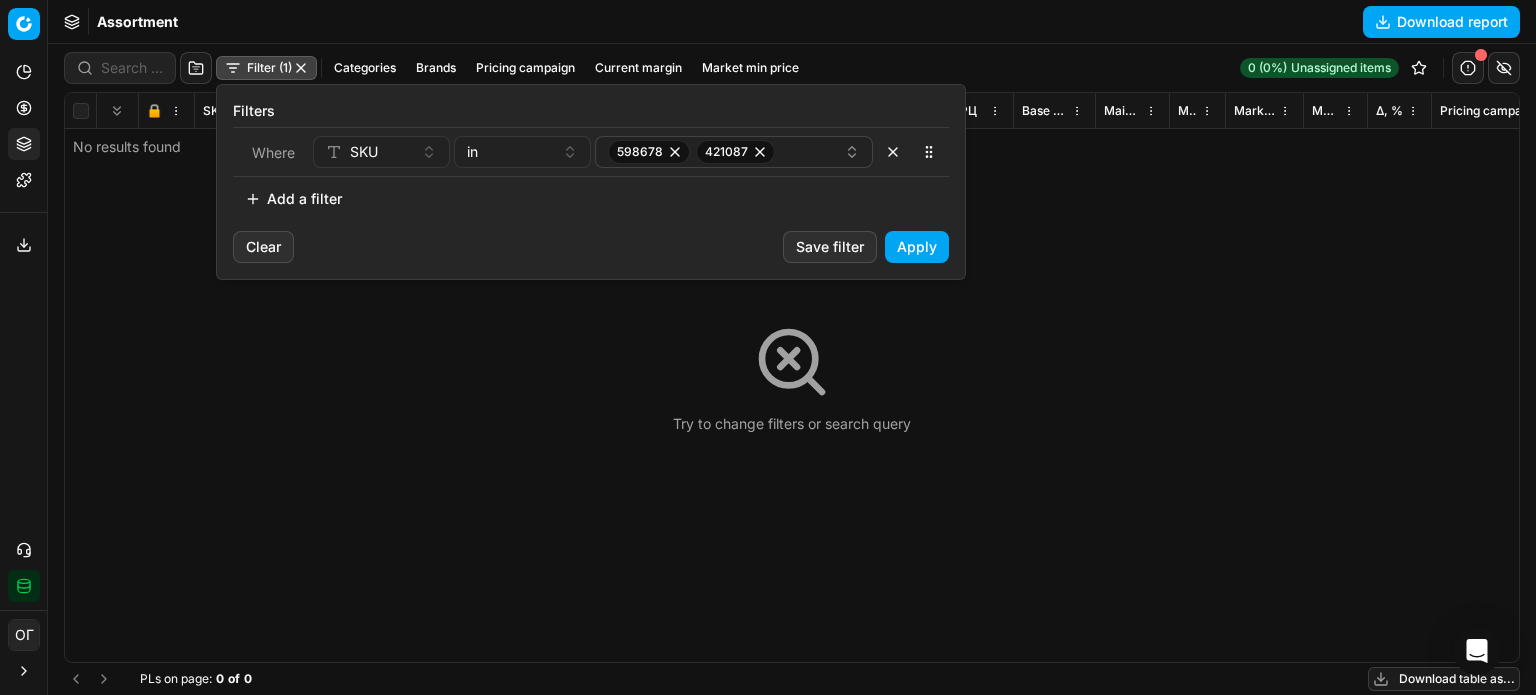 click on "Apply" at bounding box center (917, 247) 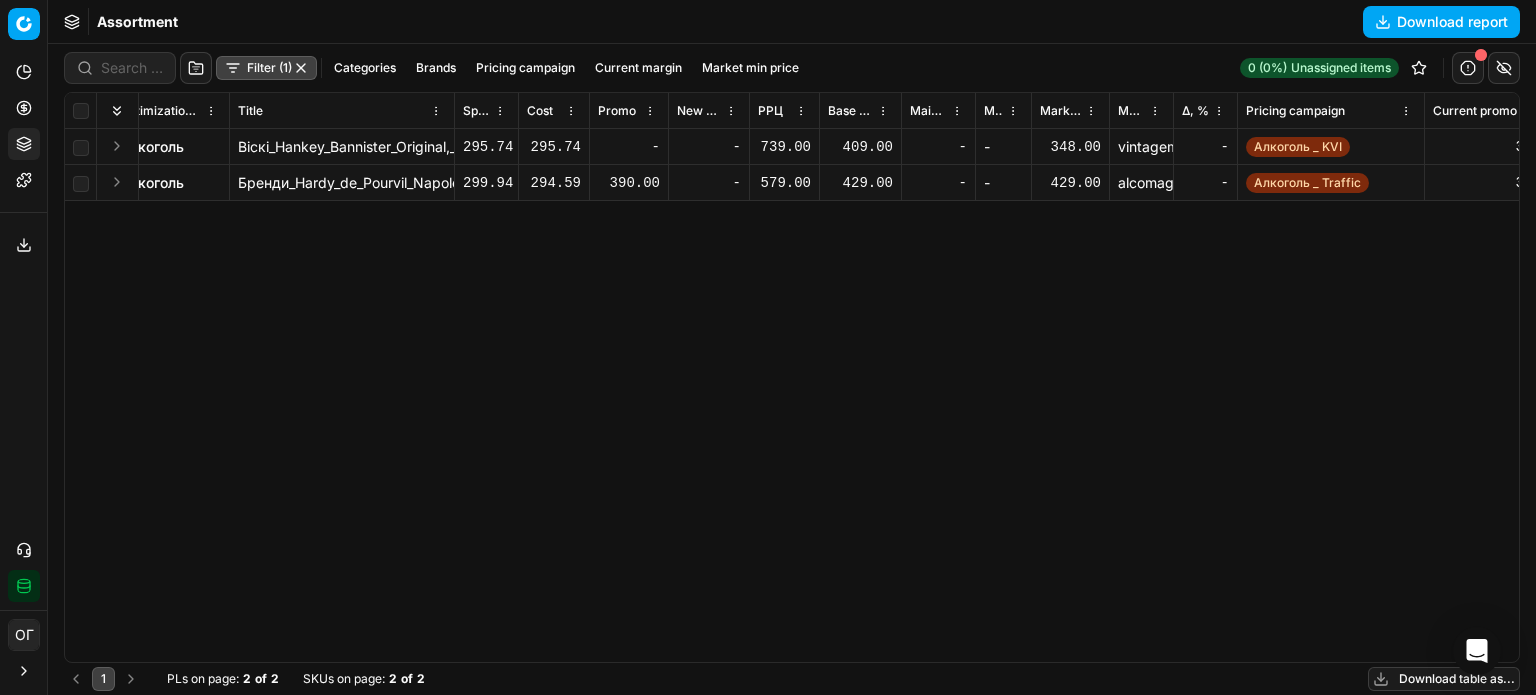 scroll, scrollTop: 0, scrollLeft: 0, axis: both 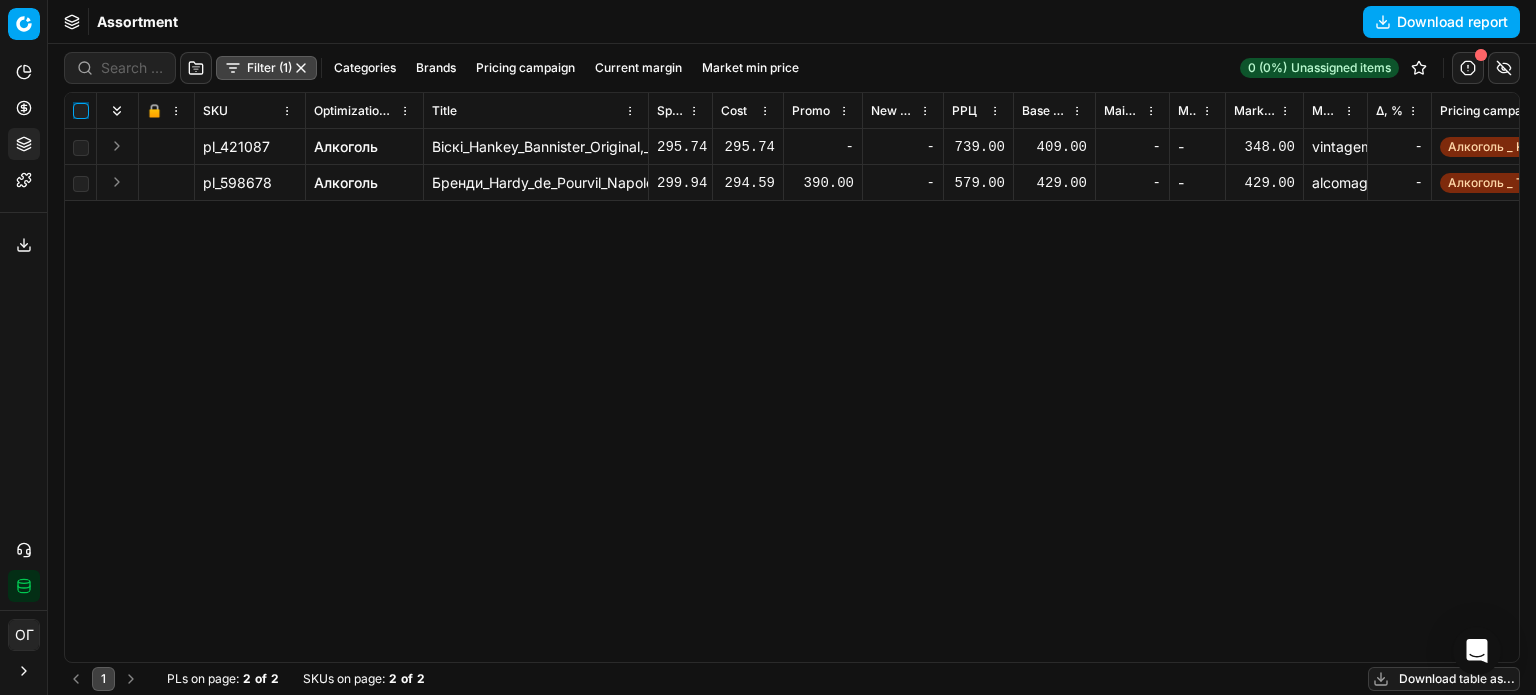 click at bounding box center [81, 111] 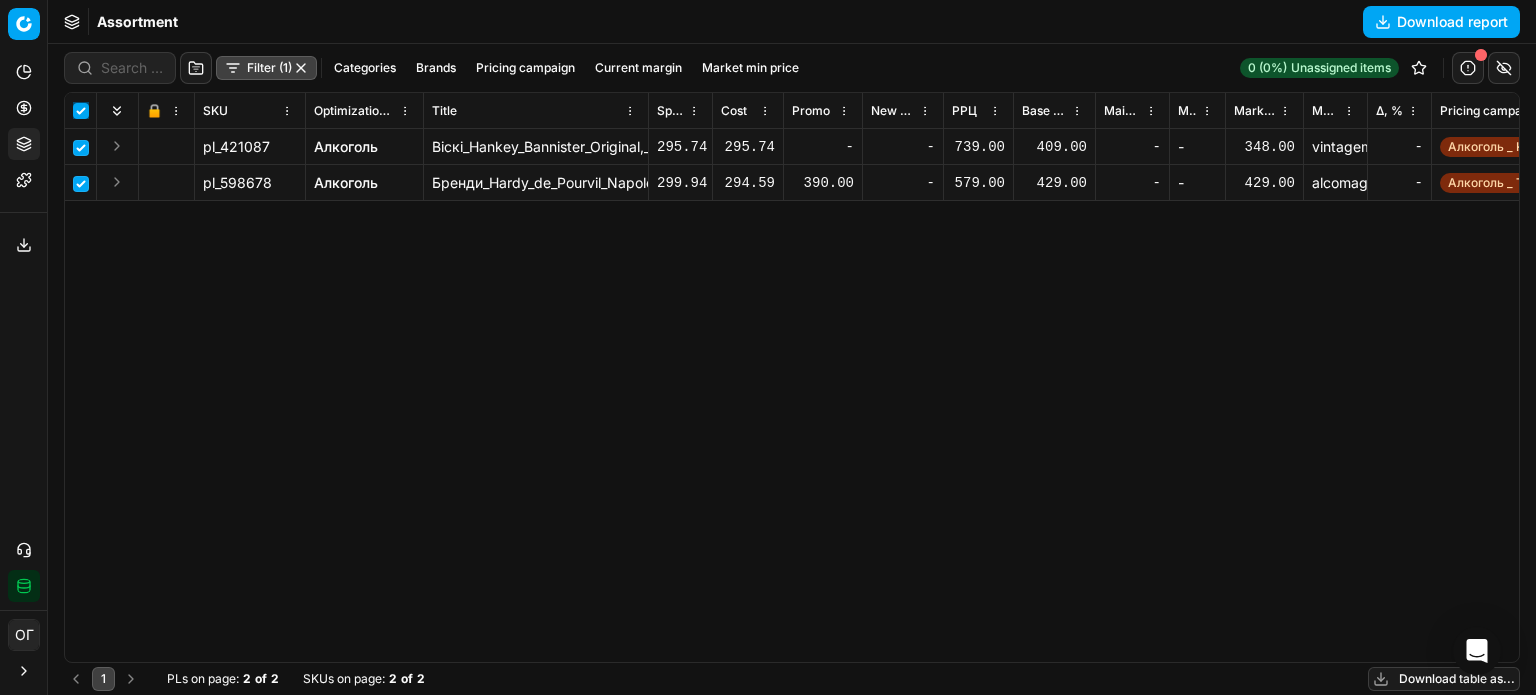 checkbox on "true" 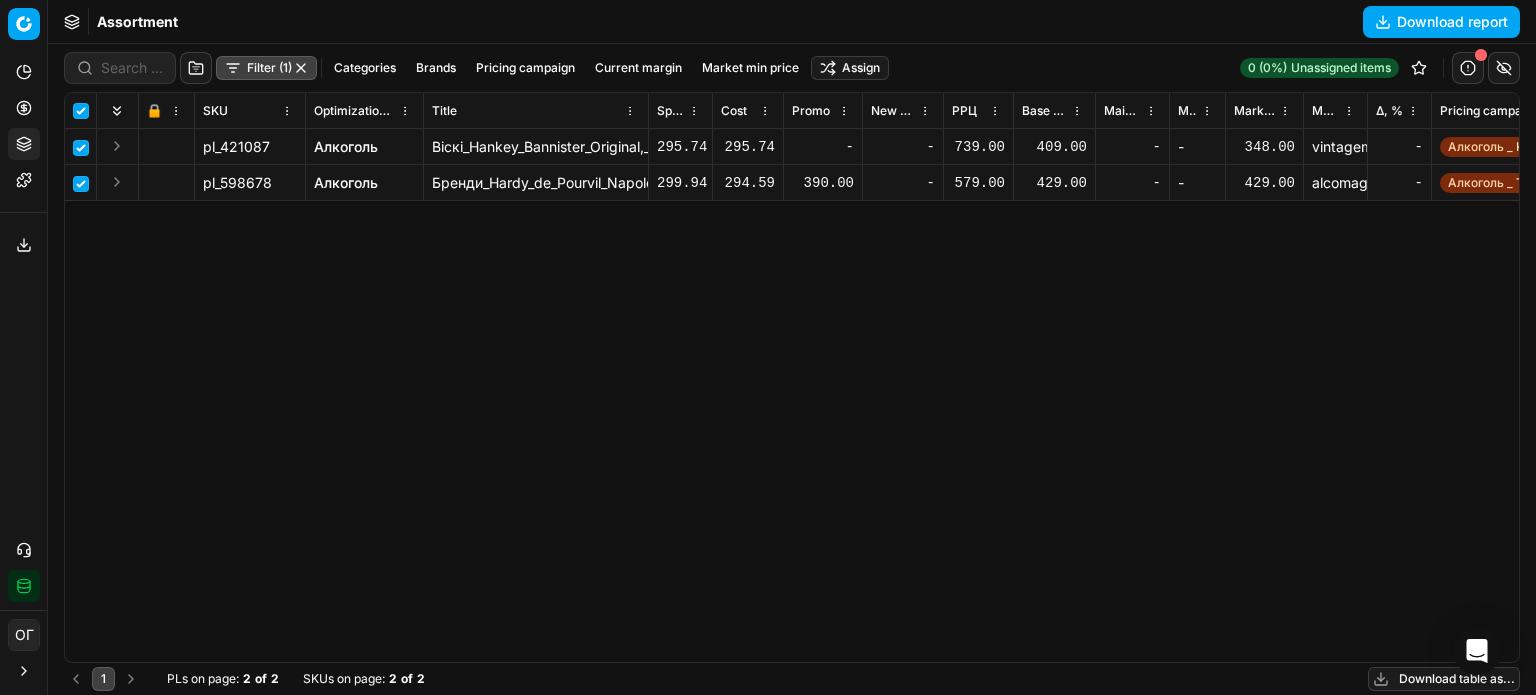 click on "Filter   (1) Categories   Brands   Pricing campaign   Current margin   Market min price   Assign" at bounding box center (476, 68) 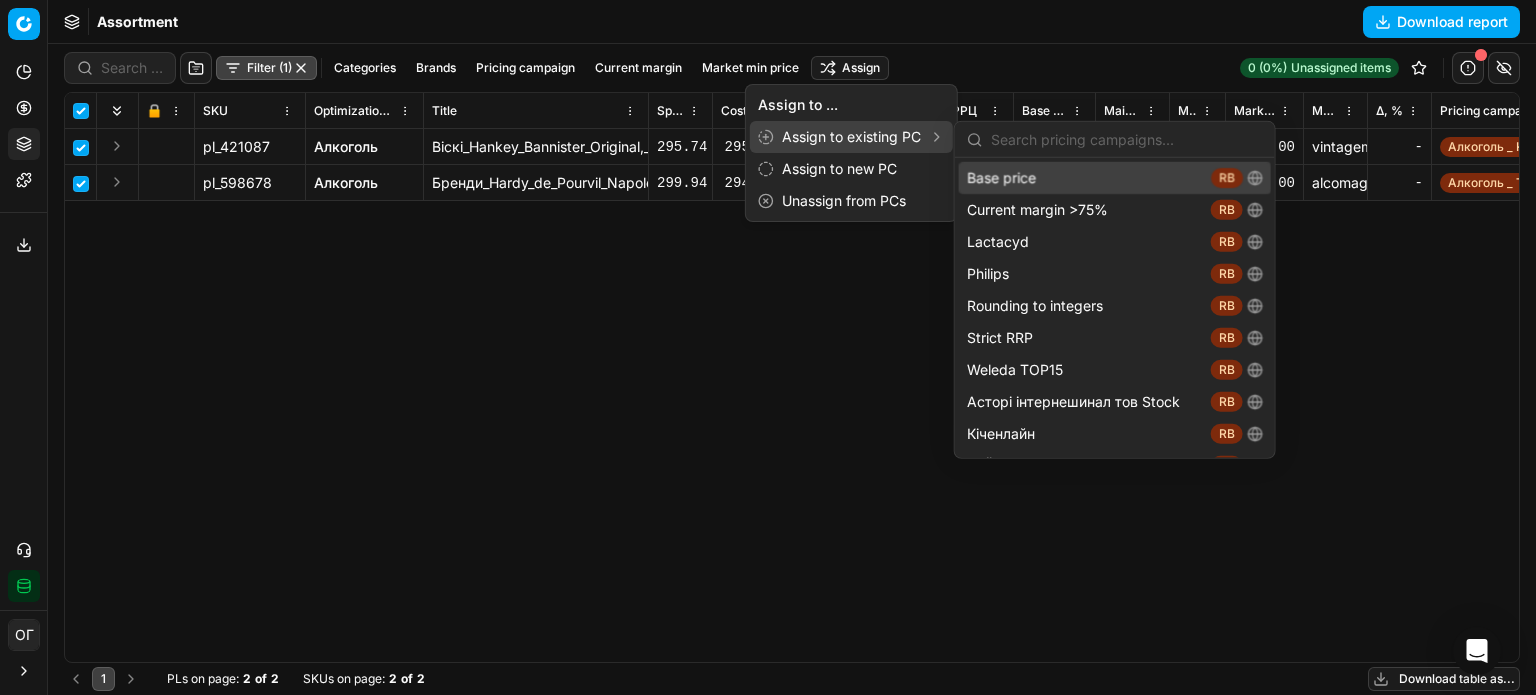 click on "Base price RB" at bounding box center (1115, 178) 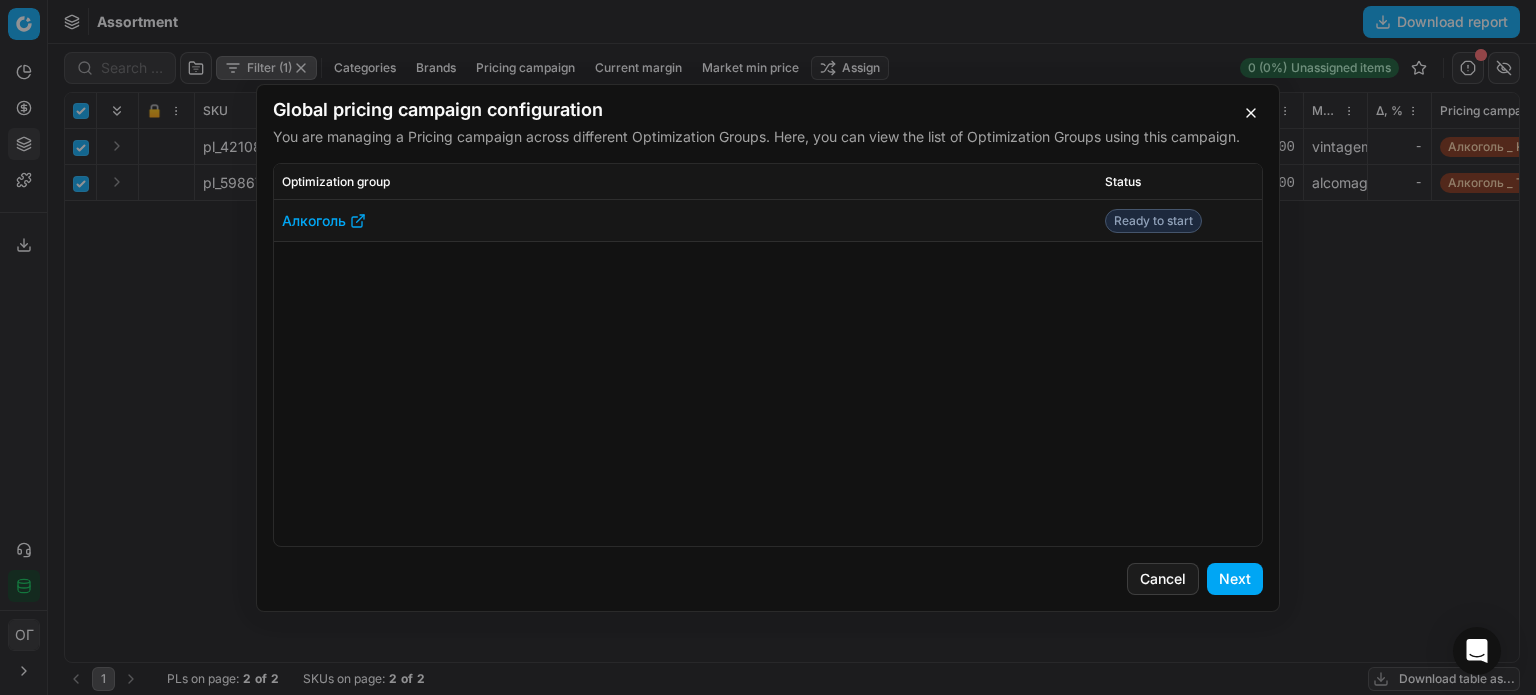 click on "Next" at bounding box center (1235, 579) 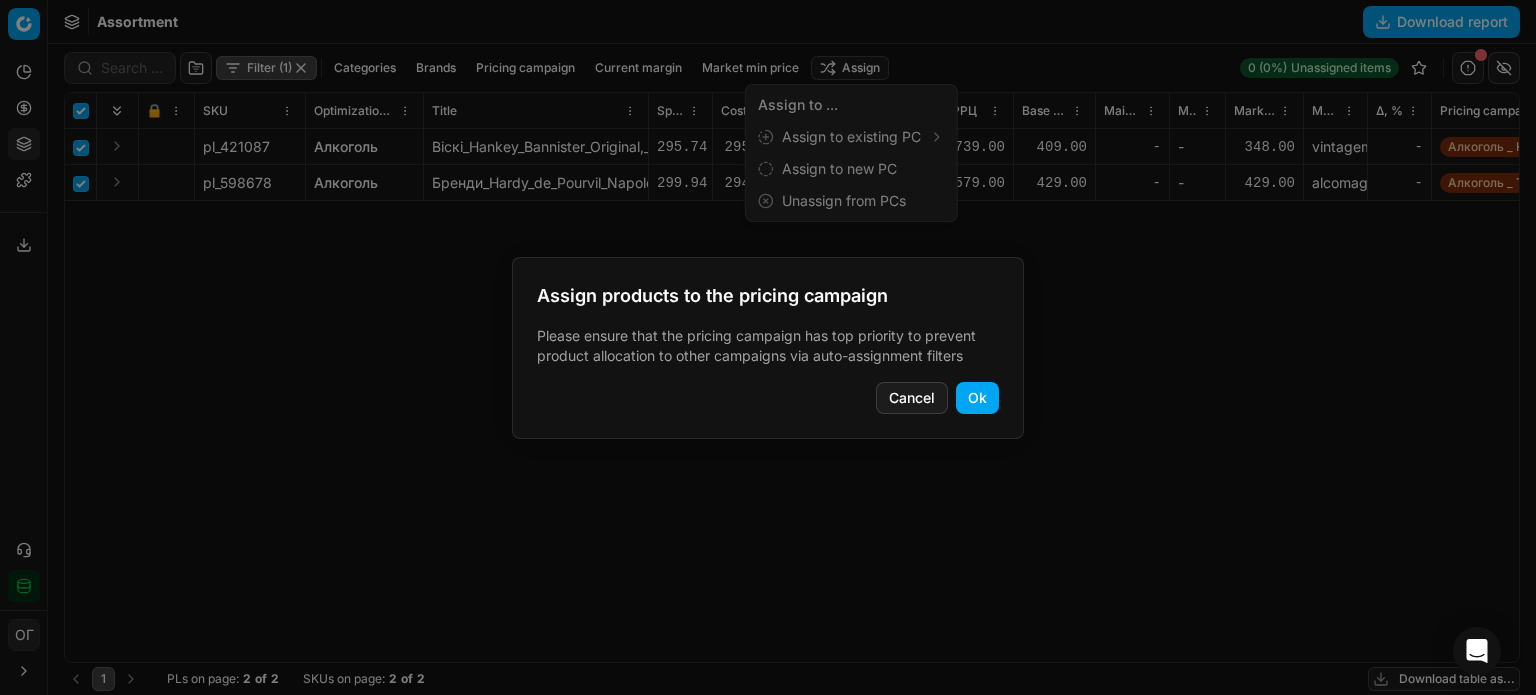 click on "Ok" at bounding box center (977, 398) 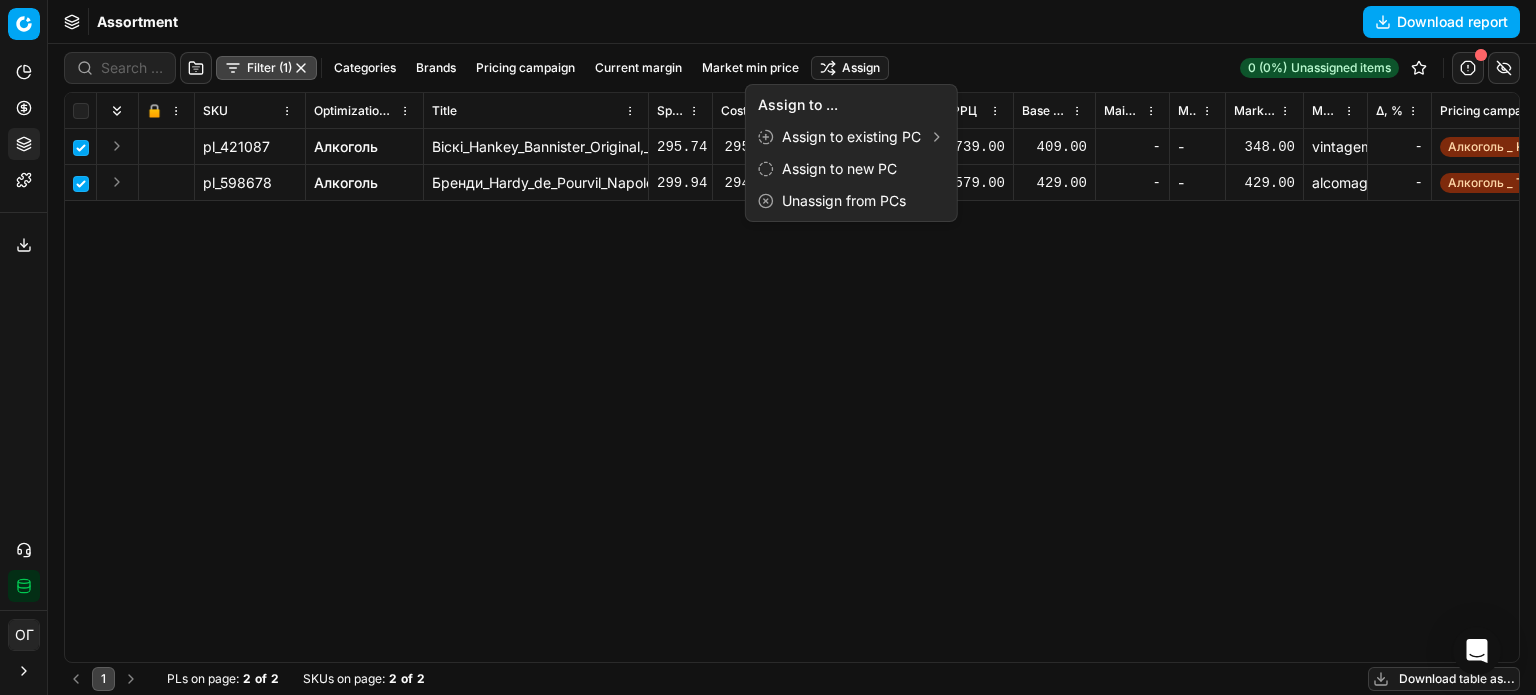 checkbox on "false" 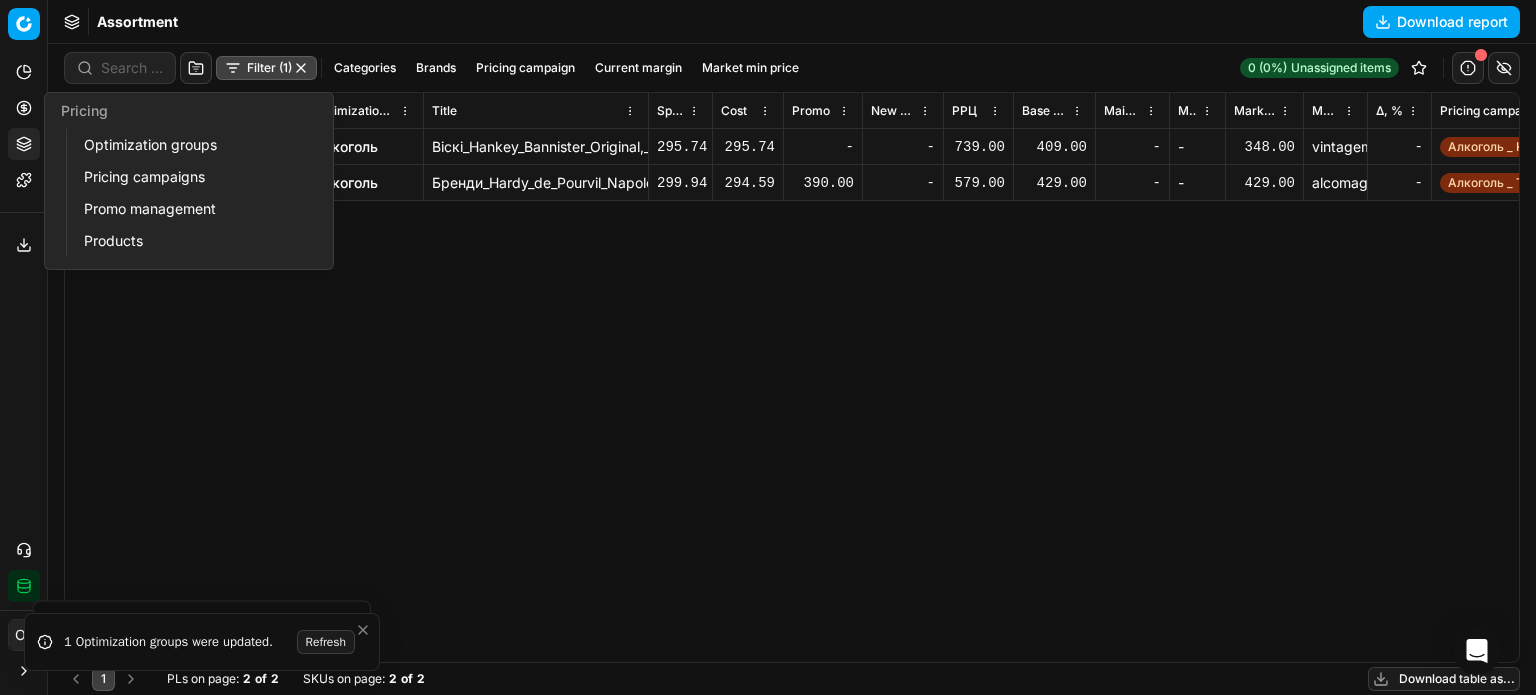 click 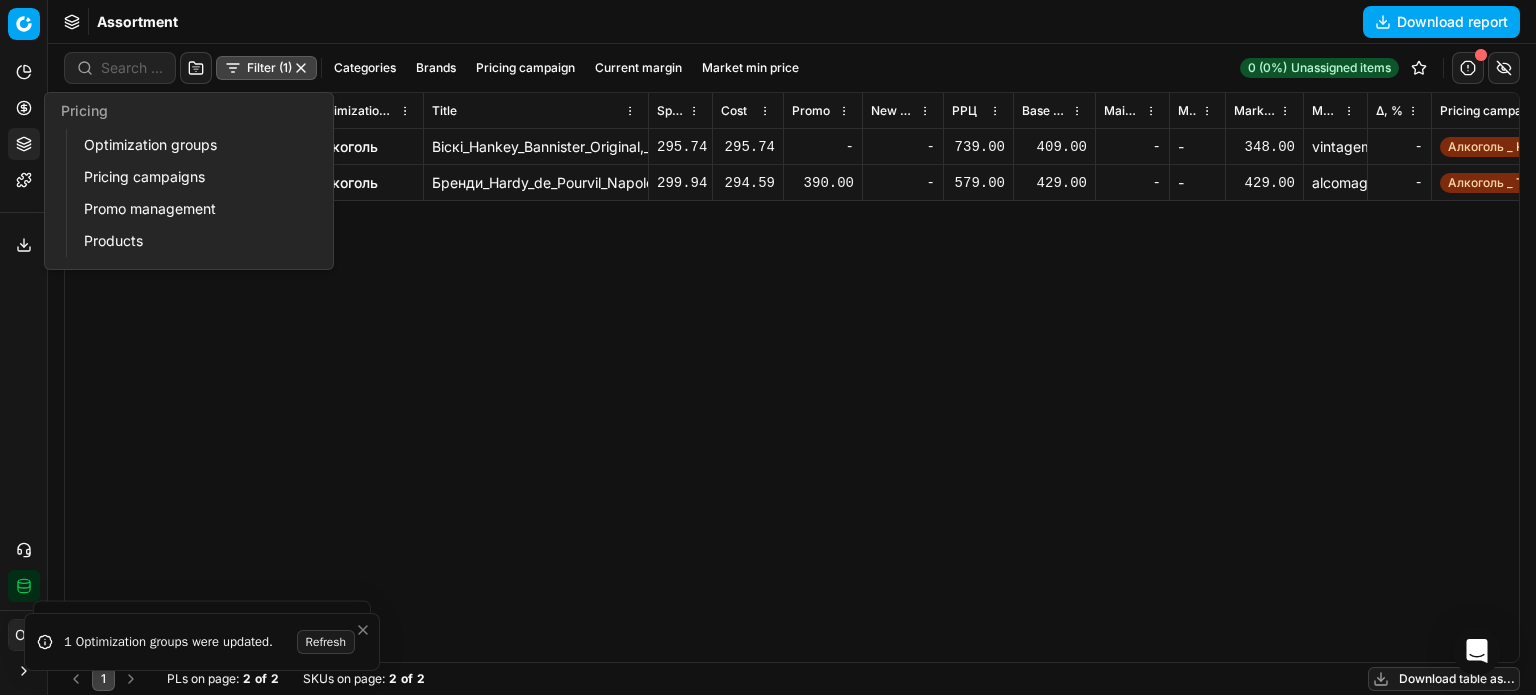 click on "Optimization groups" at bounding box center [192, 145] 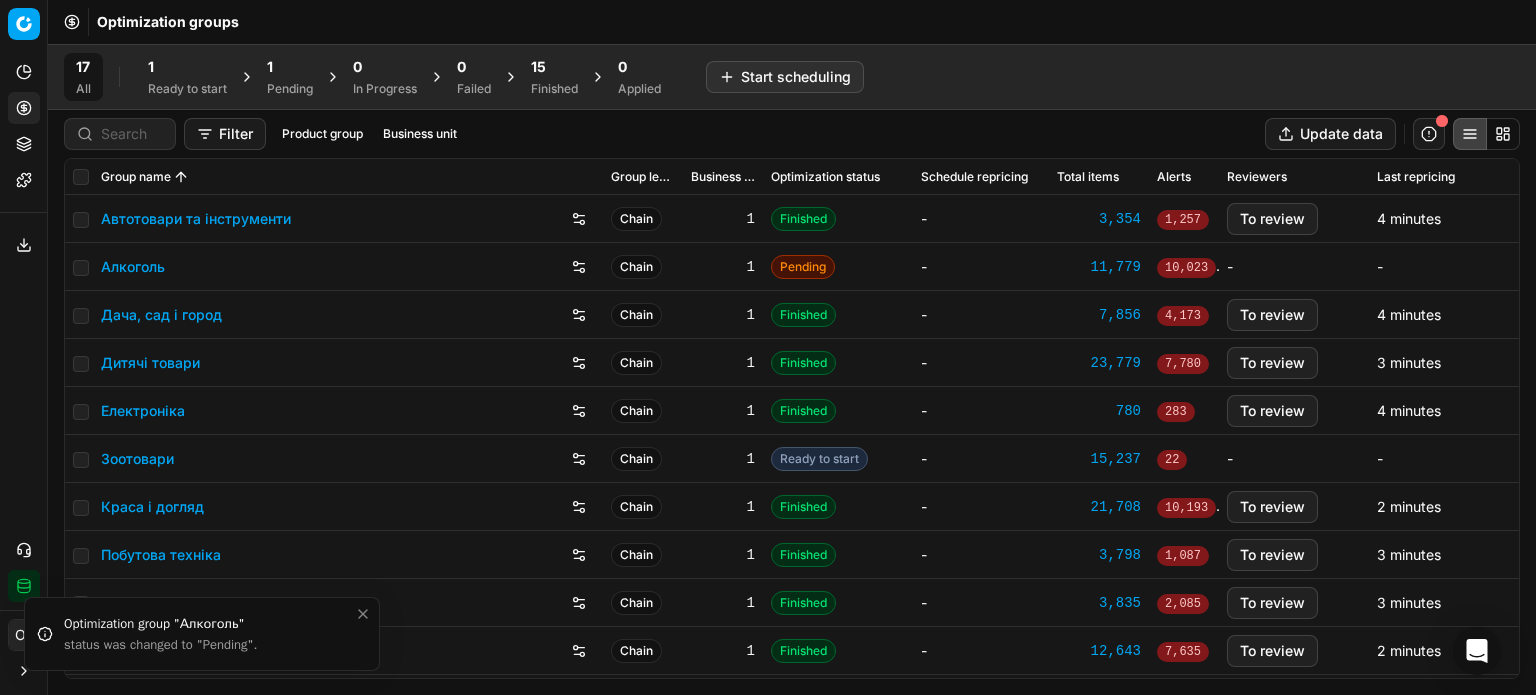 click on "1" at bounding box center (187, 67) 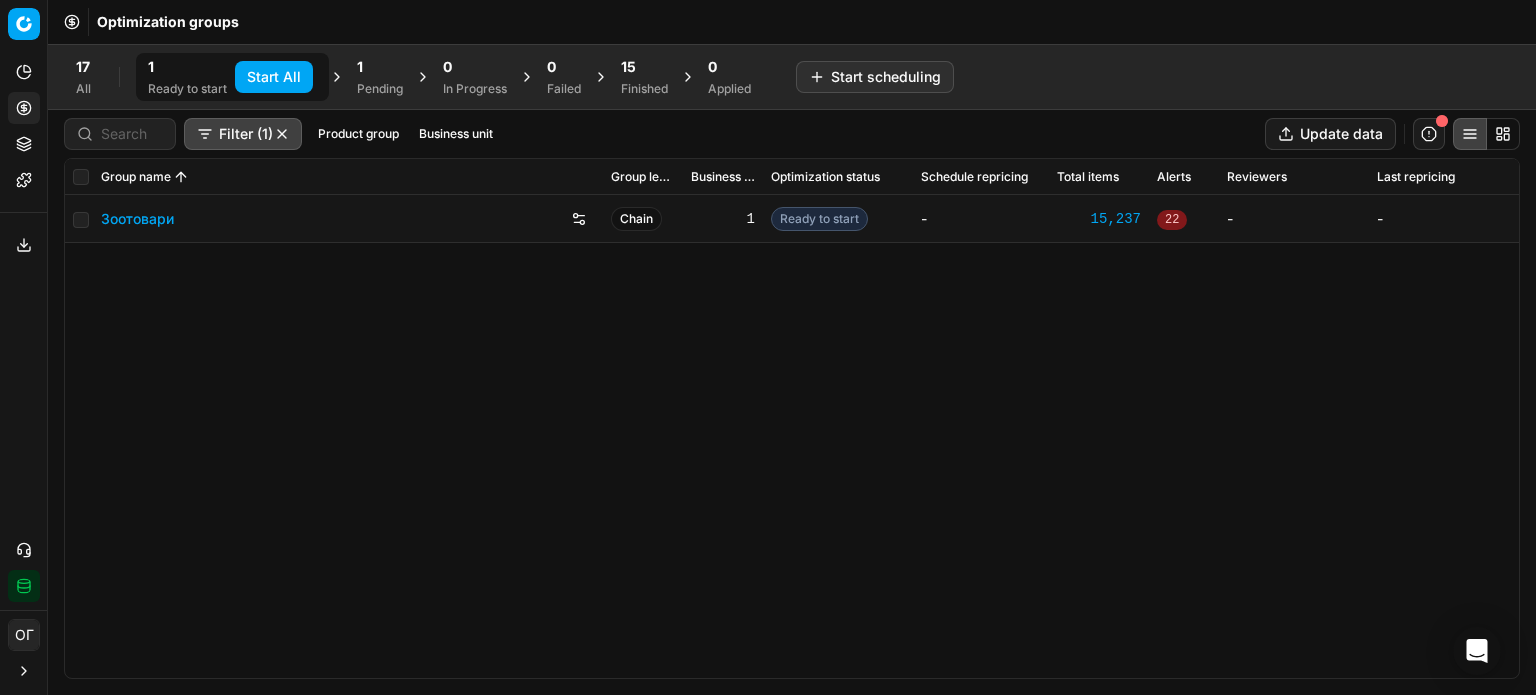 click on "Start   All" at bounding box center (274, 77) 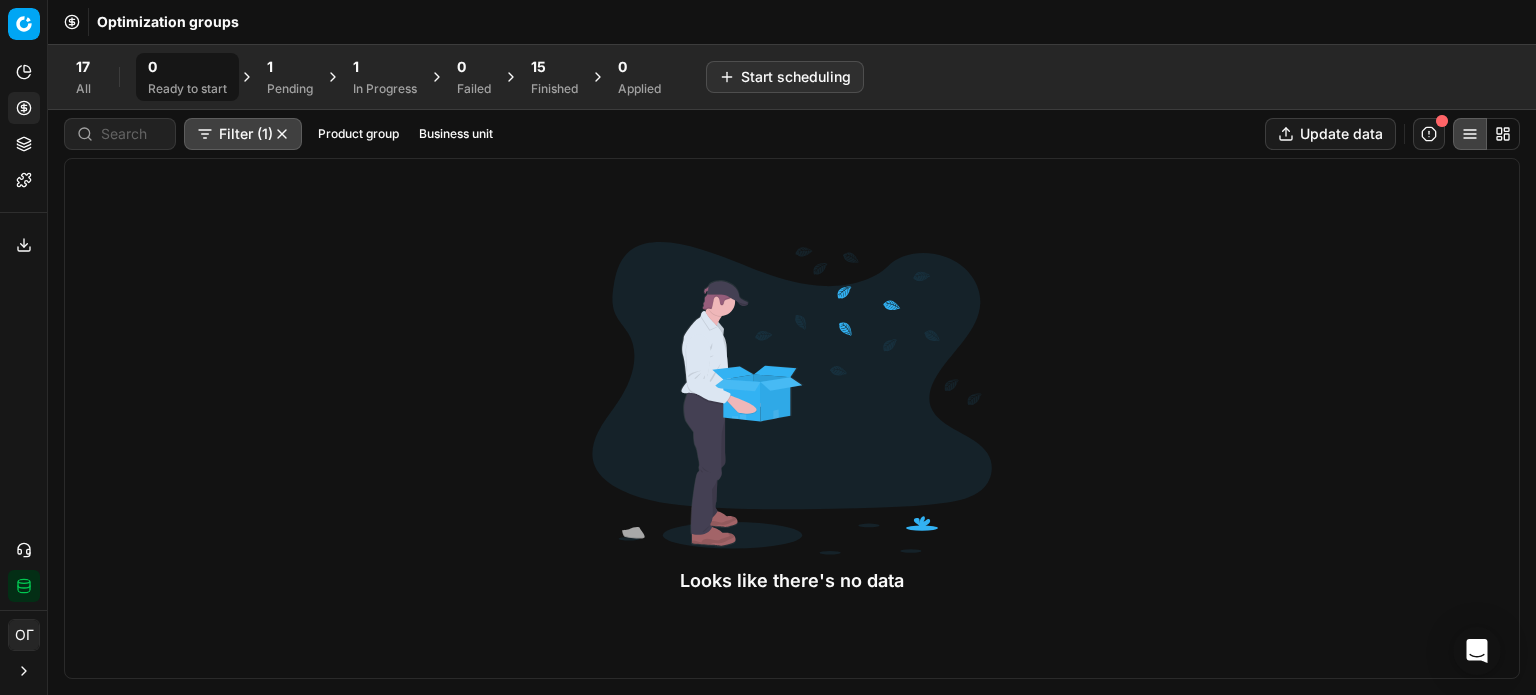 click on "1 In Progress" at bounding box center [385, 77] 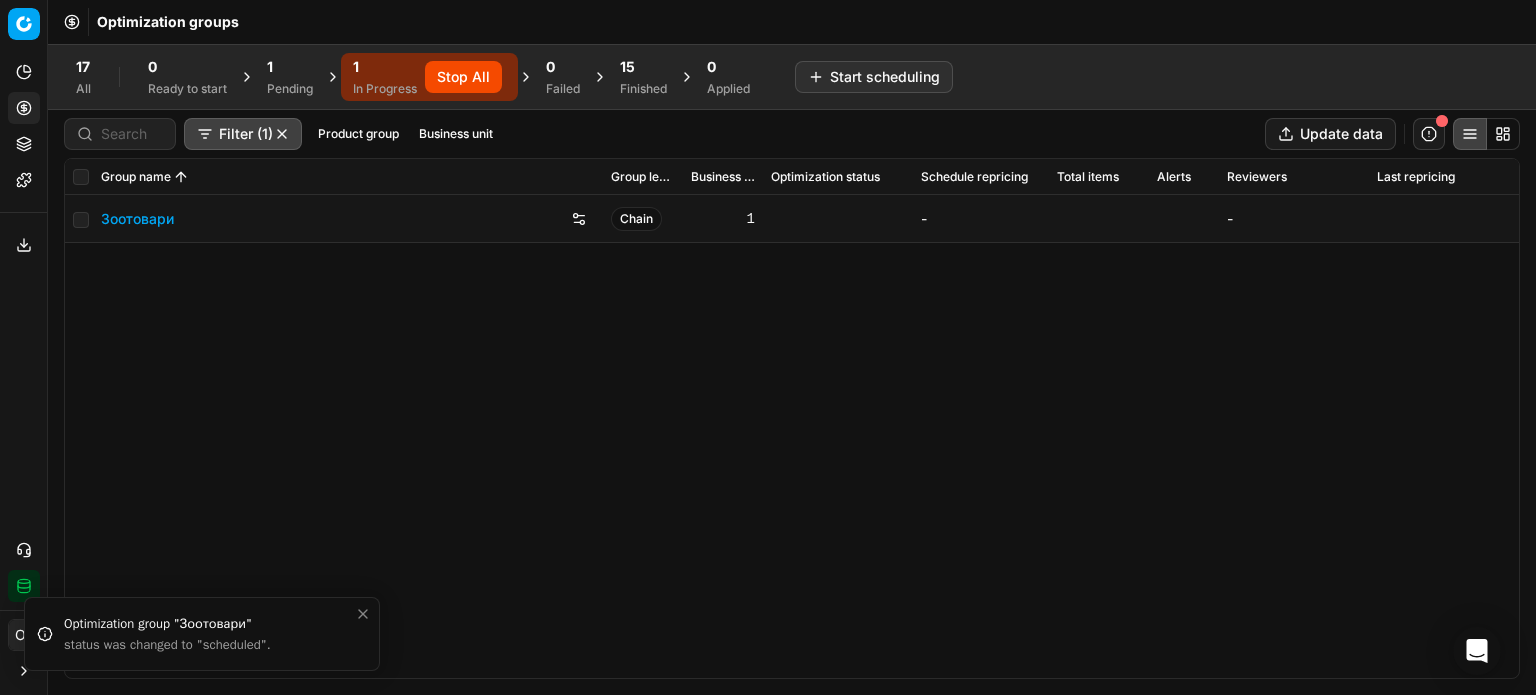 click on "1" at bounding box center (290, 67) 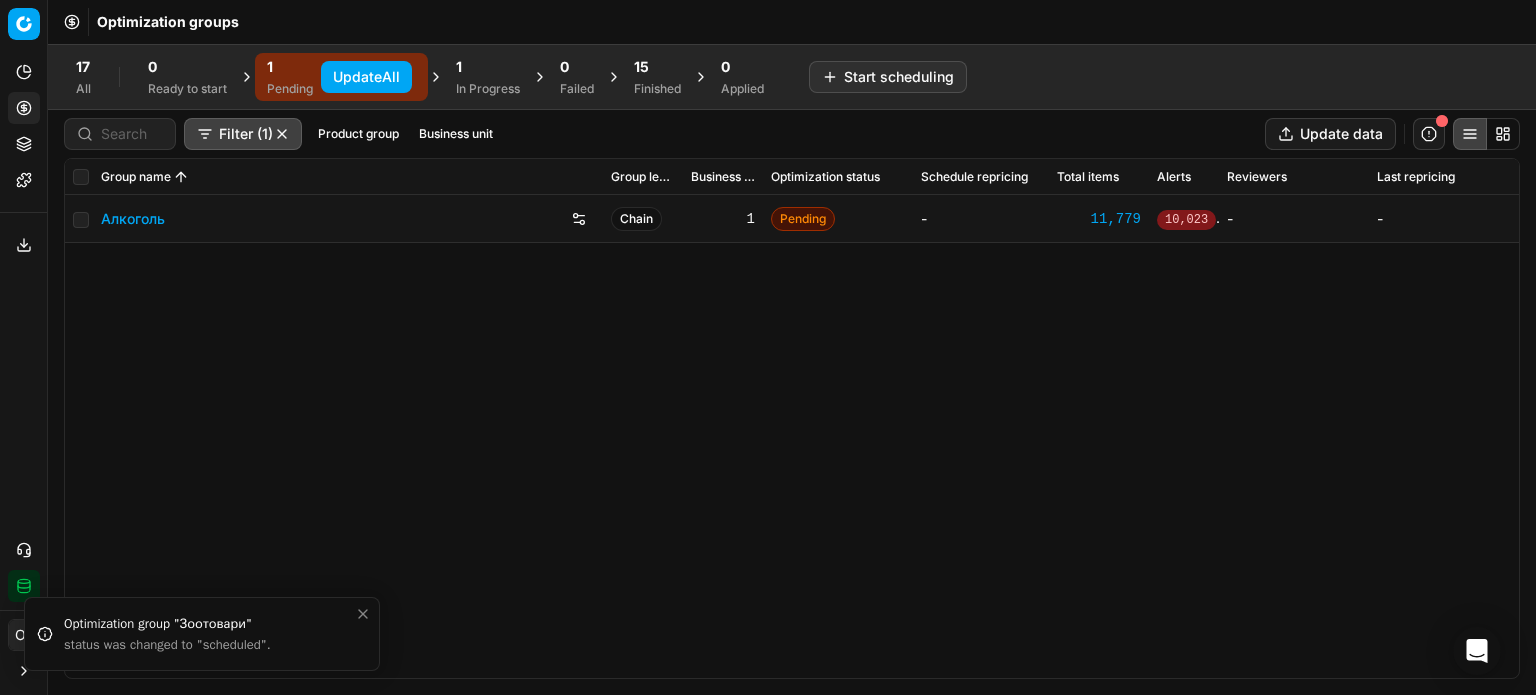 click on "Update  All" at bounding box center (366, 77) 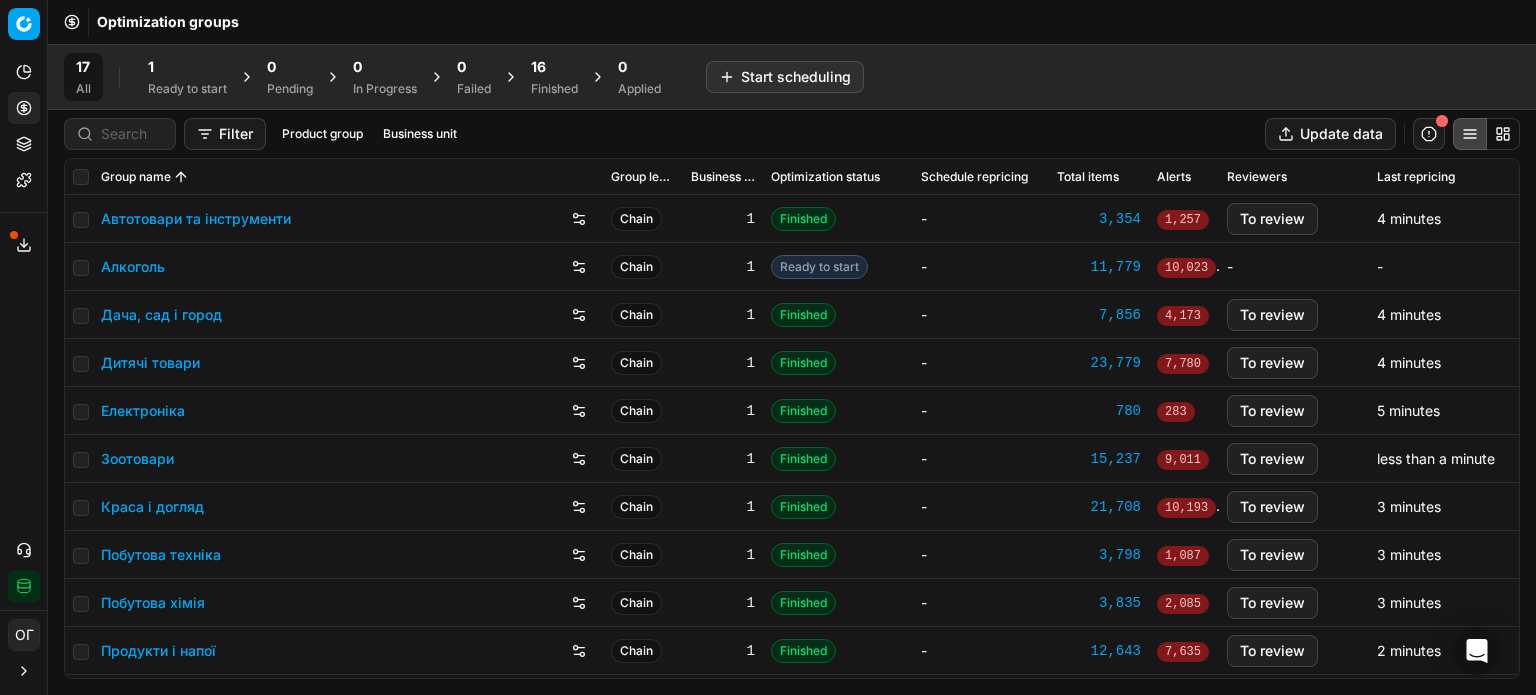 click on "1" at bounding box center [187, 67] 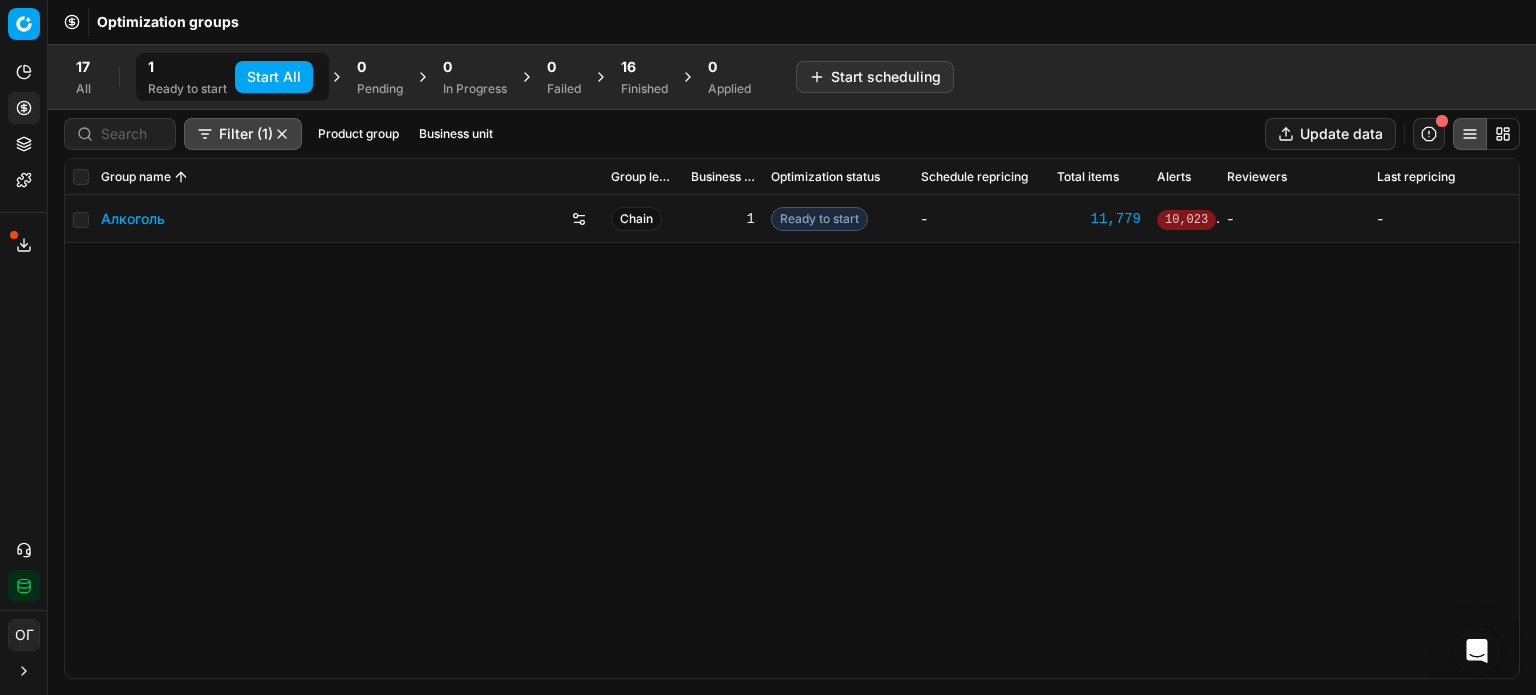 click on "Start   All" at bounding box center [274, 77] 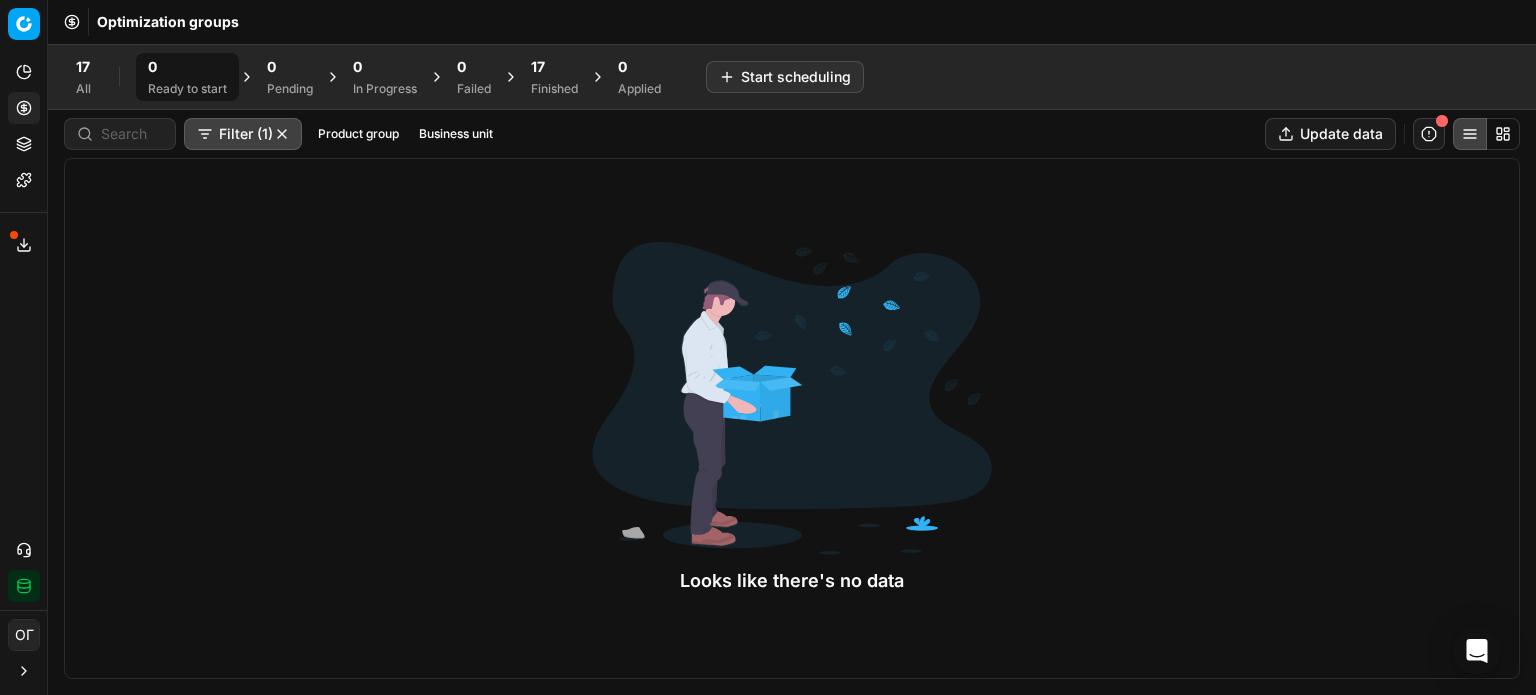click on "17 Finished" at bounding box center (554, 77) 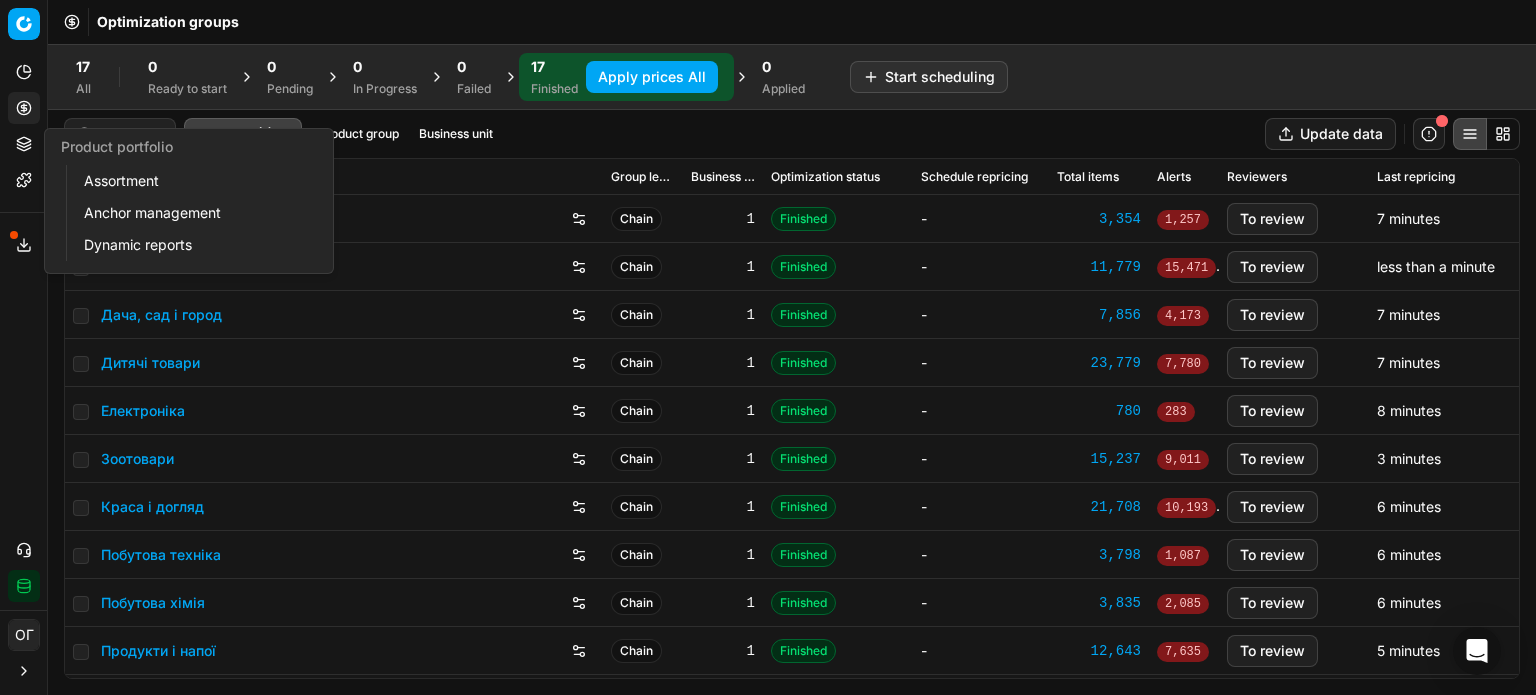 click on "Assortment" at bounding box center (192, 181) 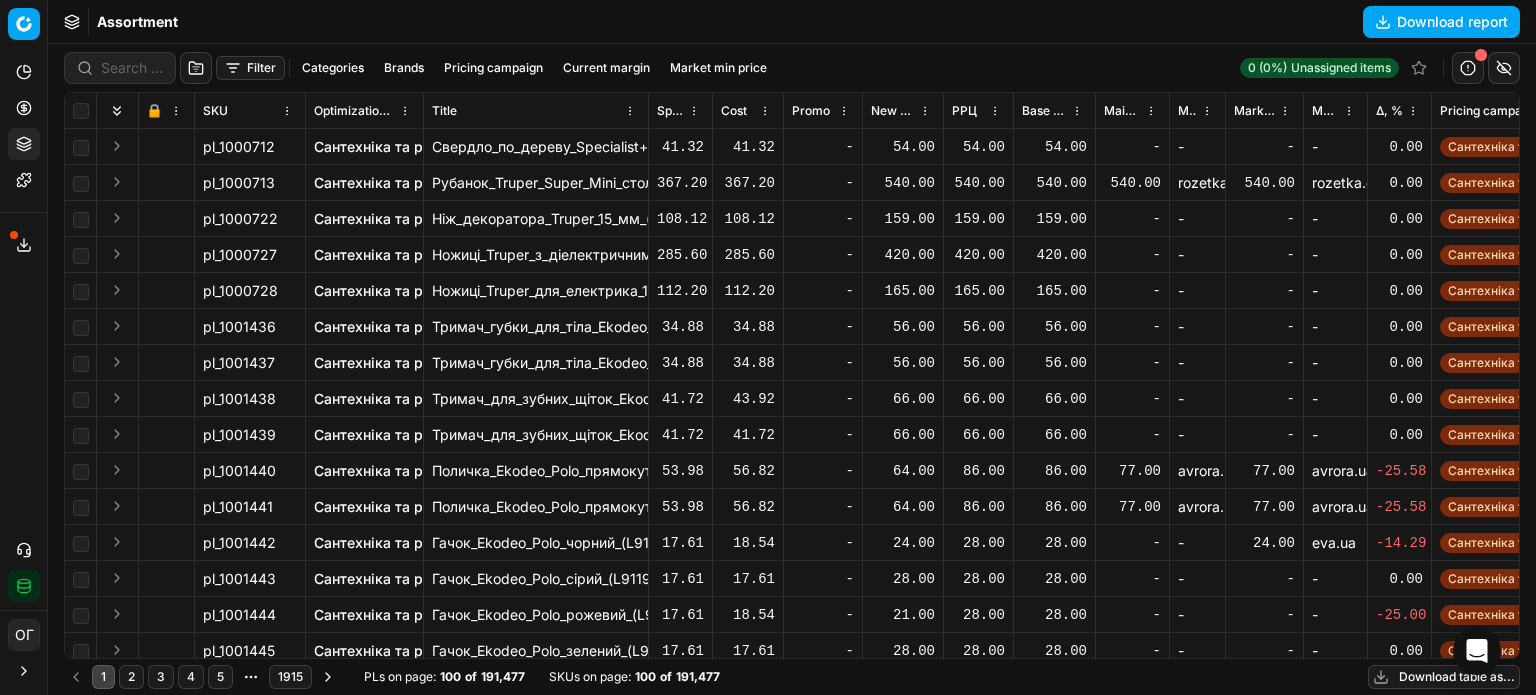 click on "Δ, %" at bounding box center (1389, 111) 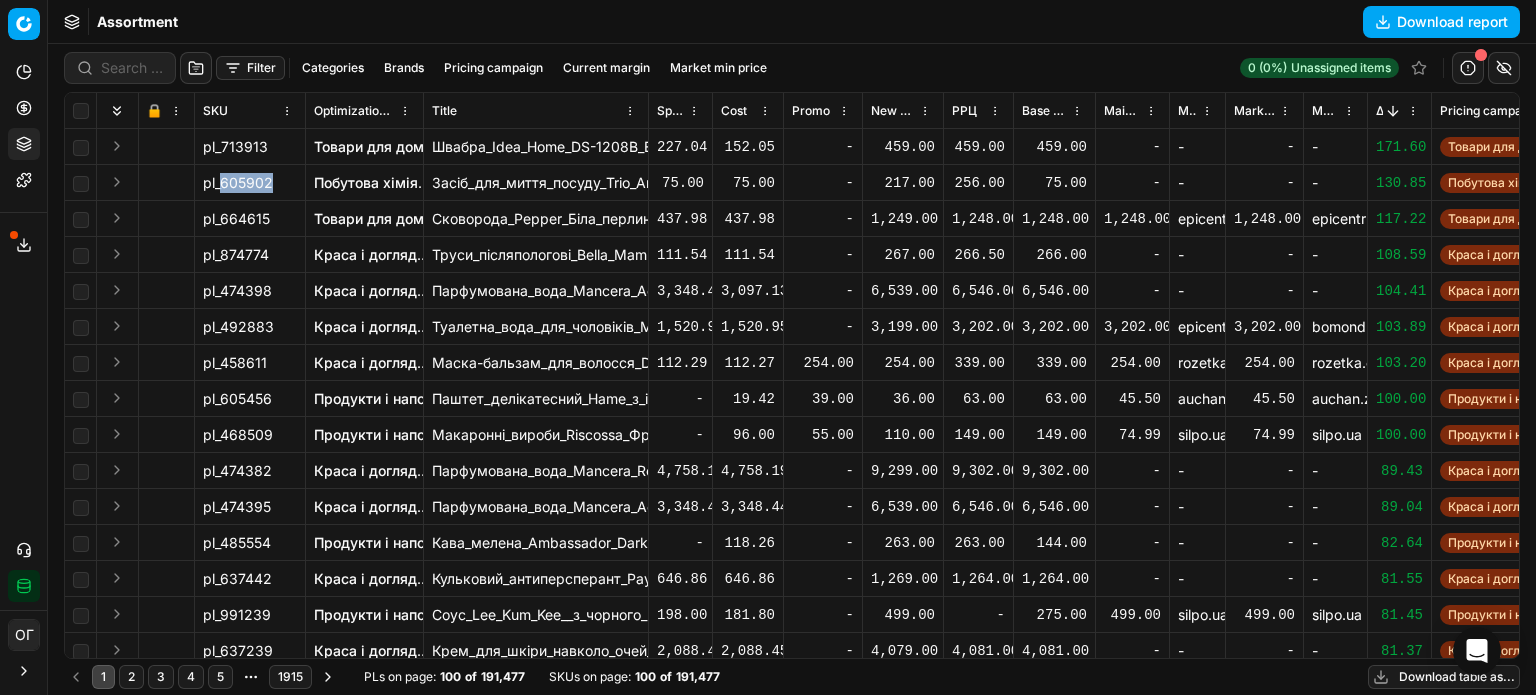 drag, startPoint x: 274, startPoint y: 184, endPoint x: 218, endPoint y: 195, distance: 57.070133 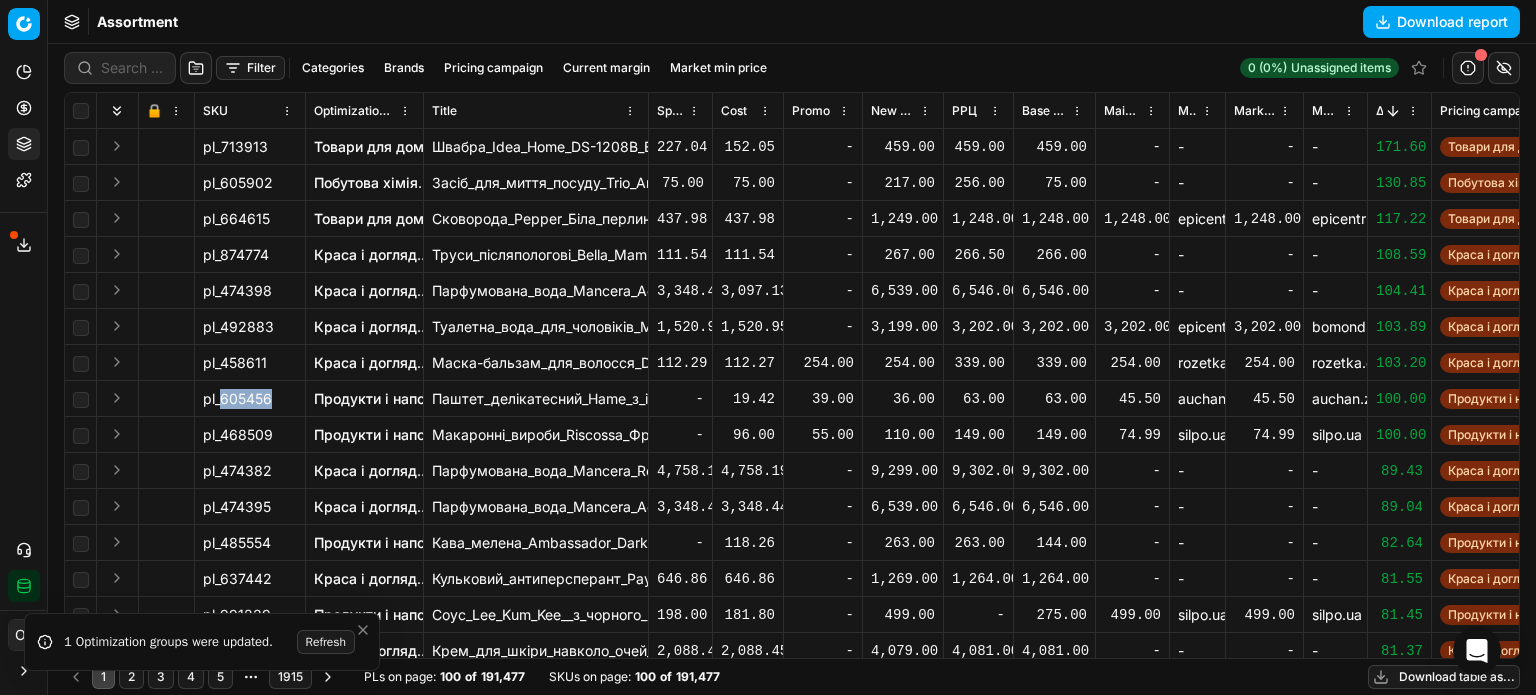 drag, startPoint x: 275, startPoint y: 395, endPoint x: 221, endPoint y: 394, distance: 54.00926 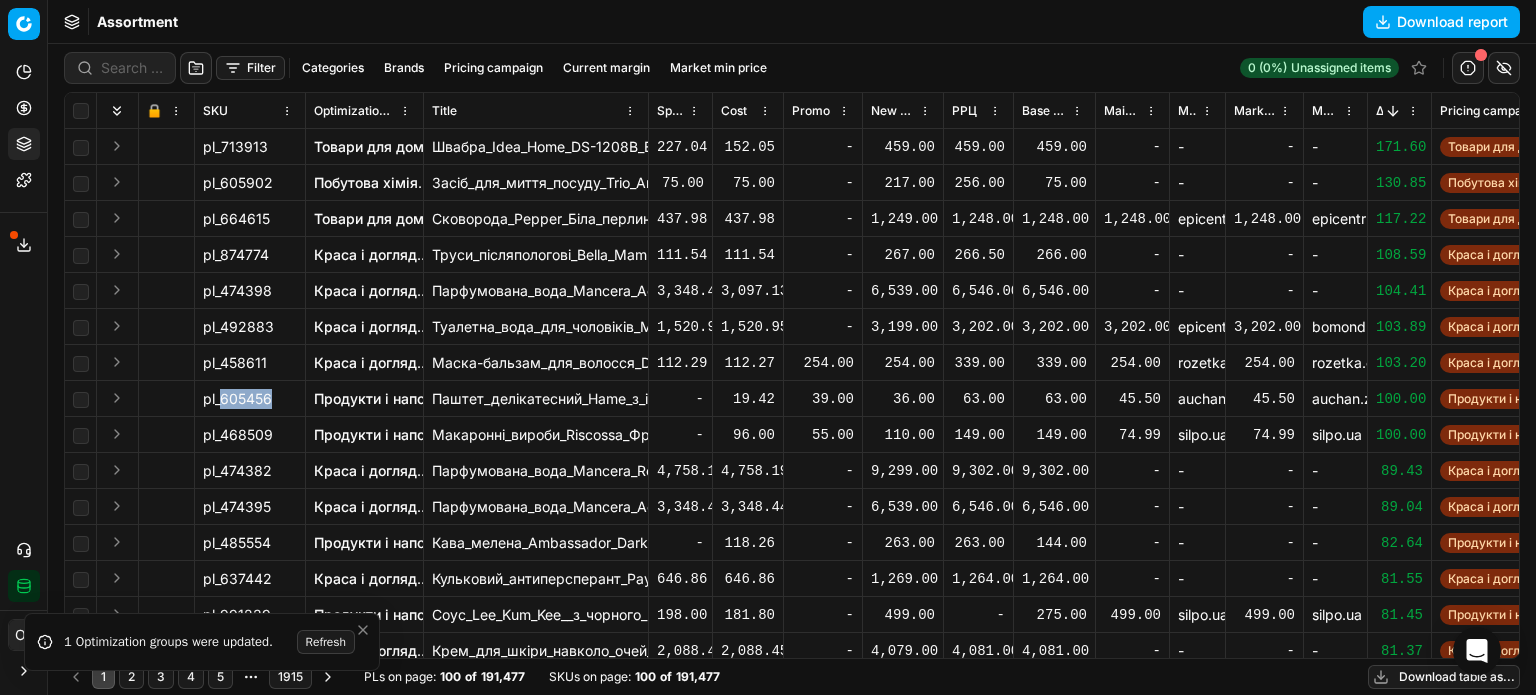 click on "pl_605456" at bounding box center (250, 399) 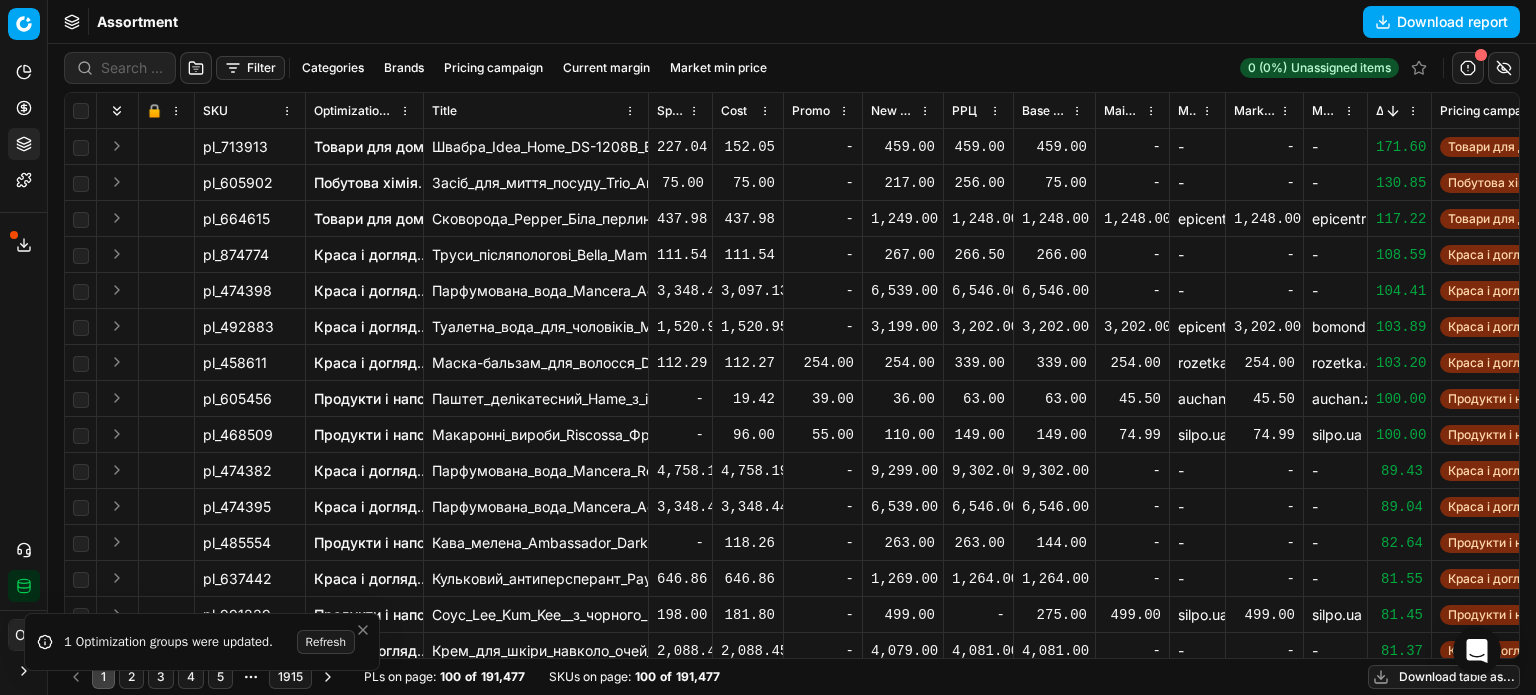 click at bounding box center [1393, 111] 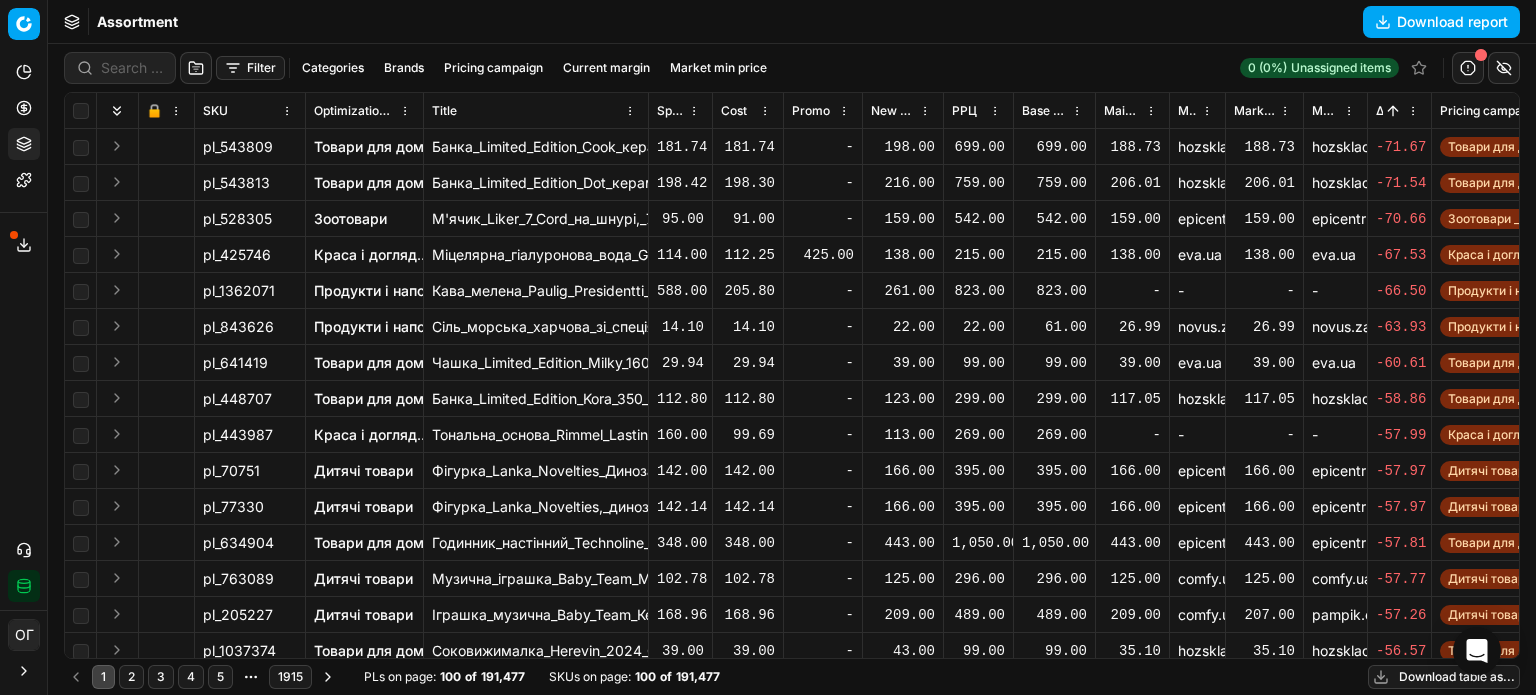 drag, startPoint x: 276, startPoint y: 286, endPoint x: 224, endPoint y: 287, distance: 52.009613 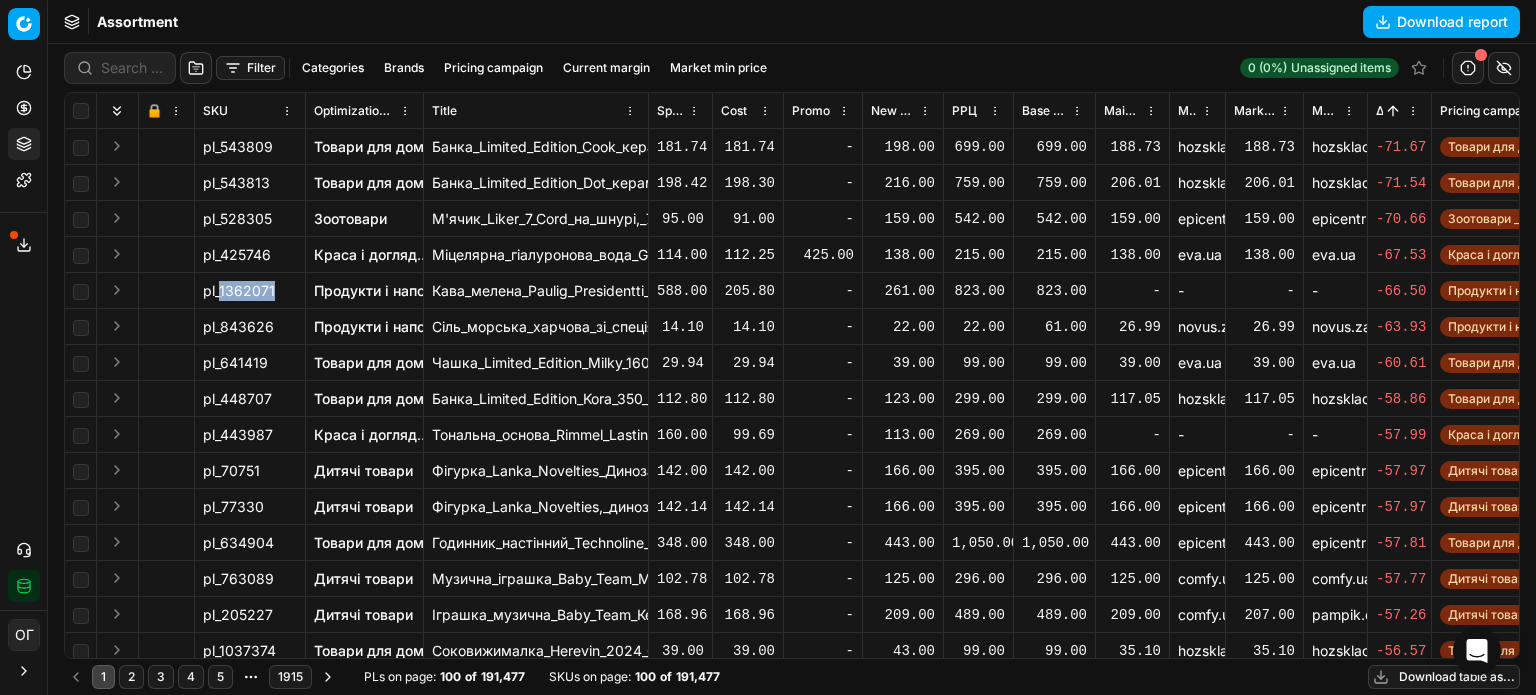 drag, startPoint x: 220, startPoint y: 287, endPoint x: 274, endPoint y: 304, distance: 56.61272 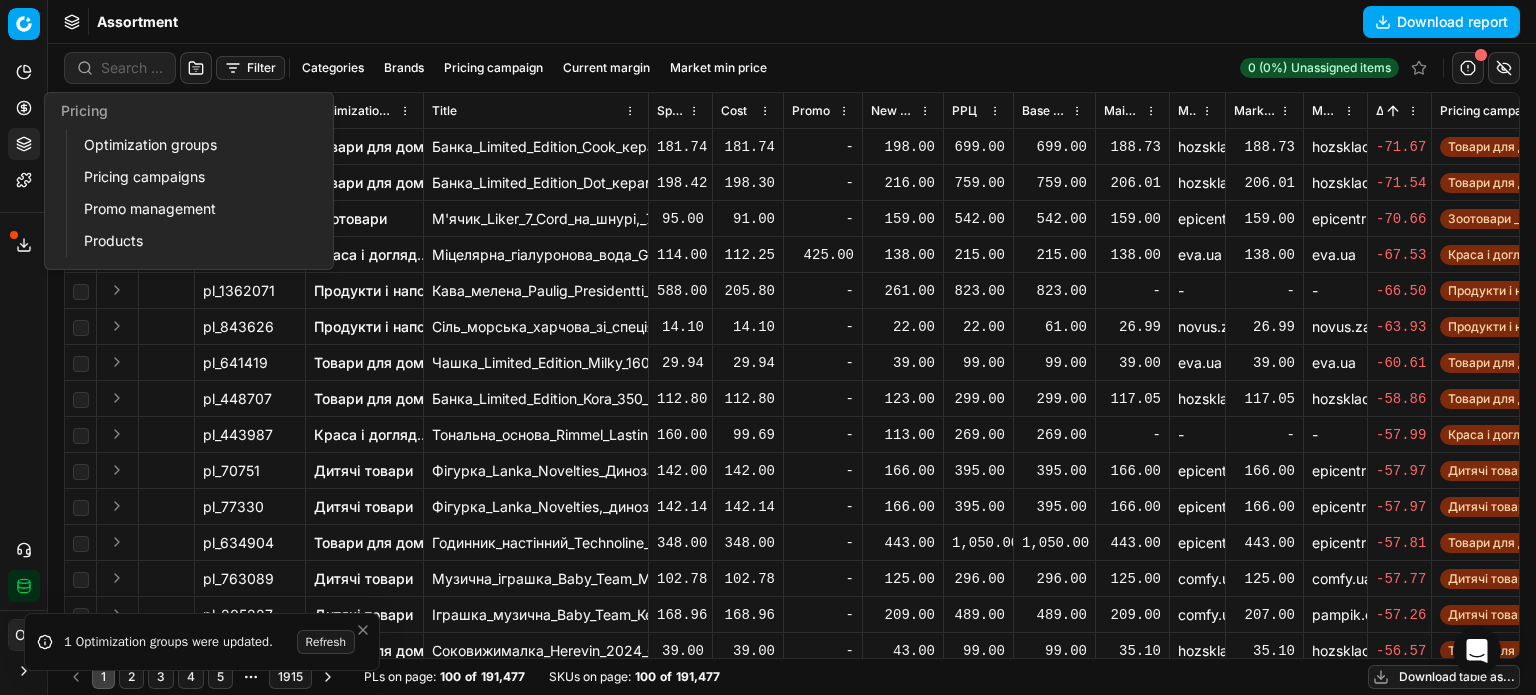 click on "Optimization groups" at bounding box center [192, 145] 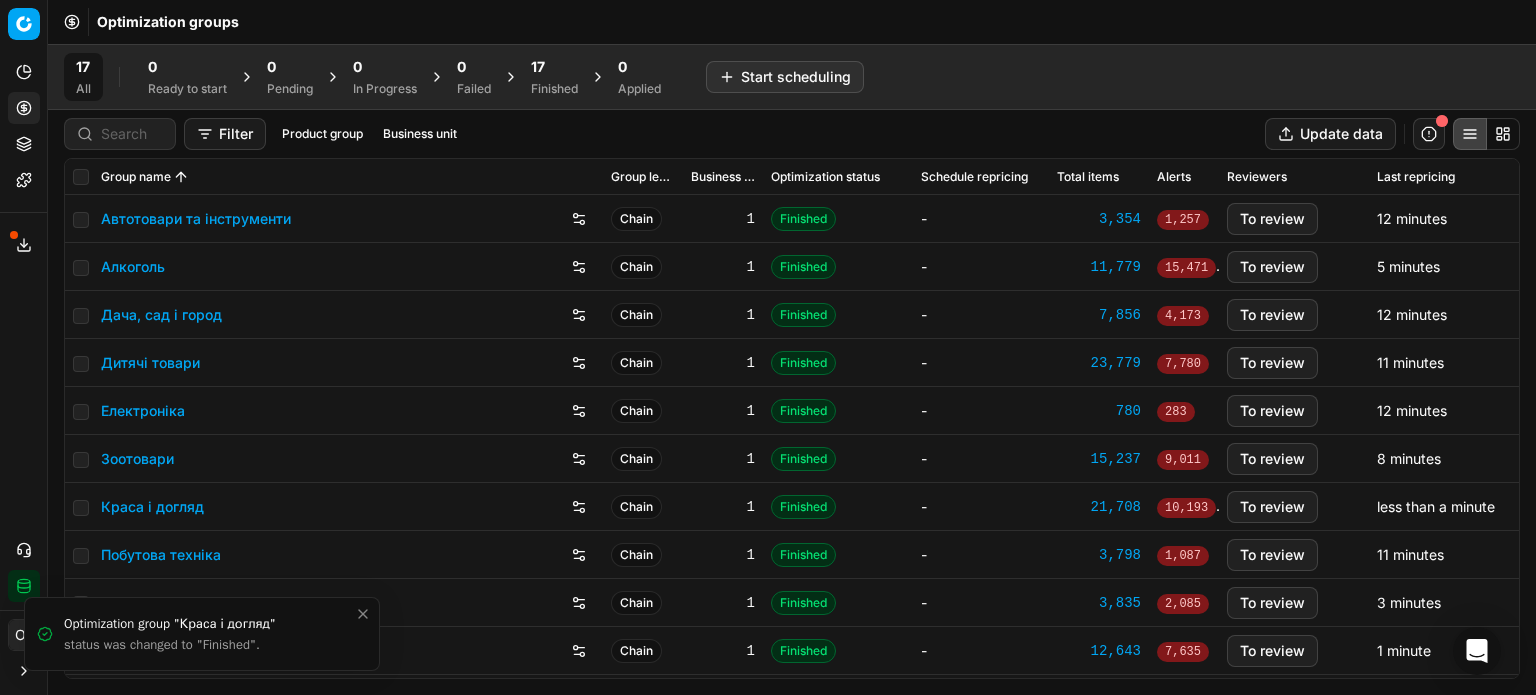 drag, startPoint x: 568, startPoint y: 76, endPoint x: 548, endPoint y: 69, distance: 21.189621 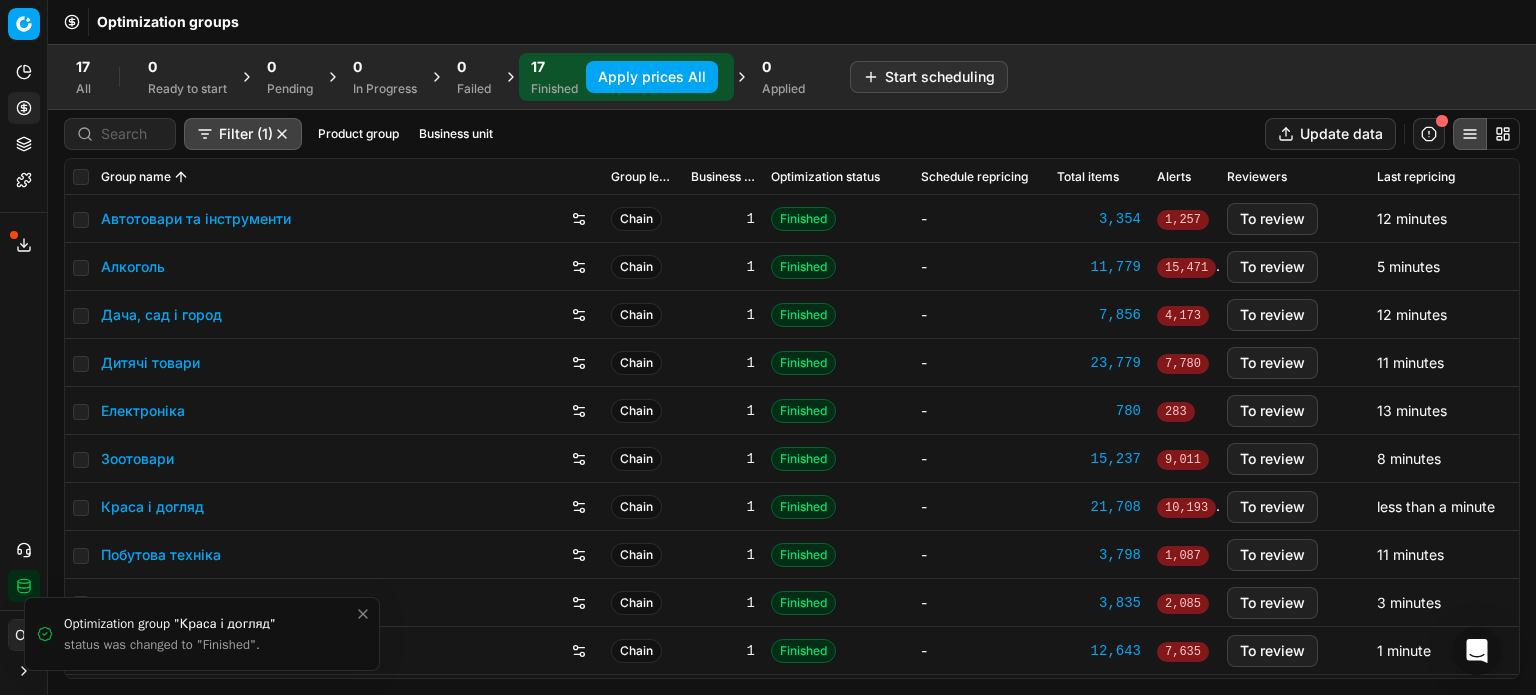 click on "Apply prices   All" at bounding box center [652, 77] 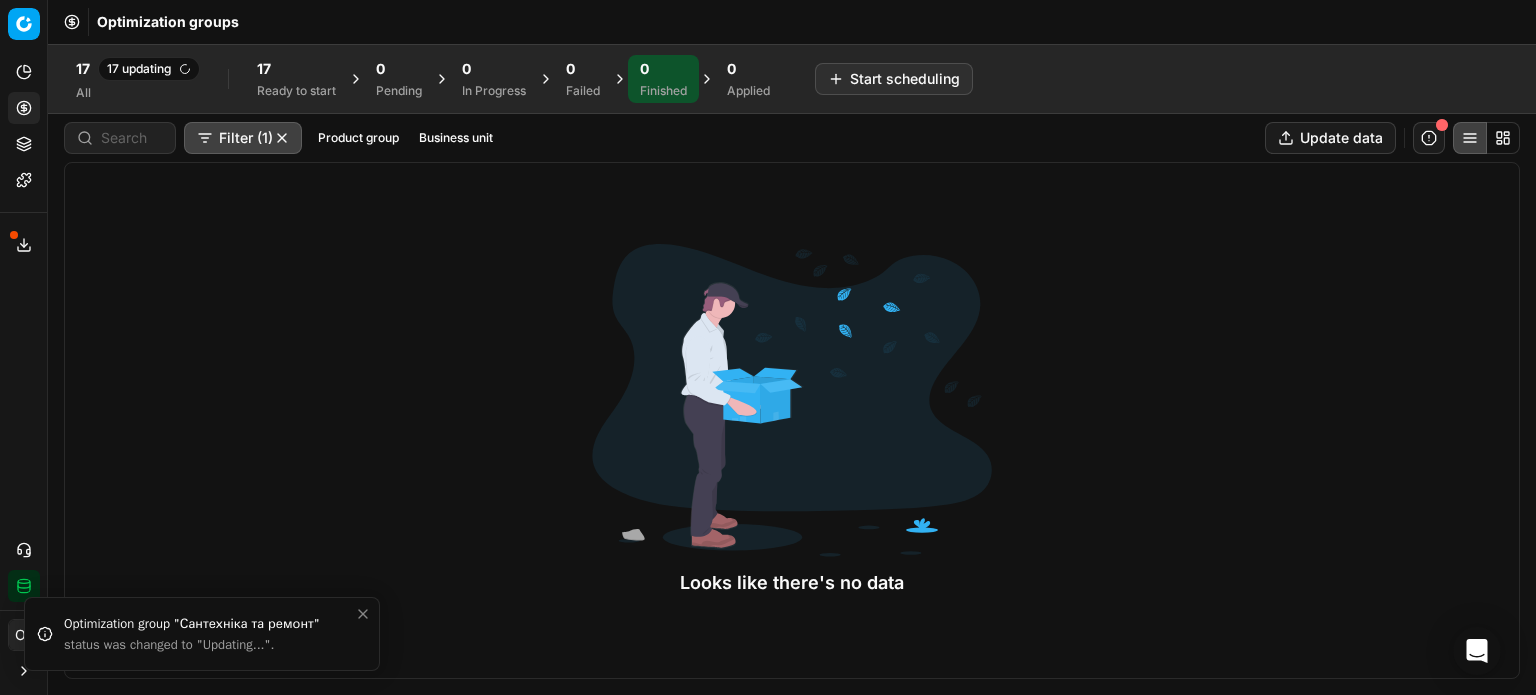 click on "17" at bounding box center [296, 69] 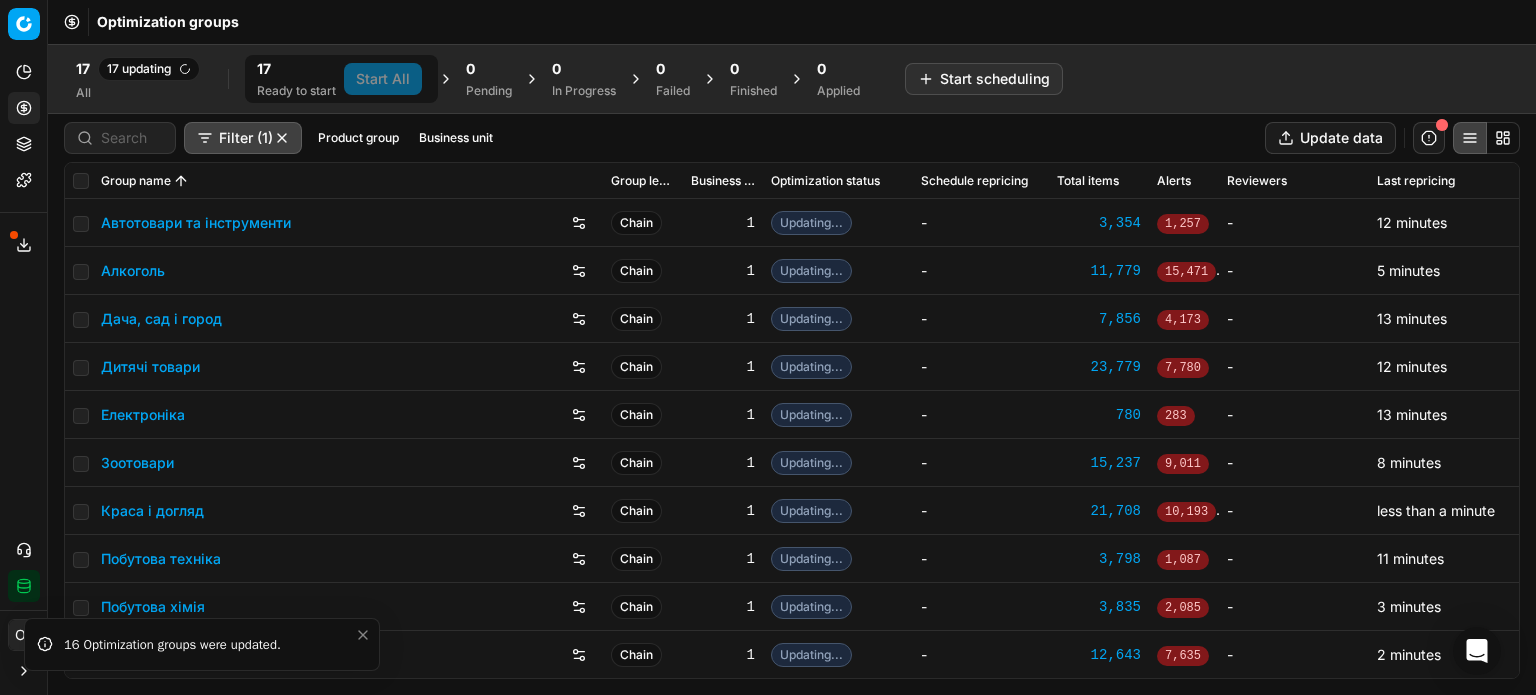 click on "Зоотовари" at bounding box center [137, 463] 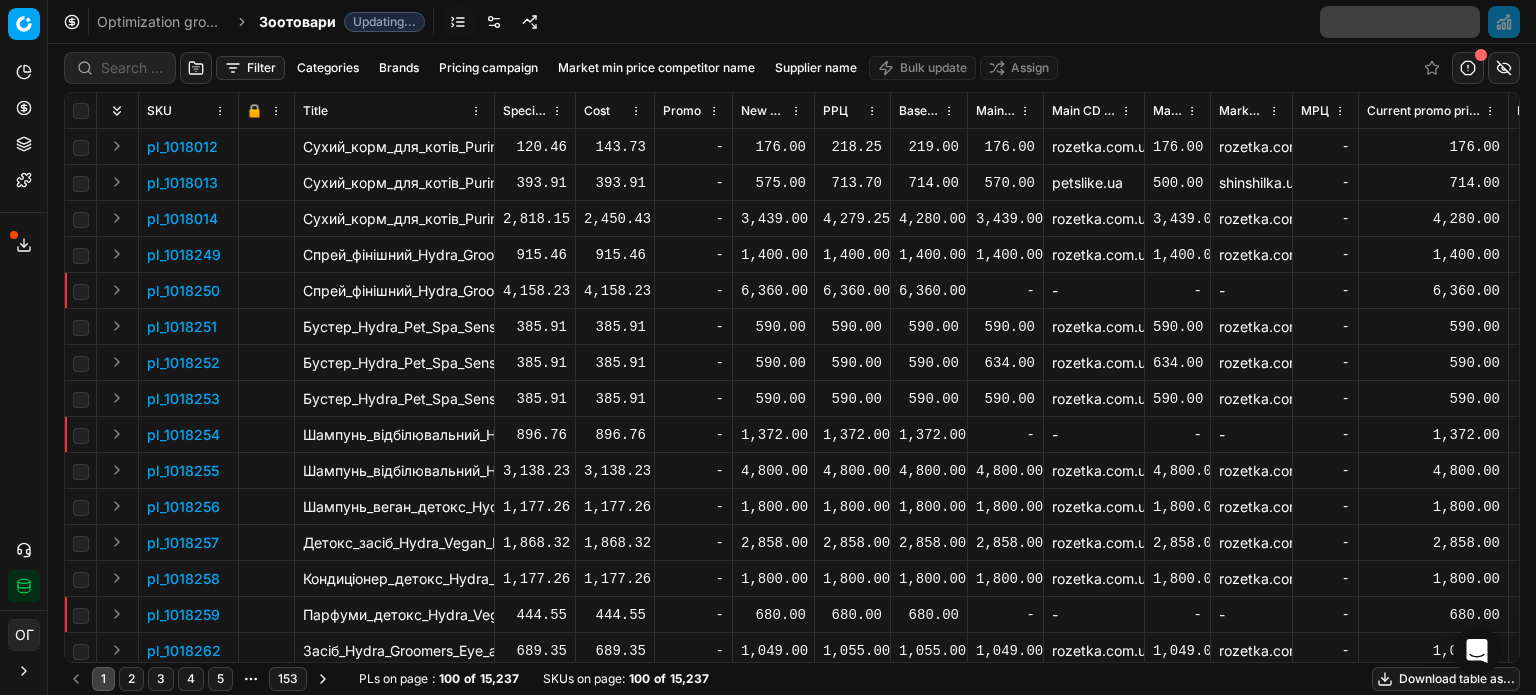 click at bounding box center [494, 22] 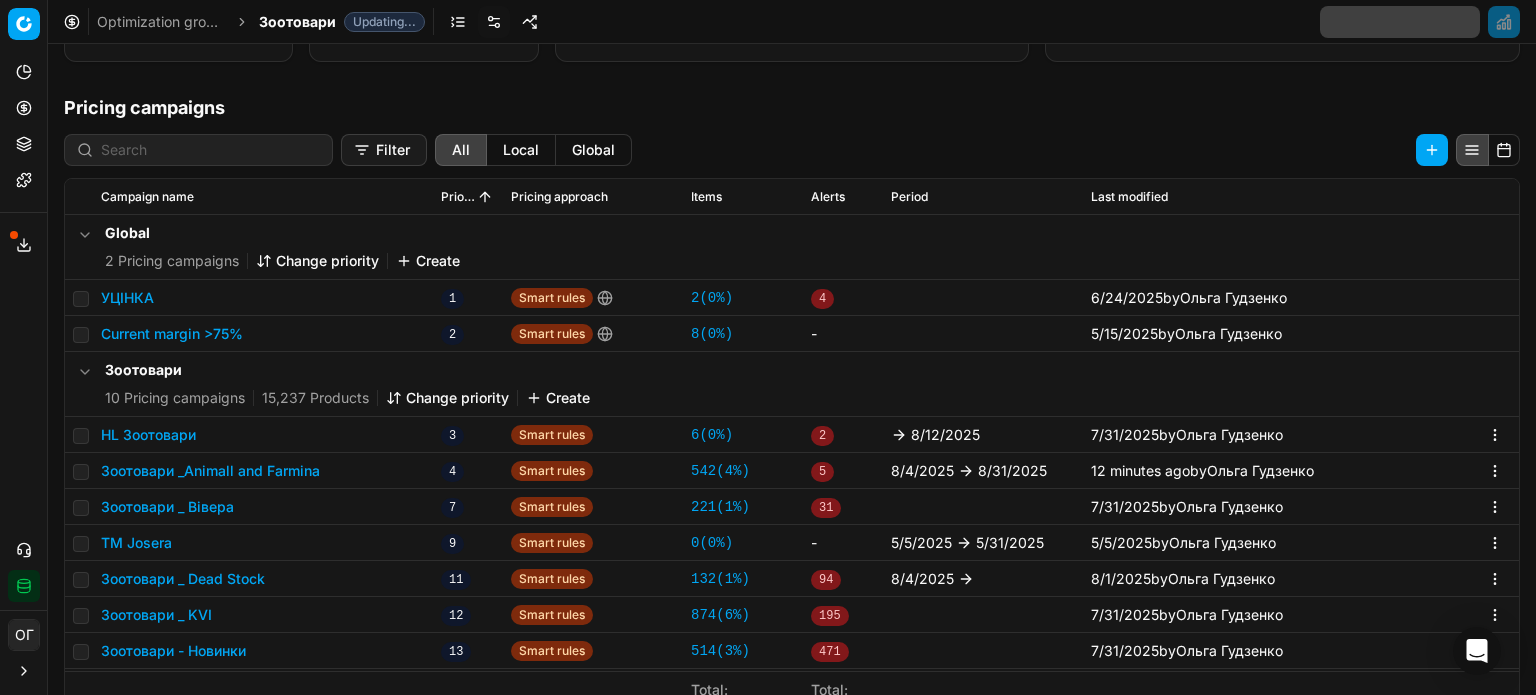scroll, scrollTop: 361, scrollLeft: 0, axis: vertical 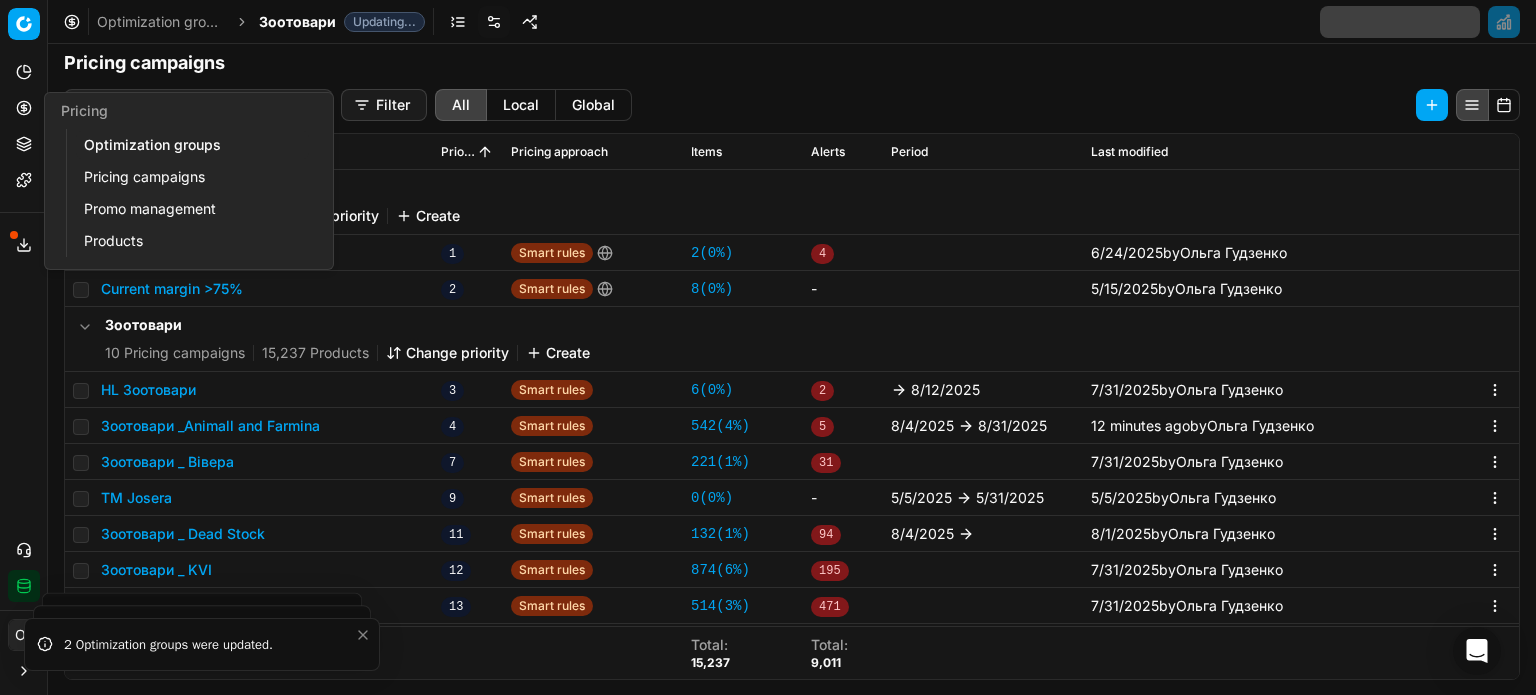 click on "Pricing" at bounding box center (24, 108) 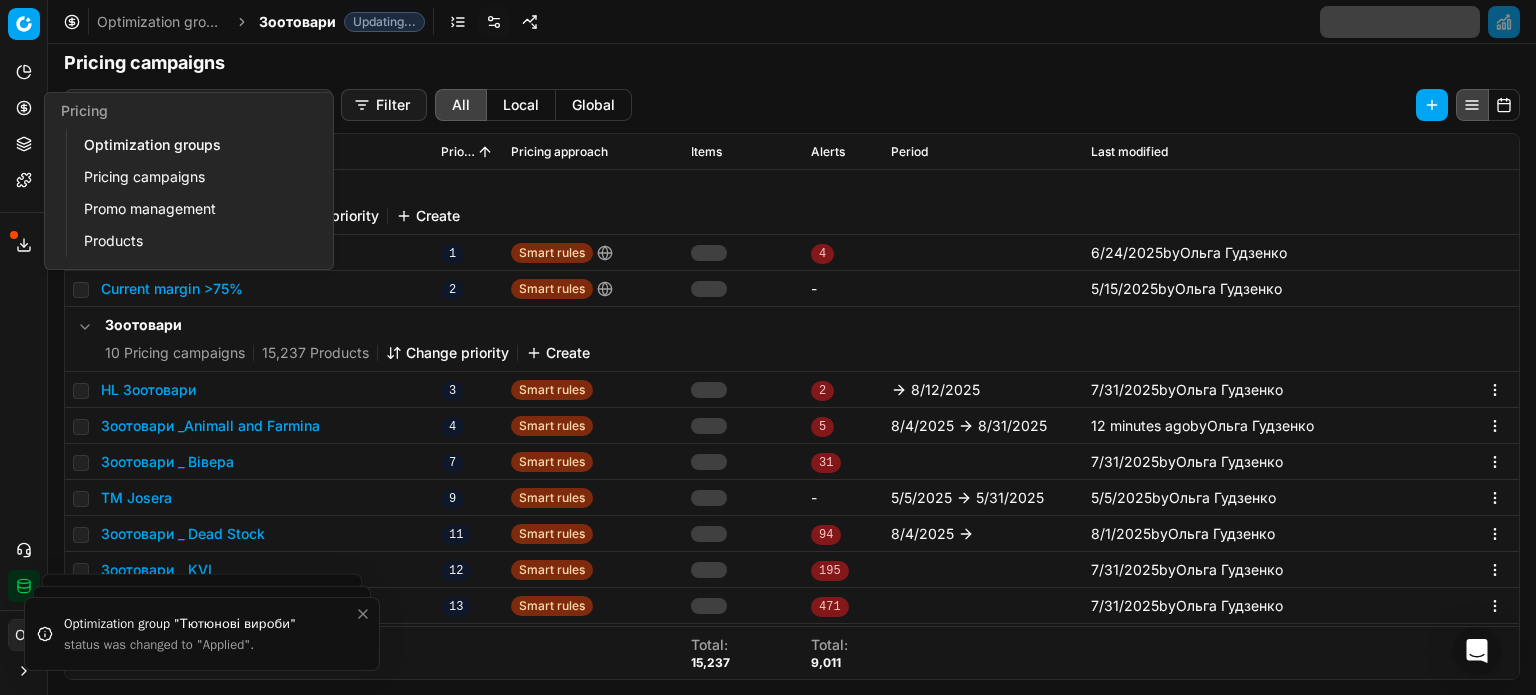 click on "Optimization groups" at bounding box center [192, 145] 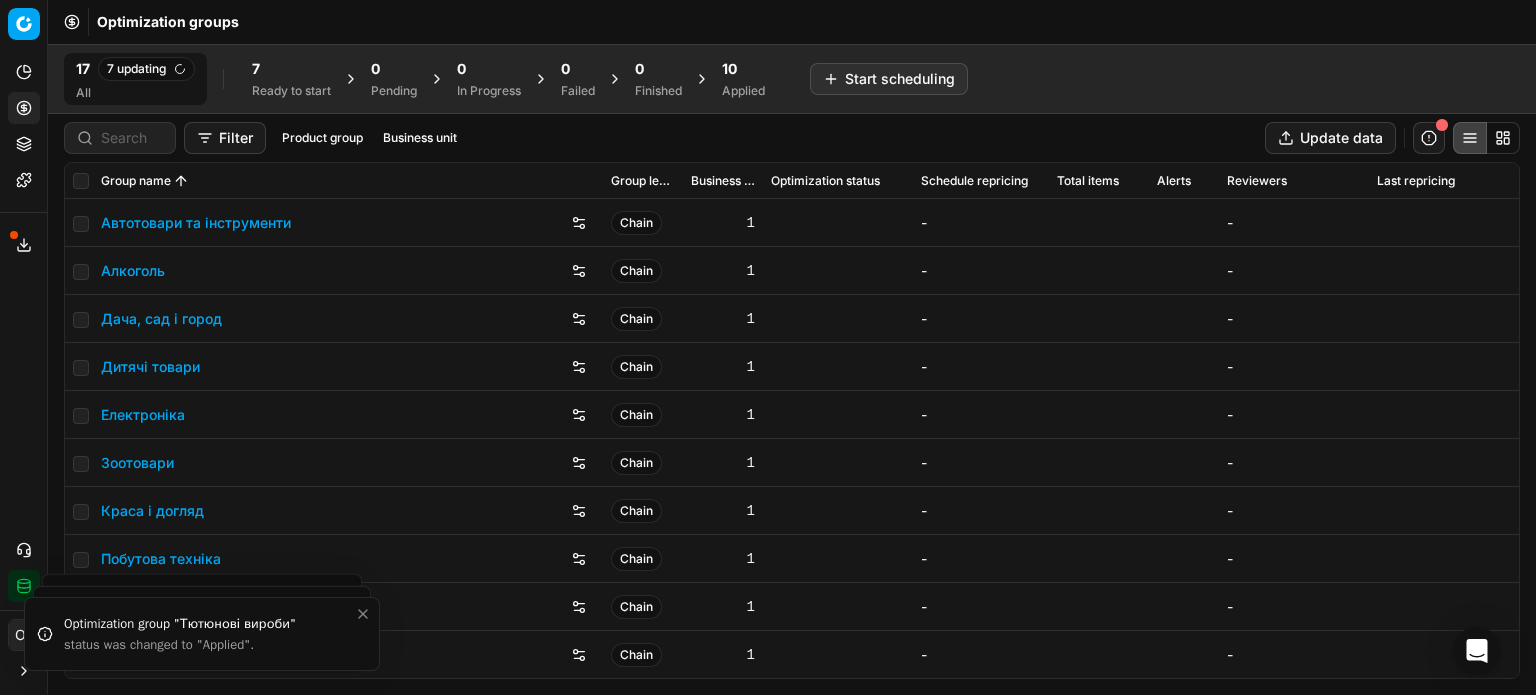 click on "Applied" at bounding box center (743, 91) 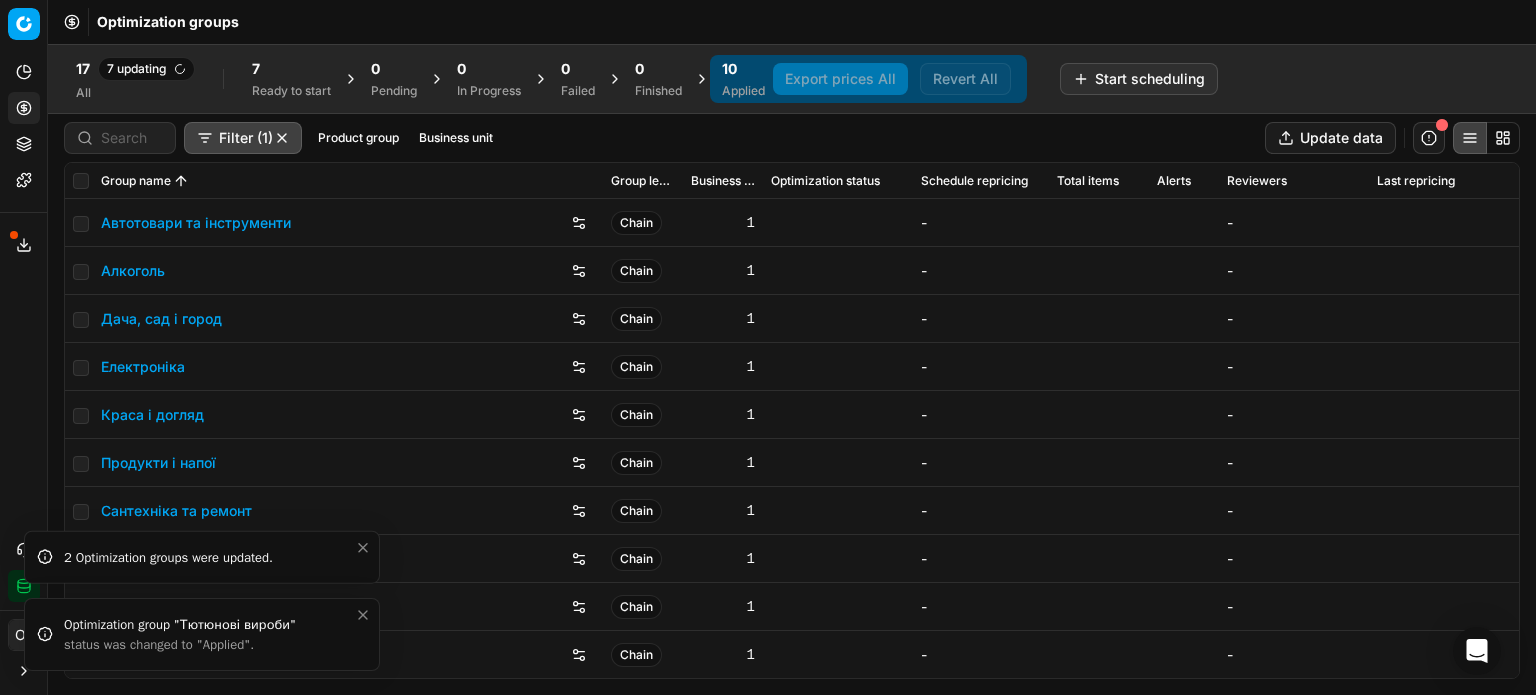 click 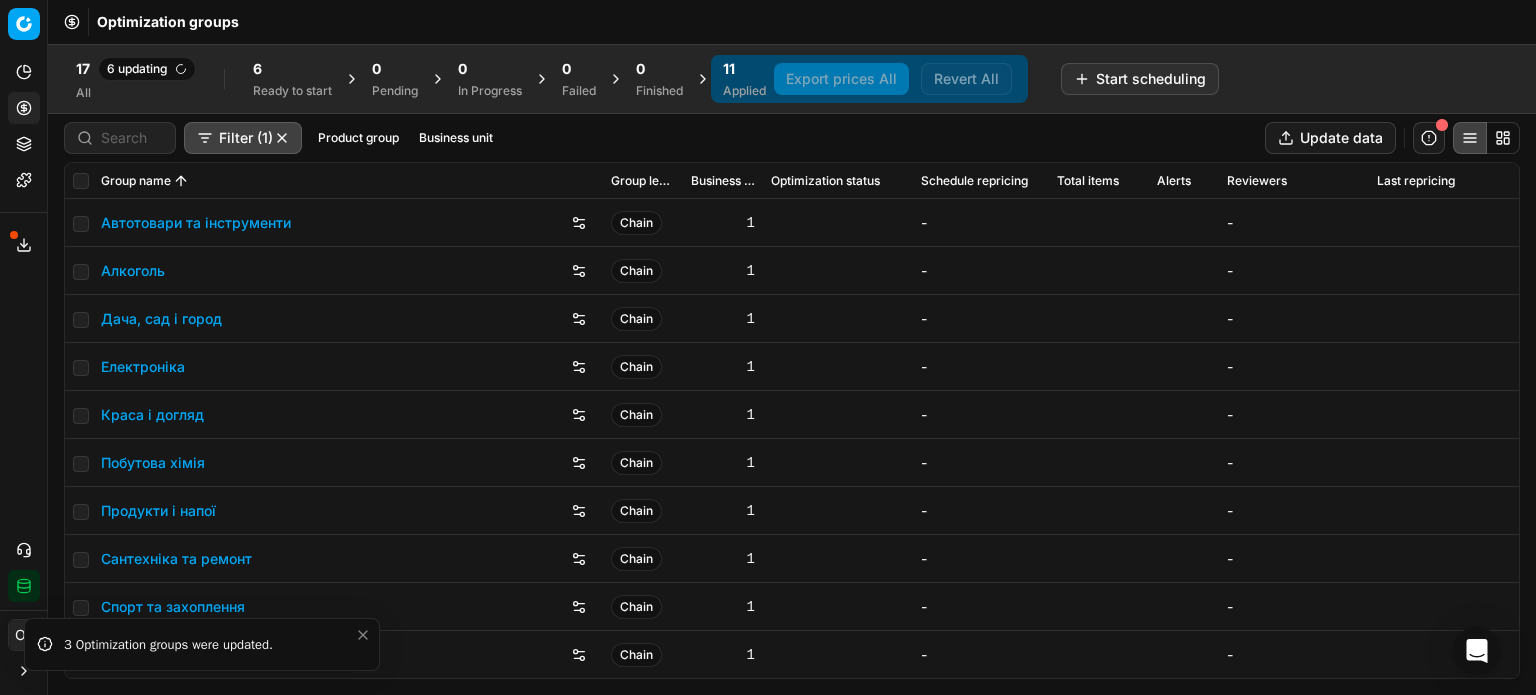 click 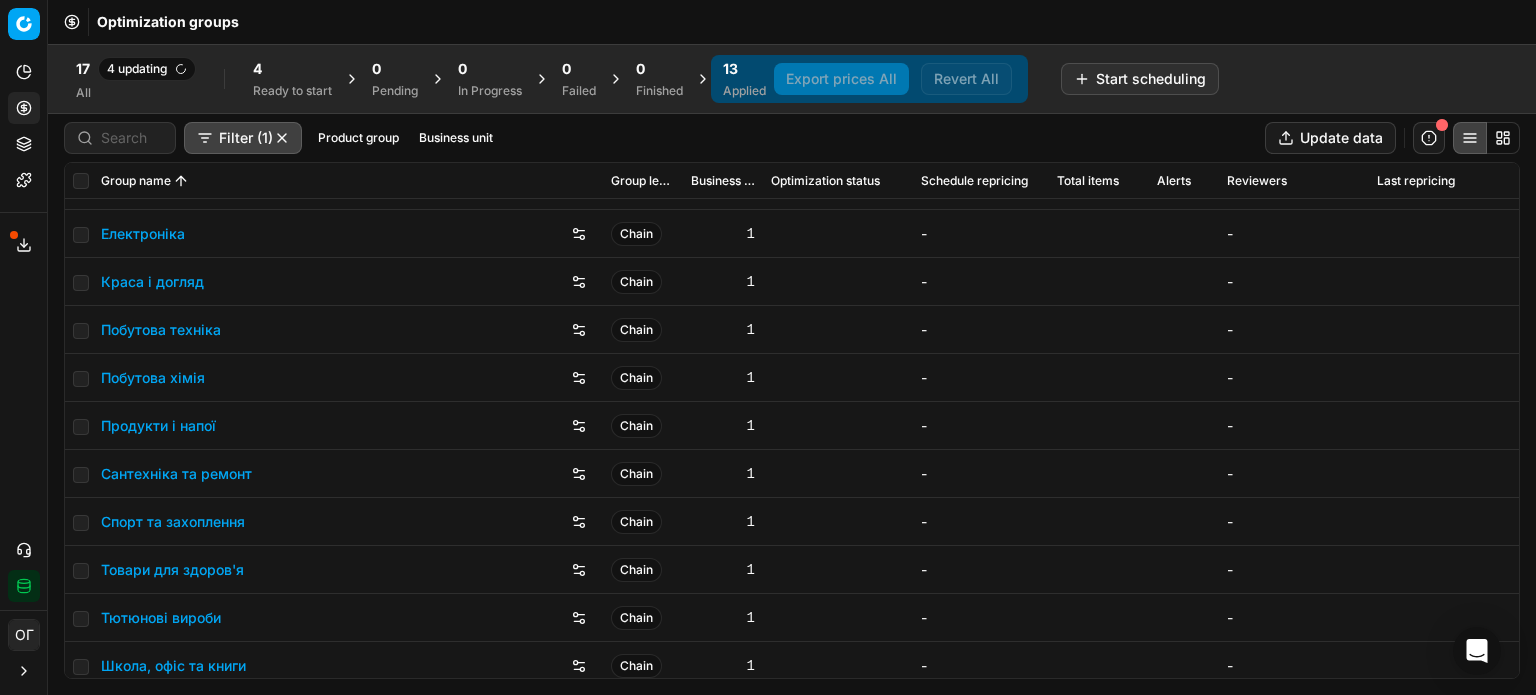scroll, scrollTop: 144, scrollLeft: 0, axis: vertical 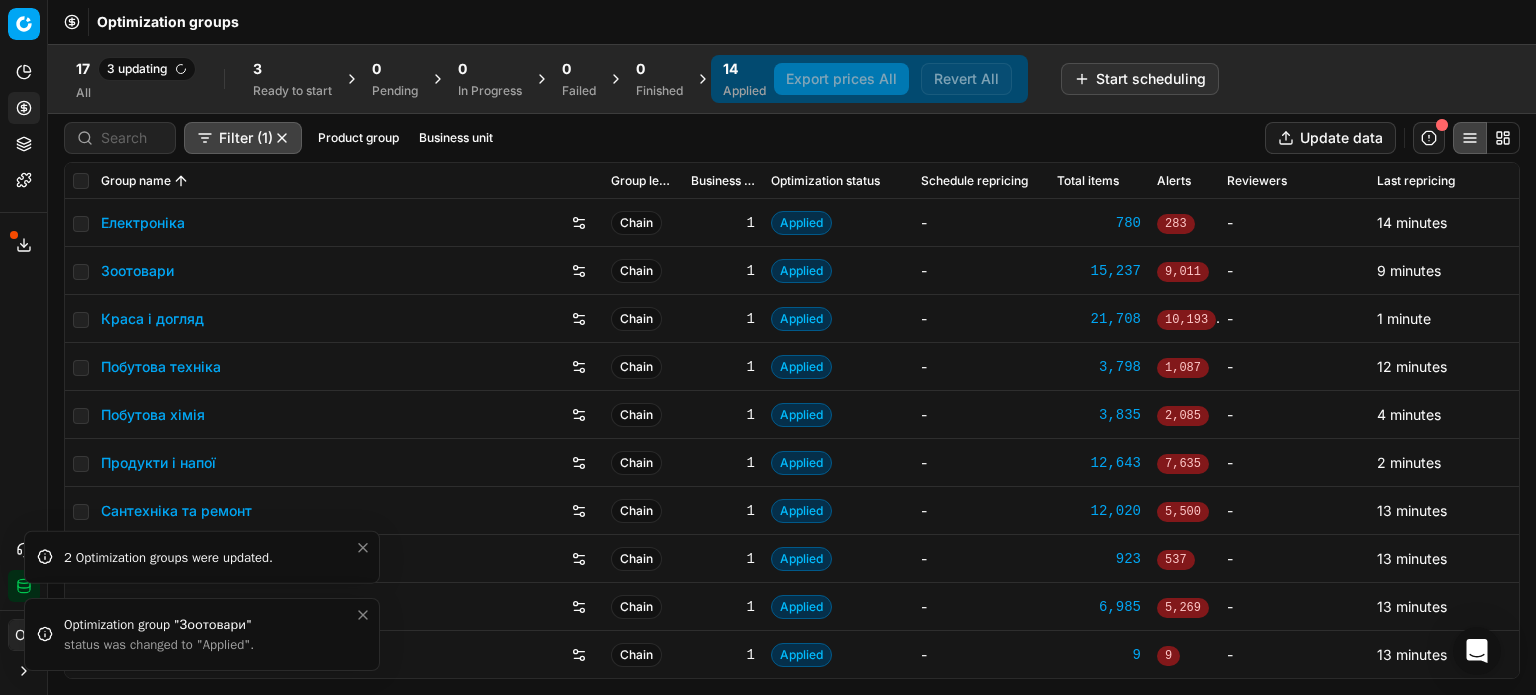 click 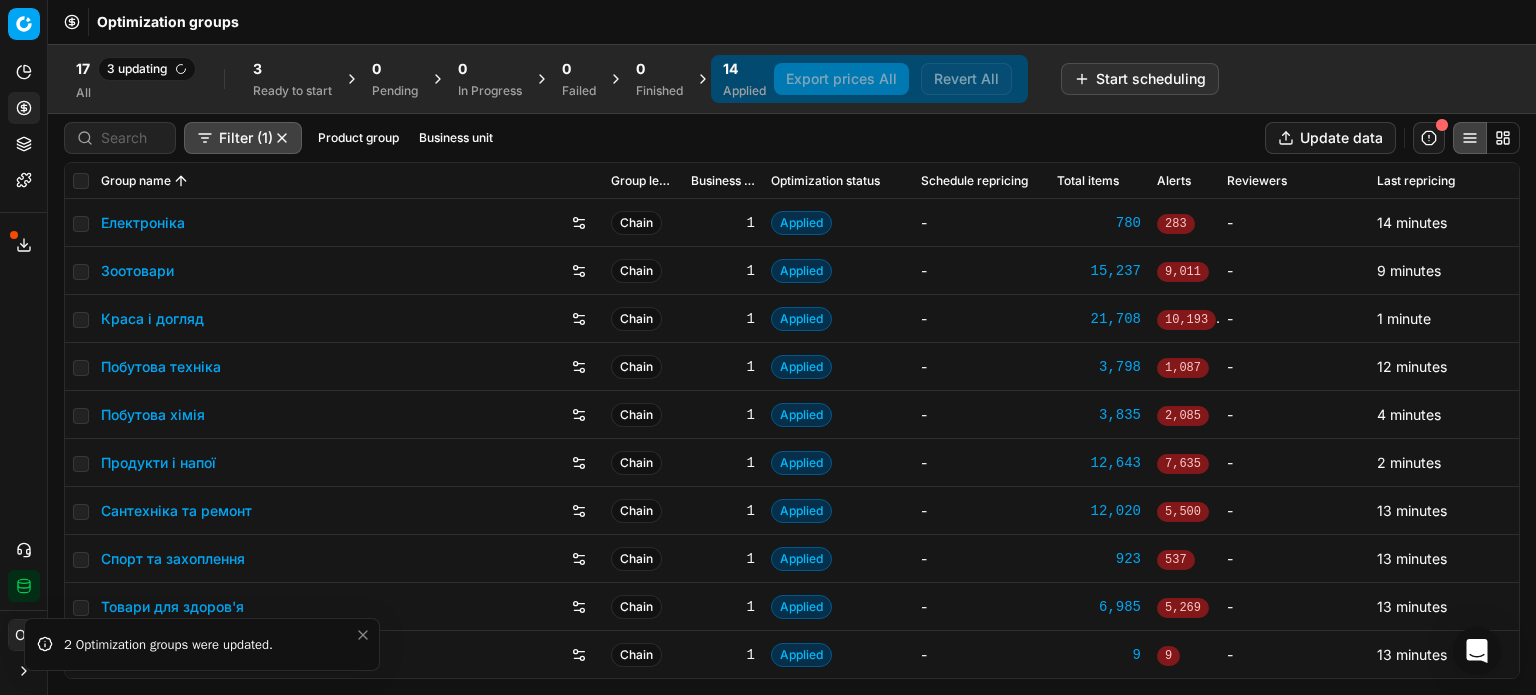 click on "2 Optimization groups were updated." at bounding box center [202, 645] 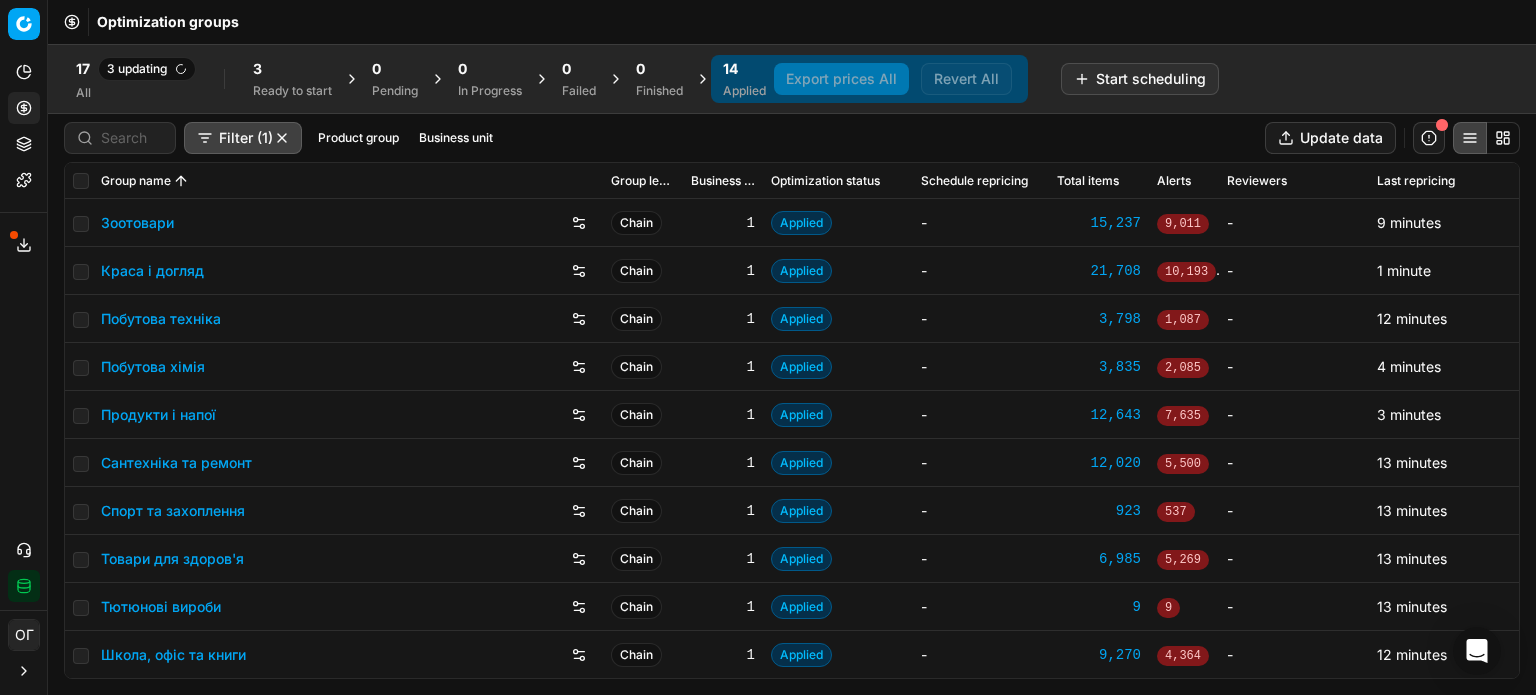 scroll, scrollTop: 192, scrollLeft: 0, axis: vertical 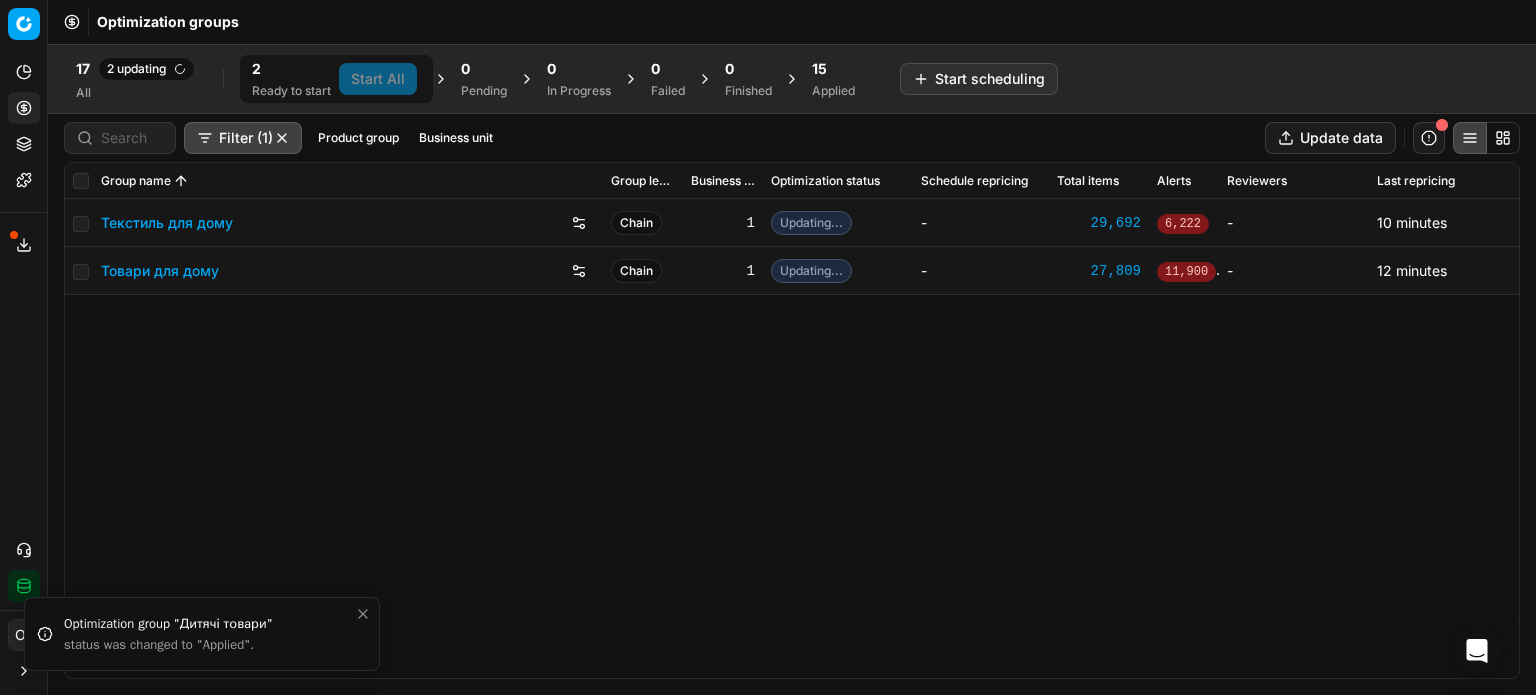 click on "Товари для дому" at bounding box center (160, 271) 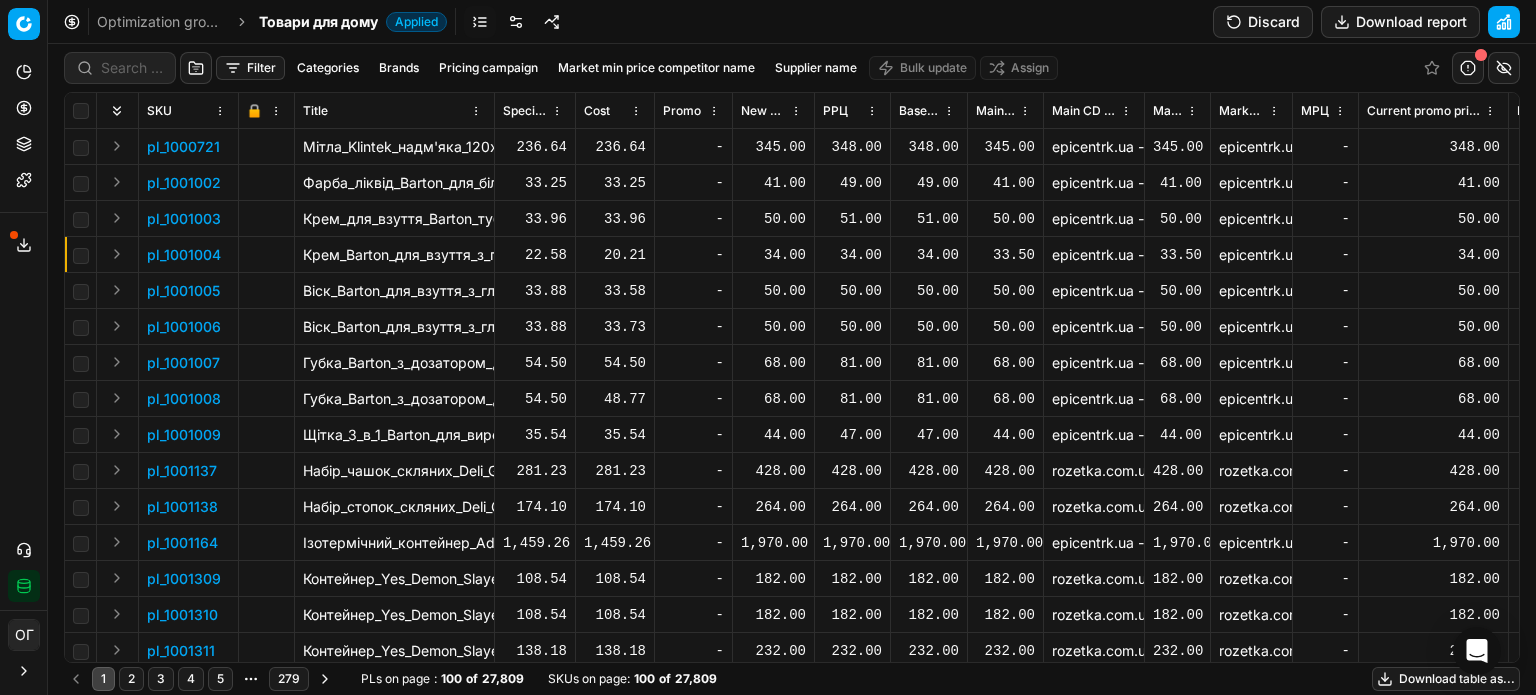 click on "Discard" at bounding box center (1263, 22) 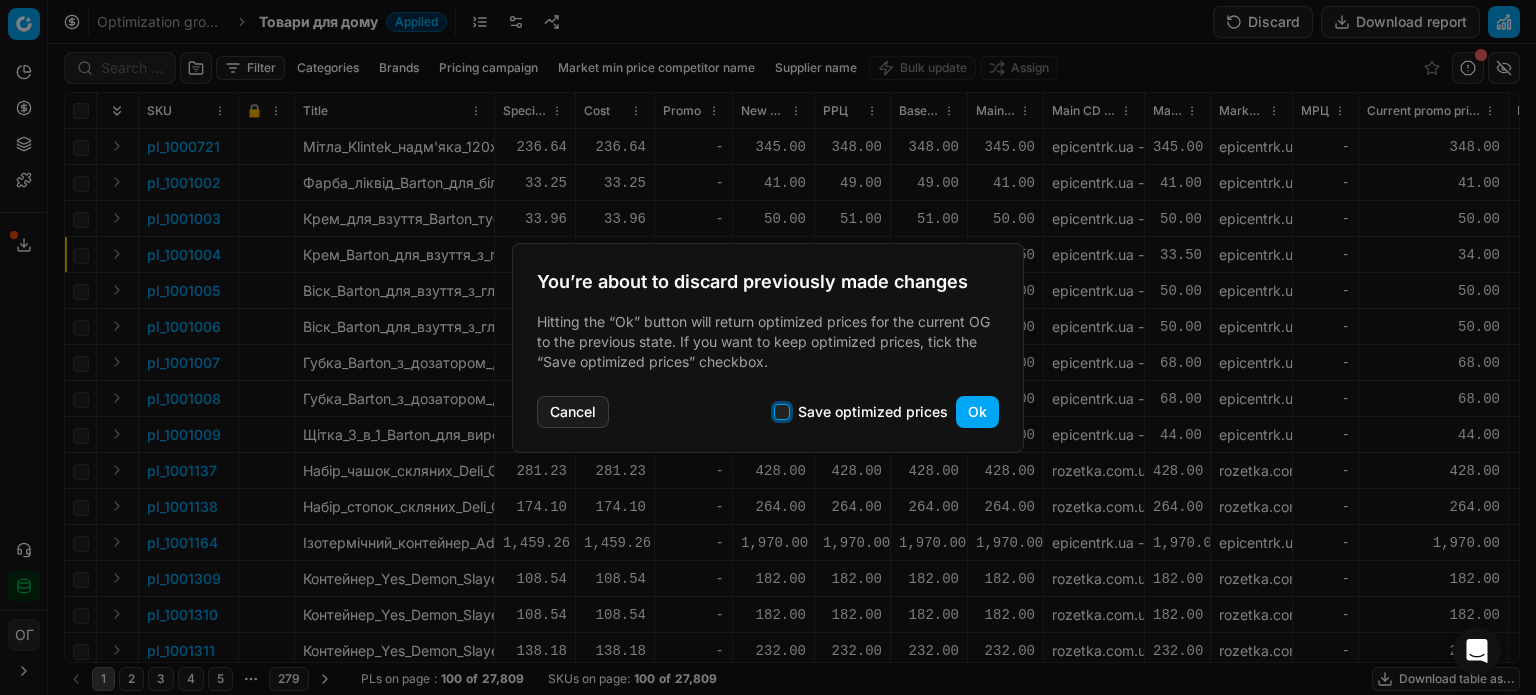 click on "Save optimized prices" at bounding box center [782, 412] 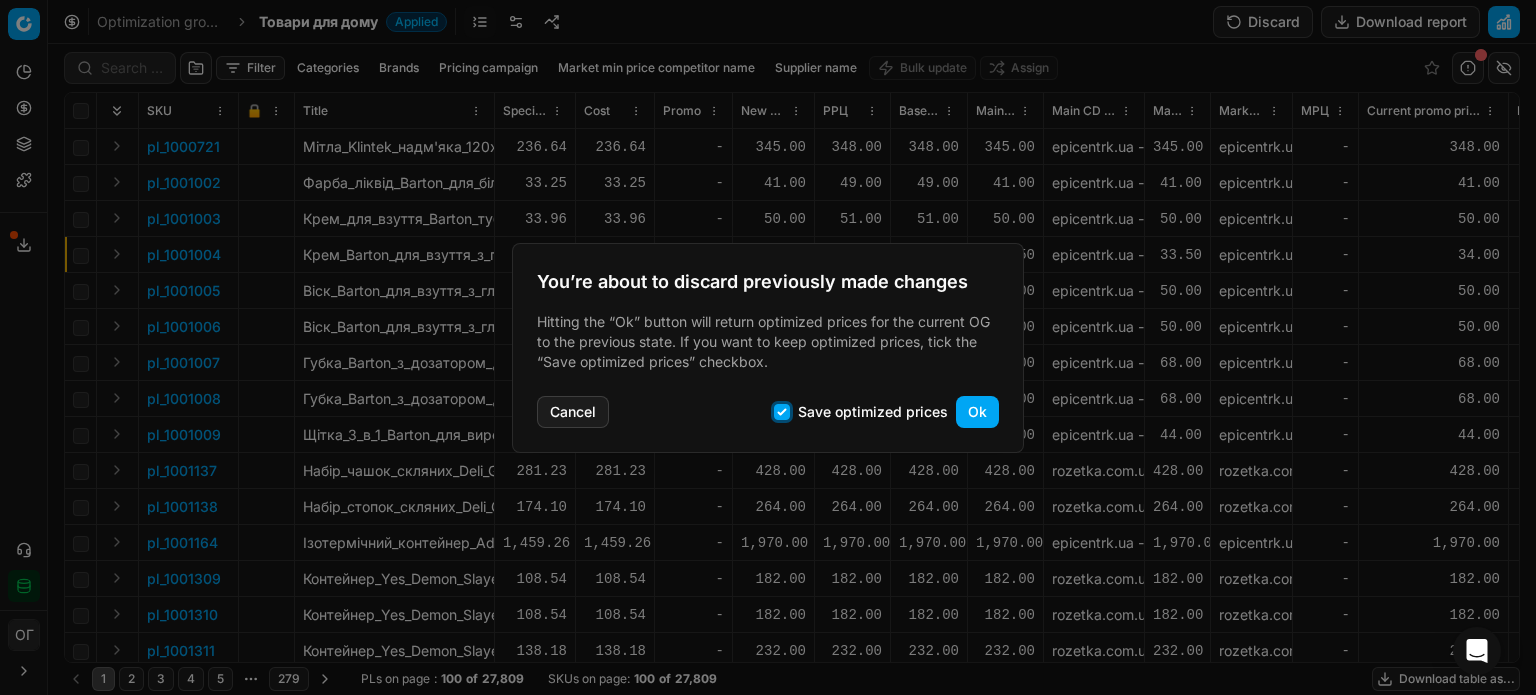 checkbox on "true" 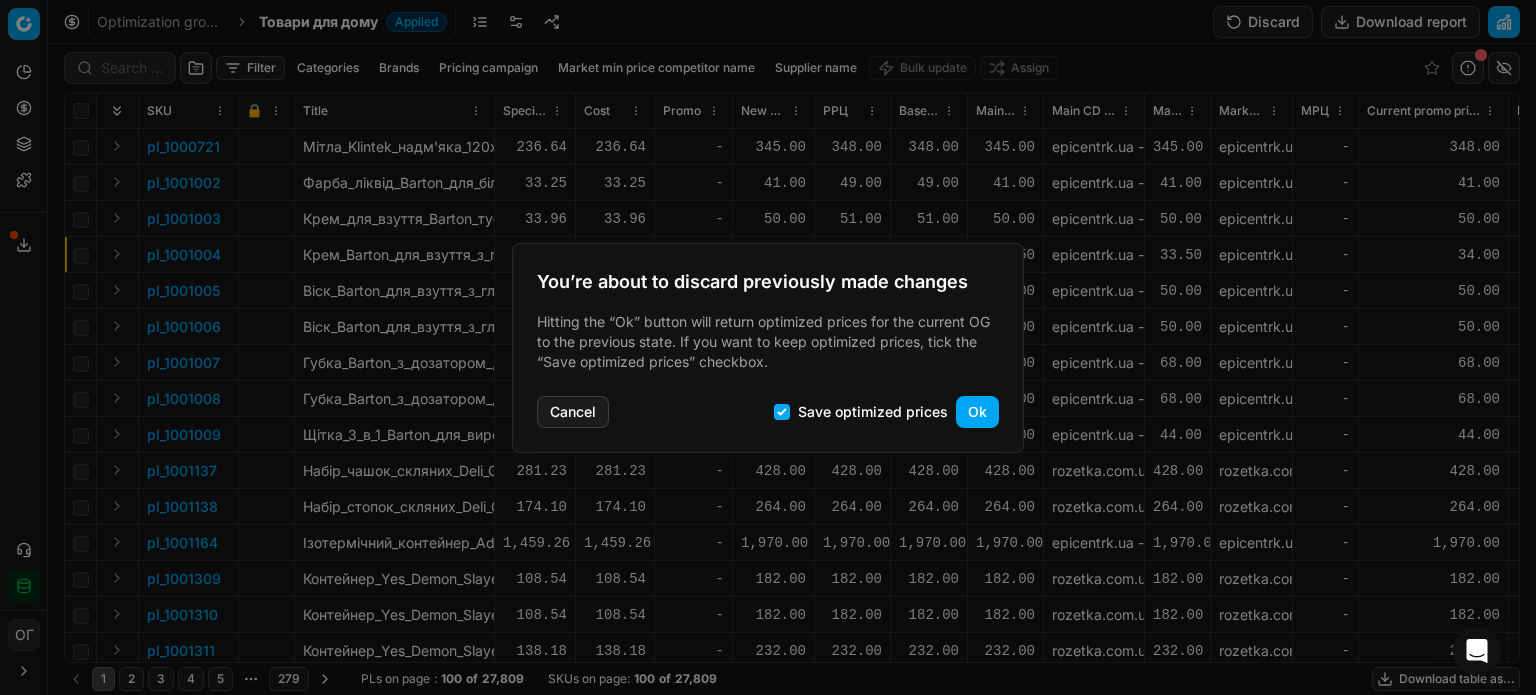 click on "Ok" at bounding box center (977, 412) 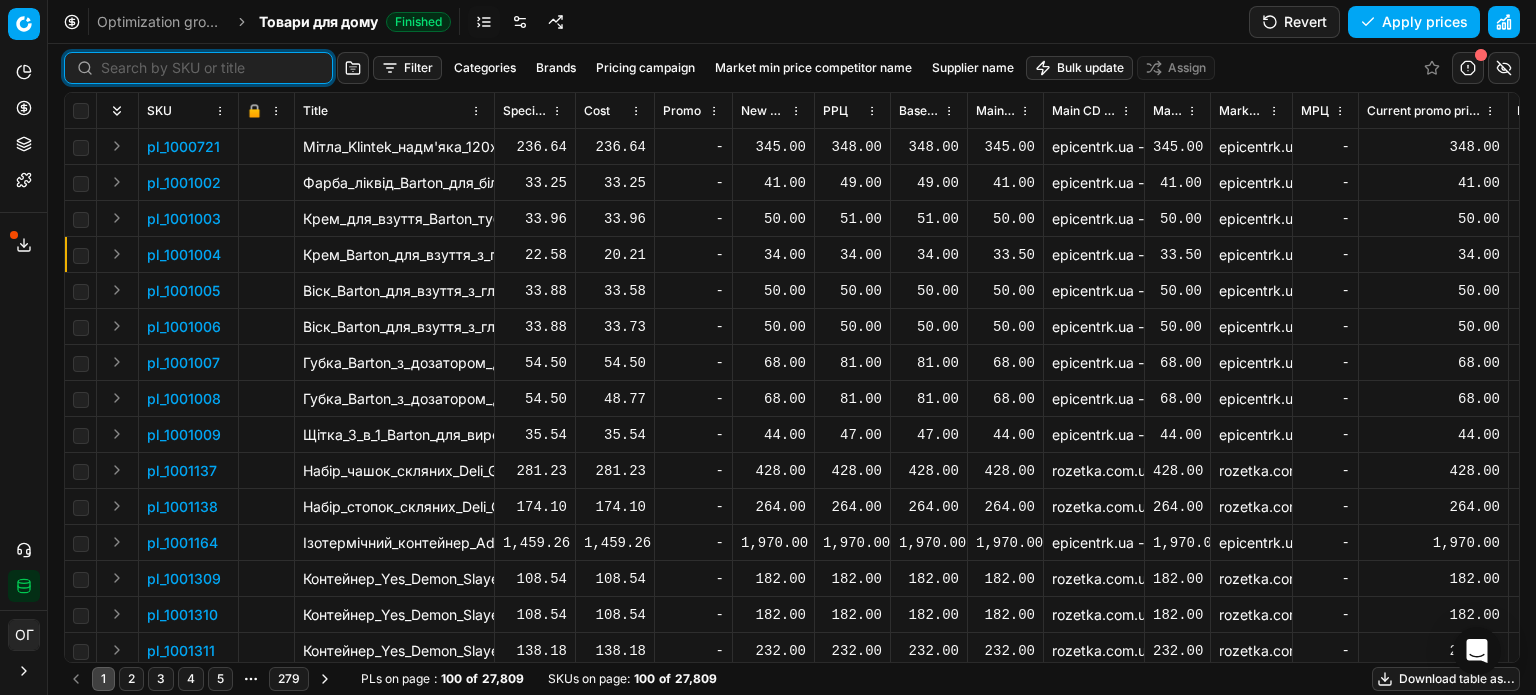 click at bounding box center [210, 68] 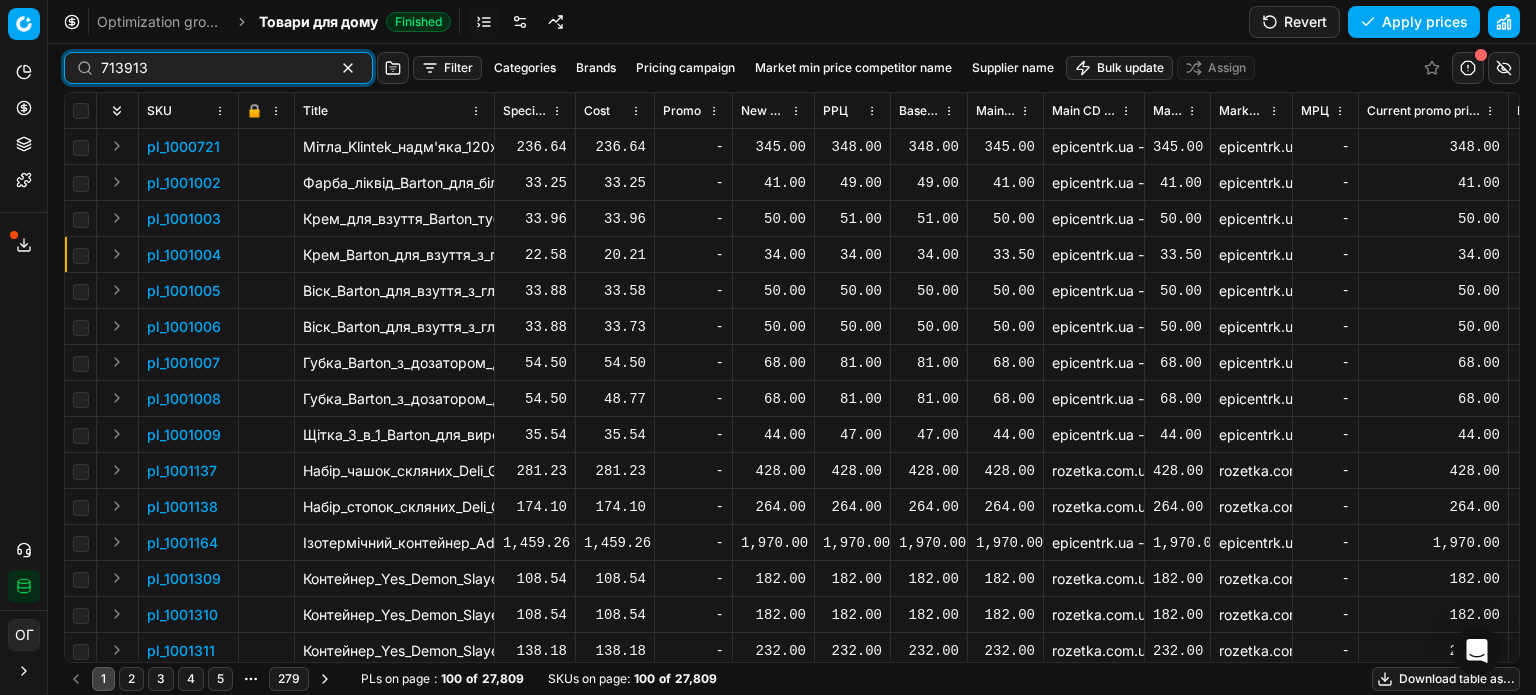 type on "713913" 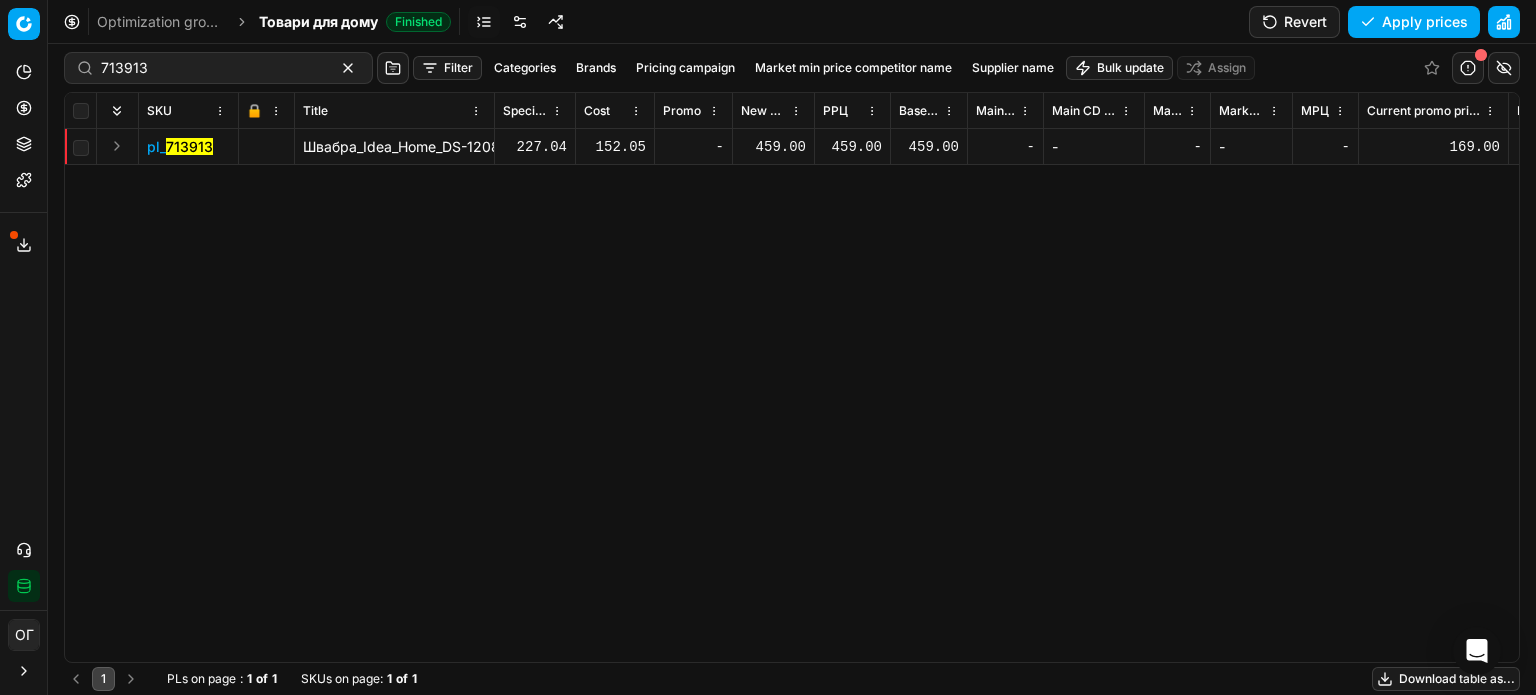 click on "459.00" at bounding box center [773, 147] 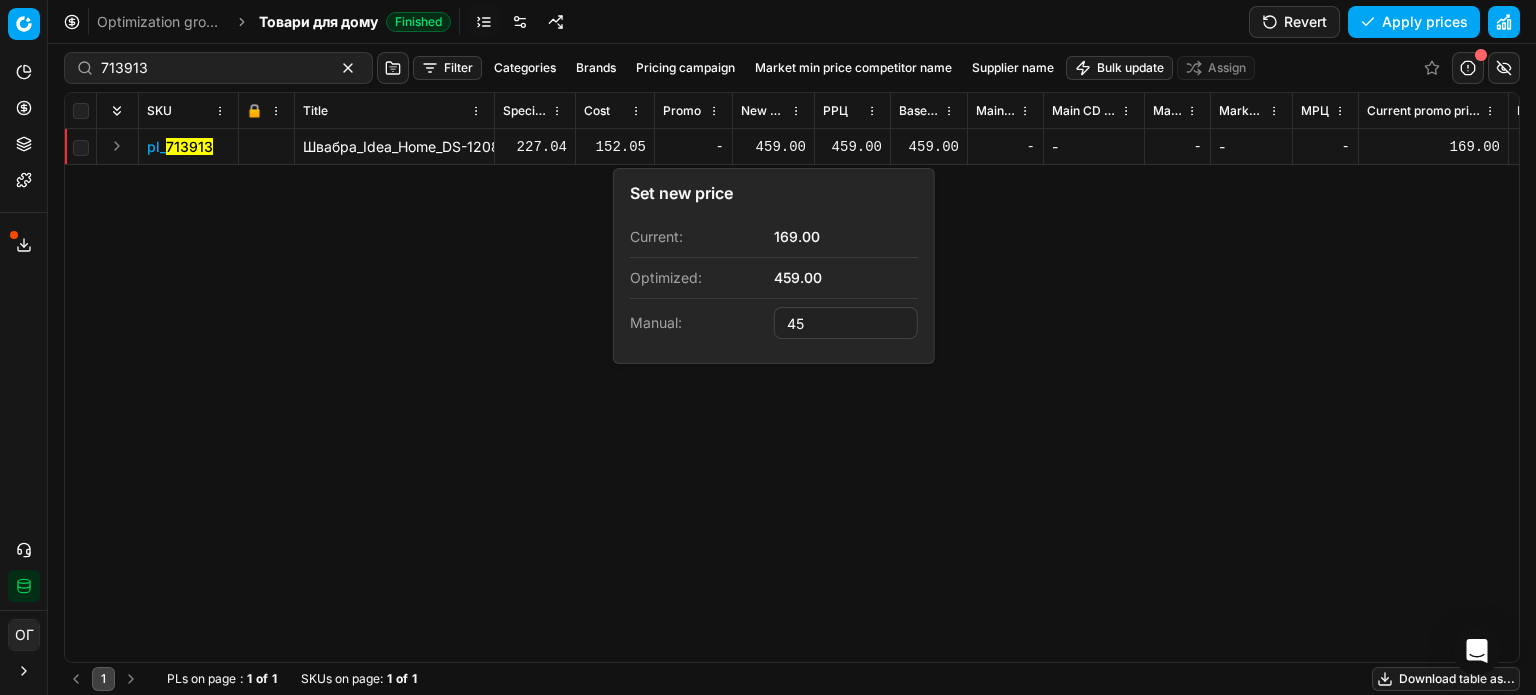 type on "4" 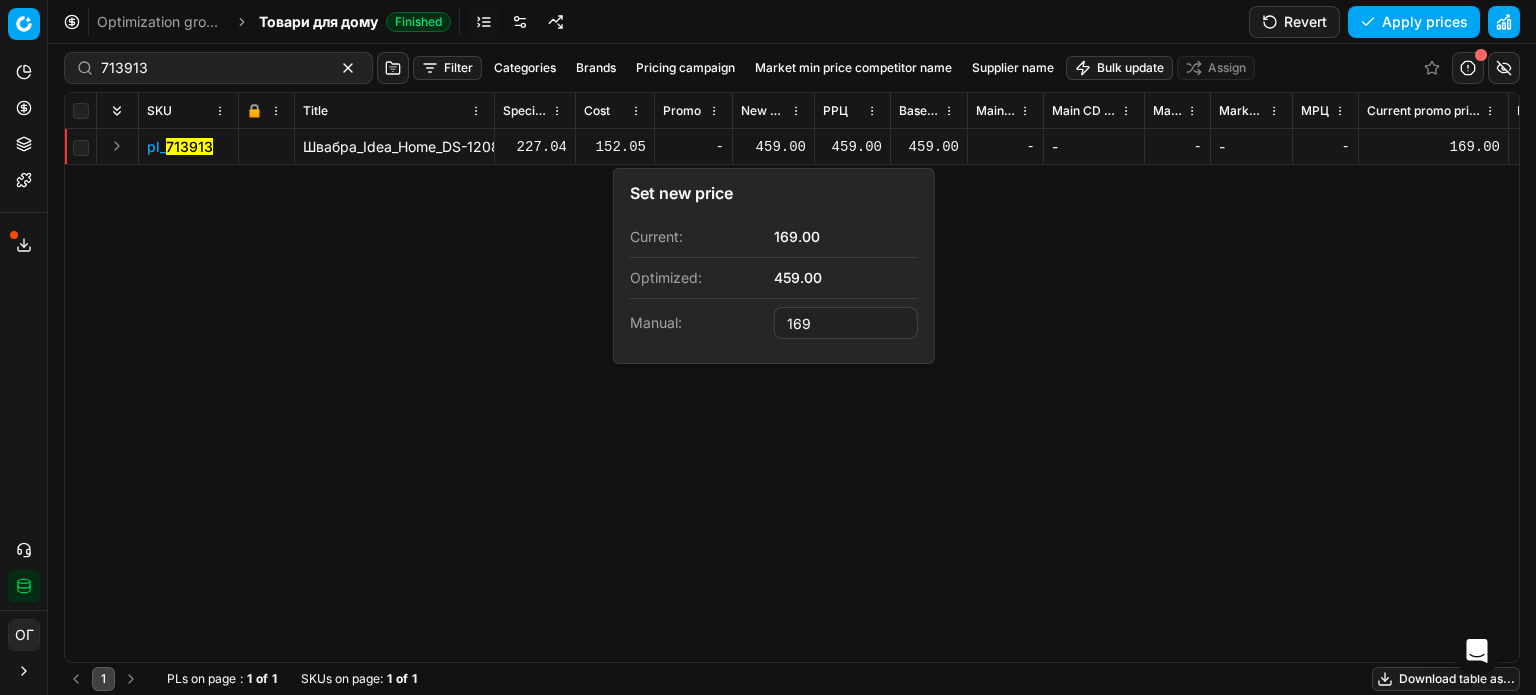 type on "169.00" 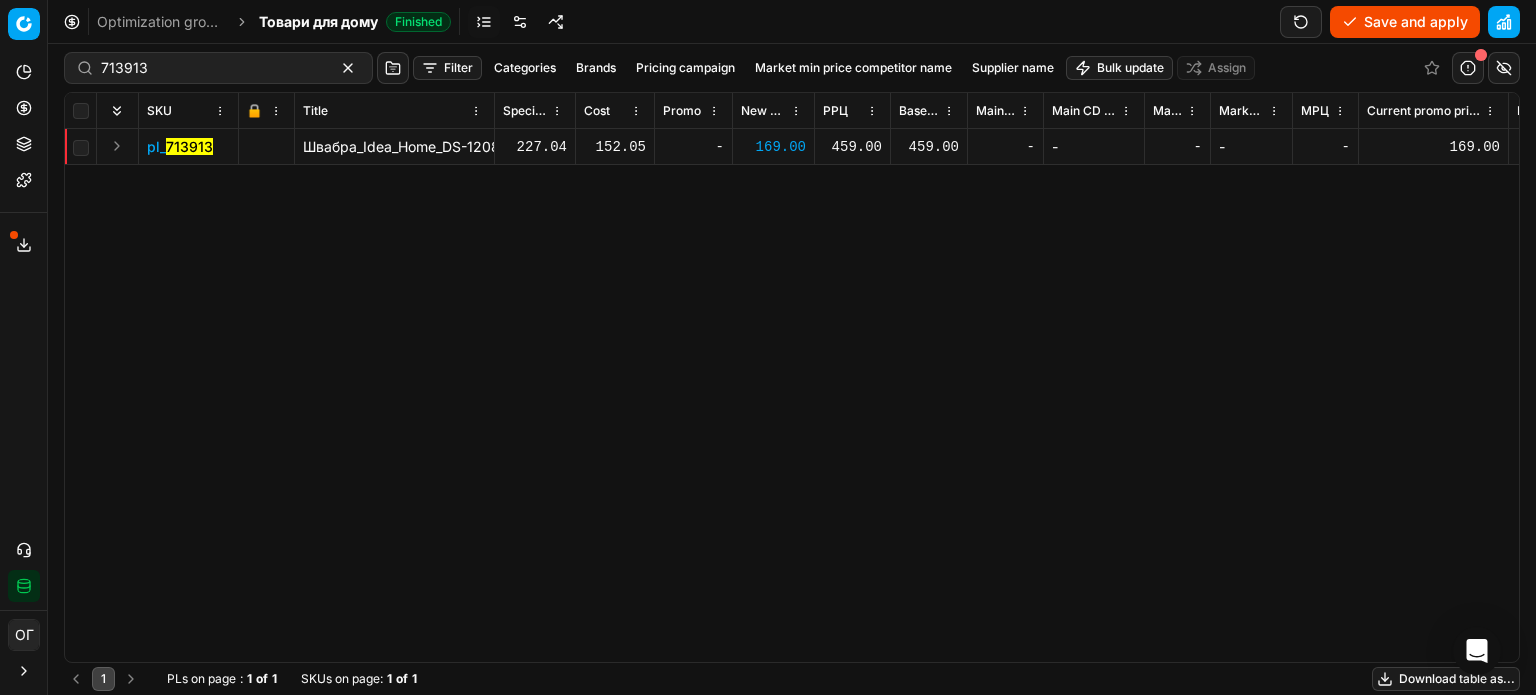 click on "Save and apply" at bounding box center (1405, 22) 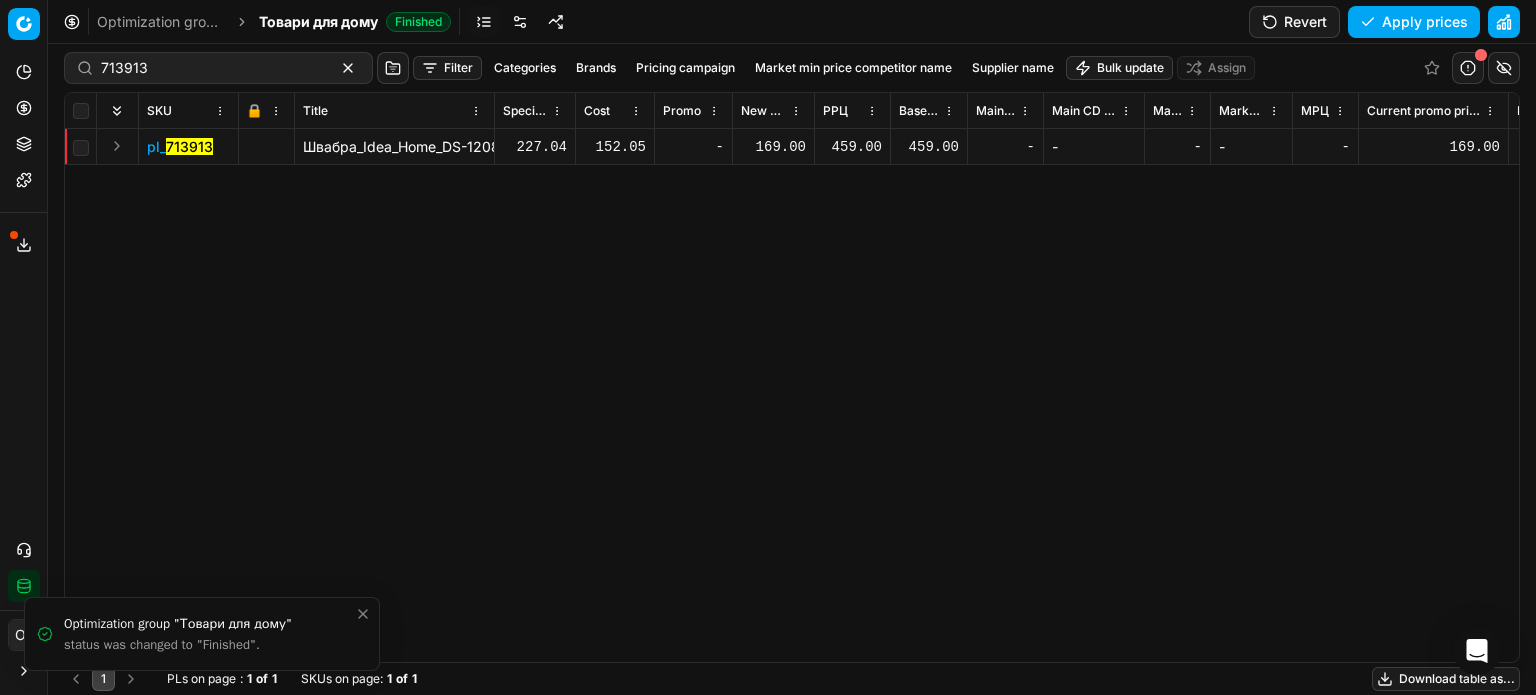 click on "Apply prices" at bounding box center [1414, 22] 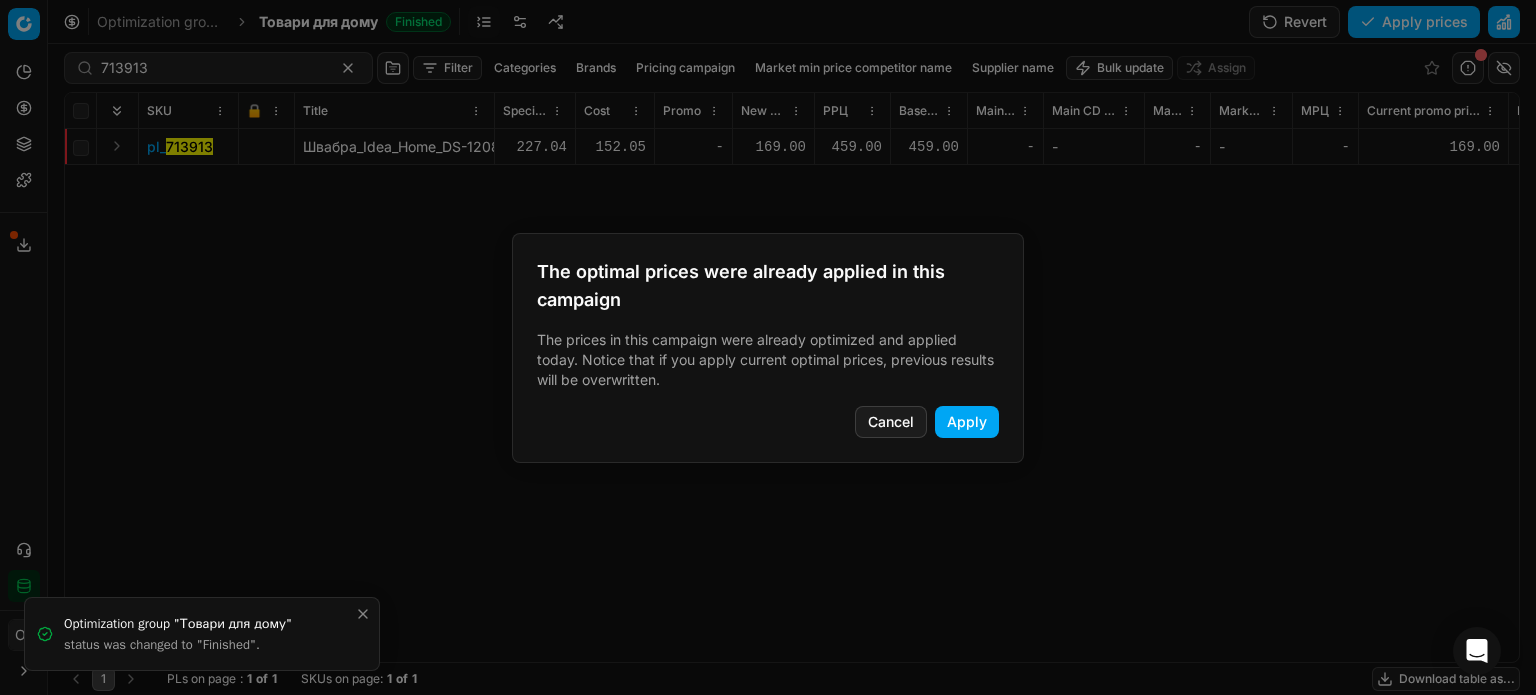 click on "Apply" at bounding box center [967, 422] 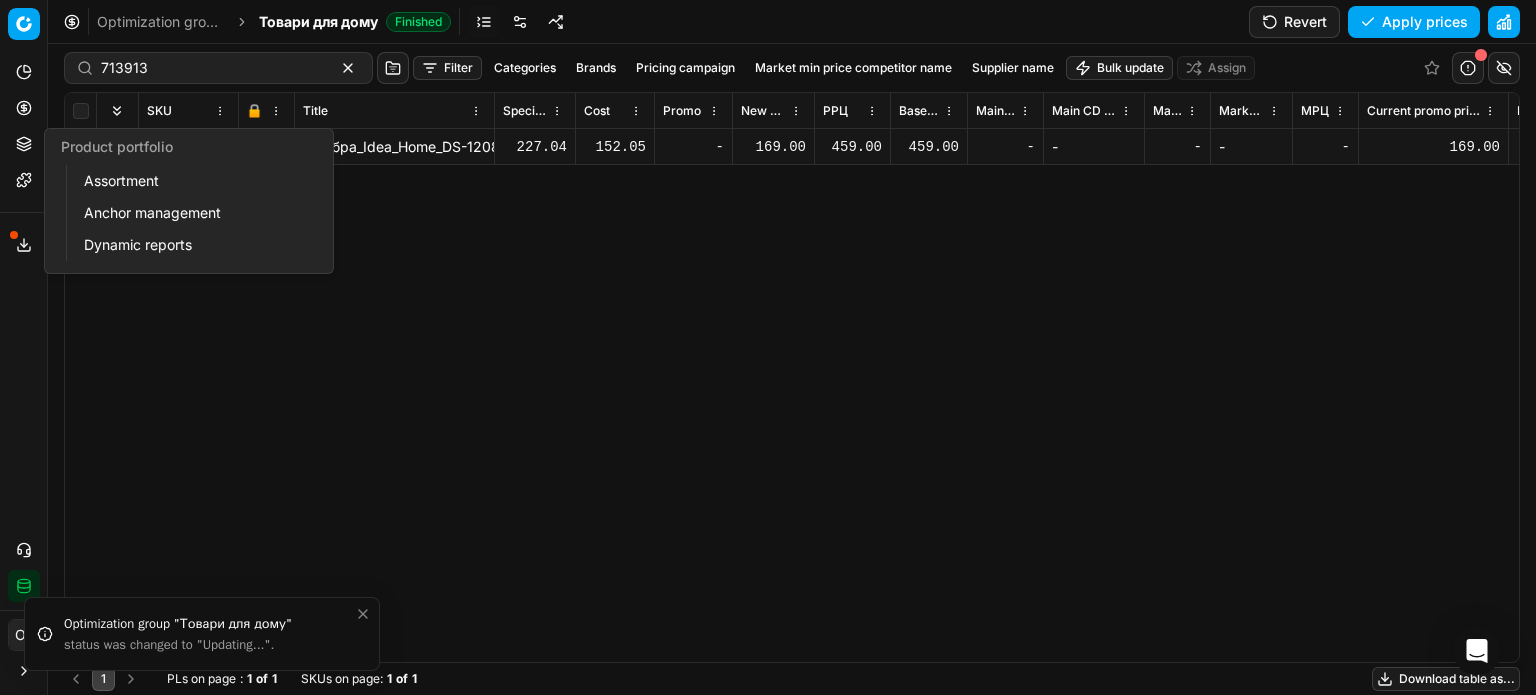 click on "Product portfolio" at bounding box center [24, 144] 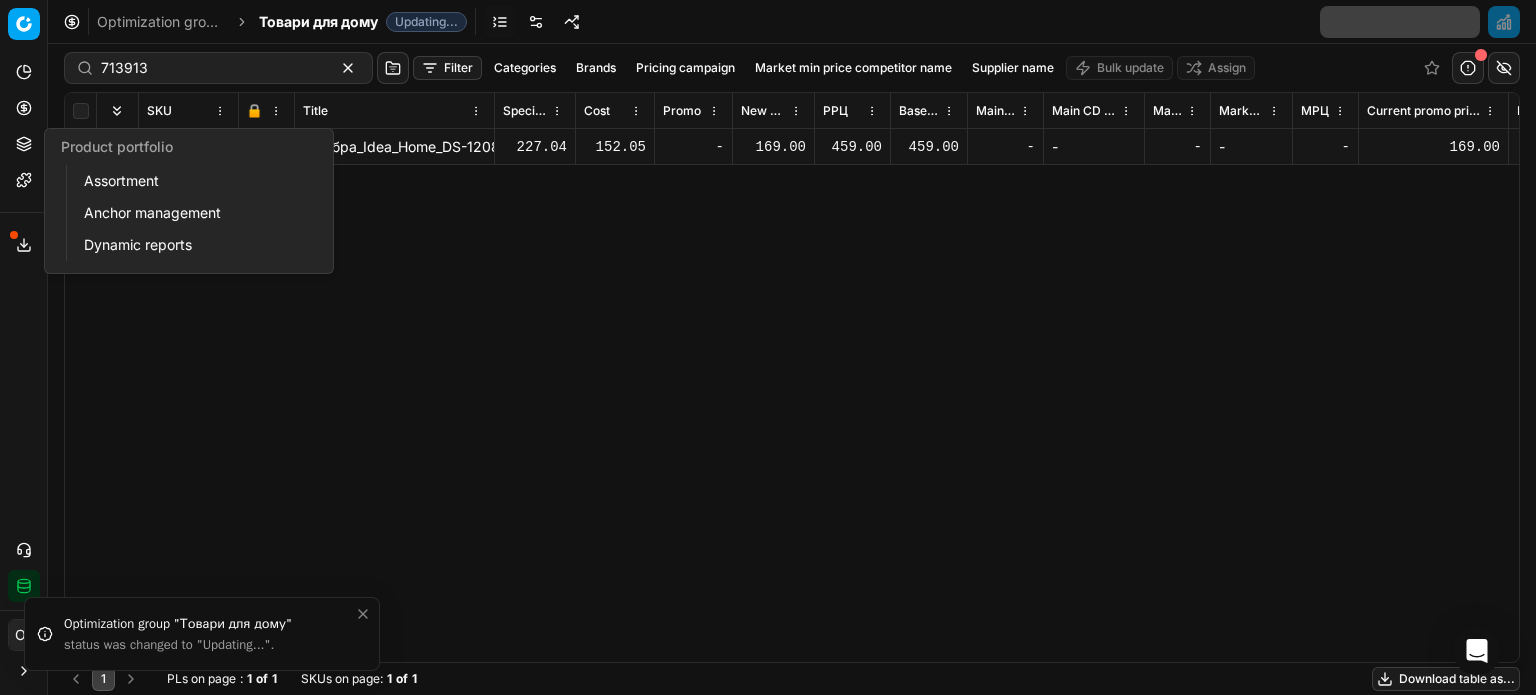 click on "Assortment" at bounding box center [192, 181] 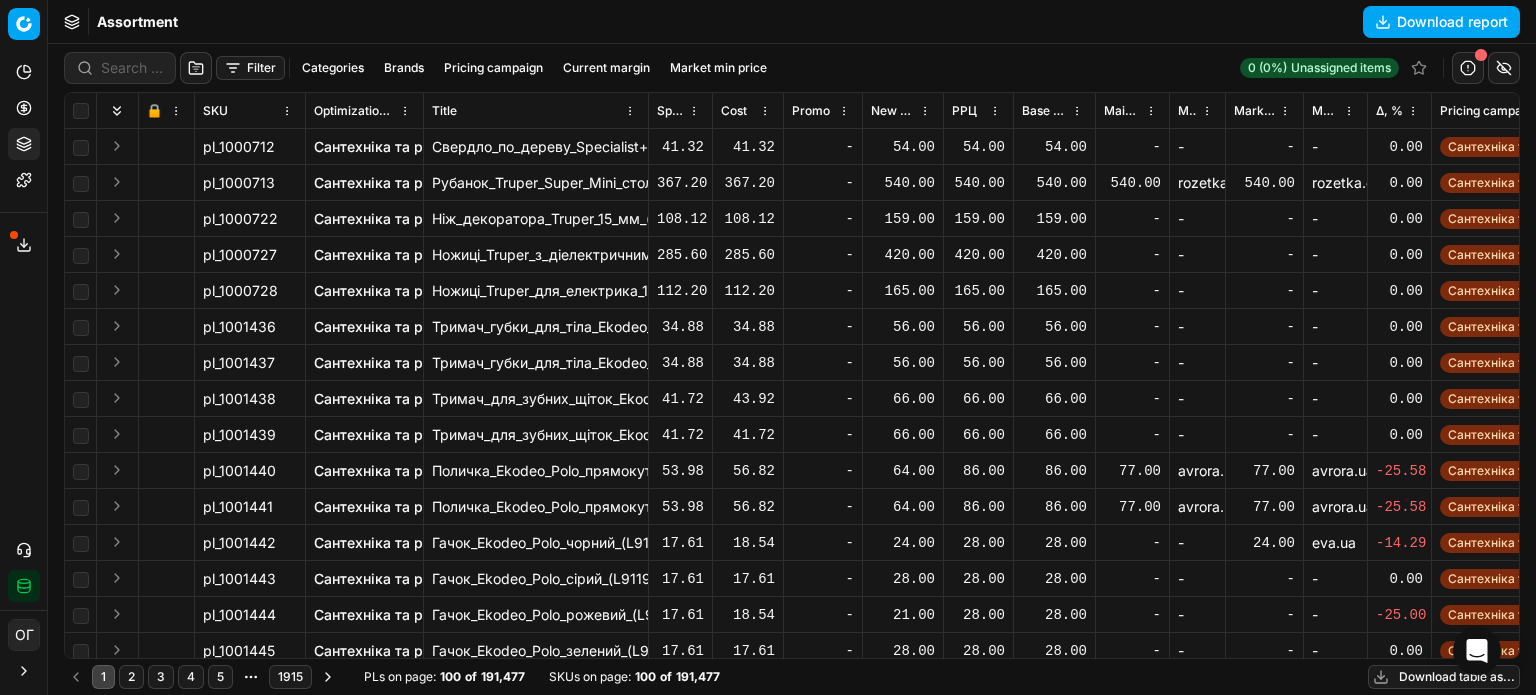 click on "Filter" at bounding box center (250, 68) 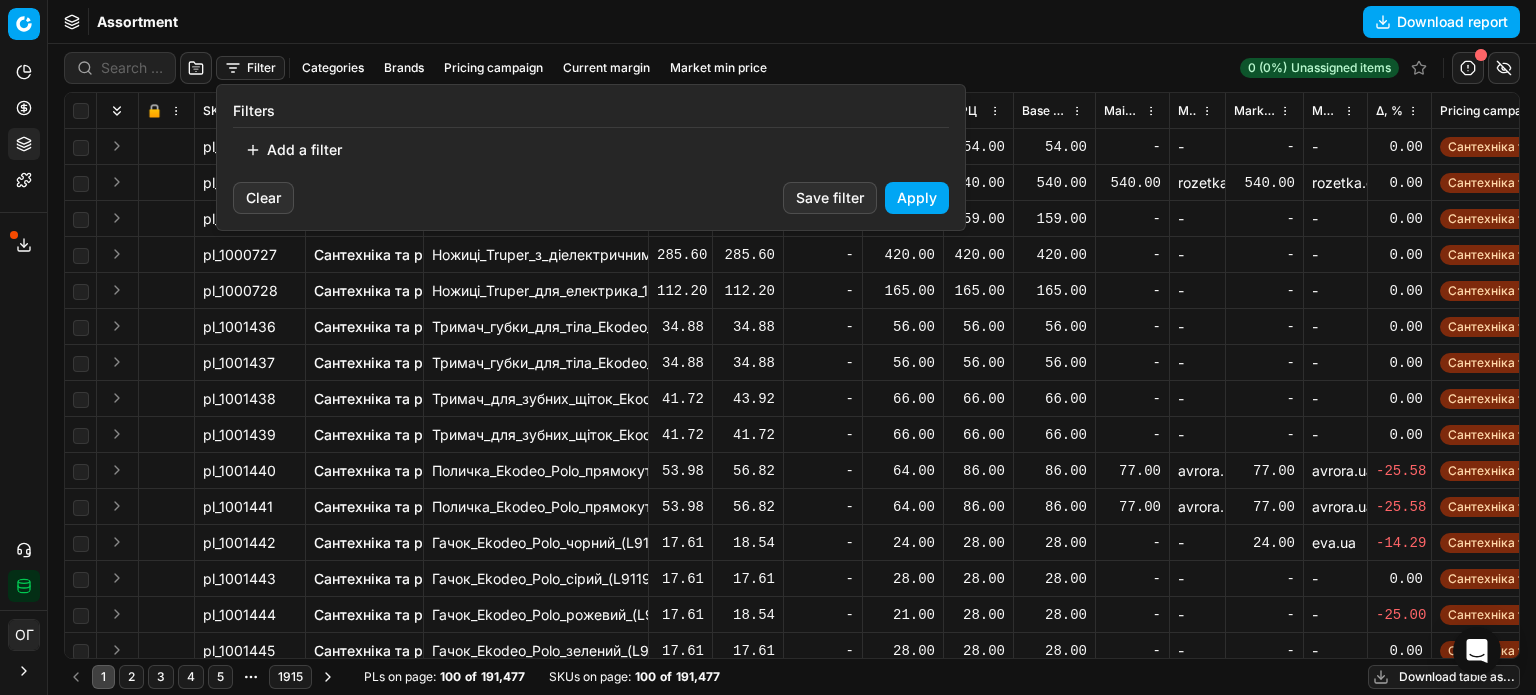 click on "Add a filter" at bounding box center (293, 150) 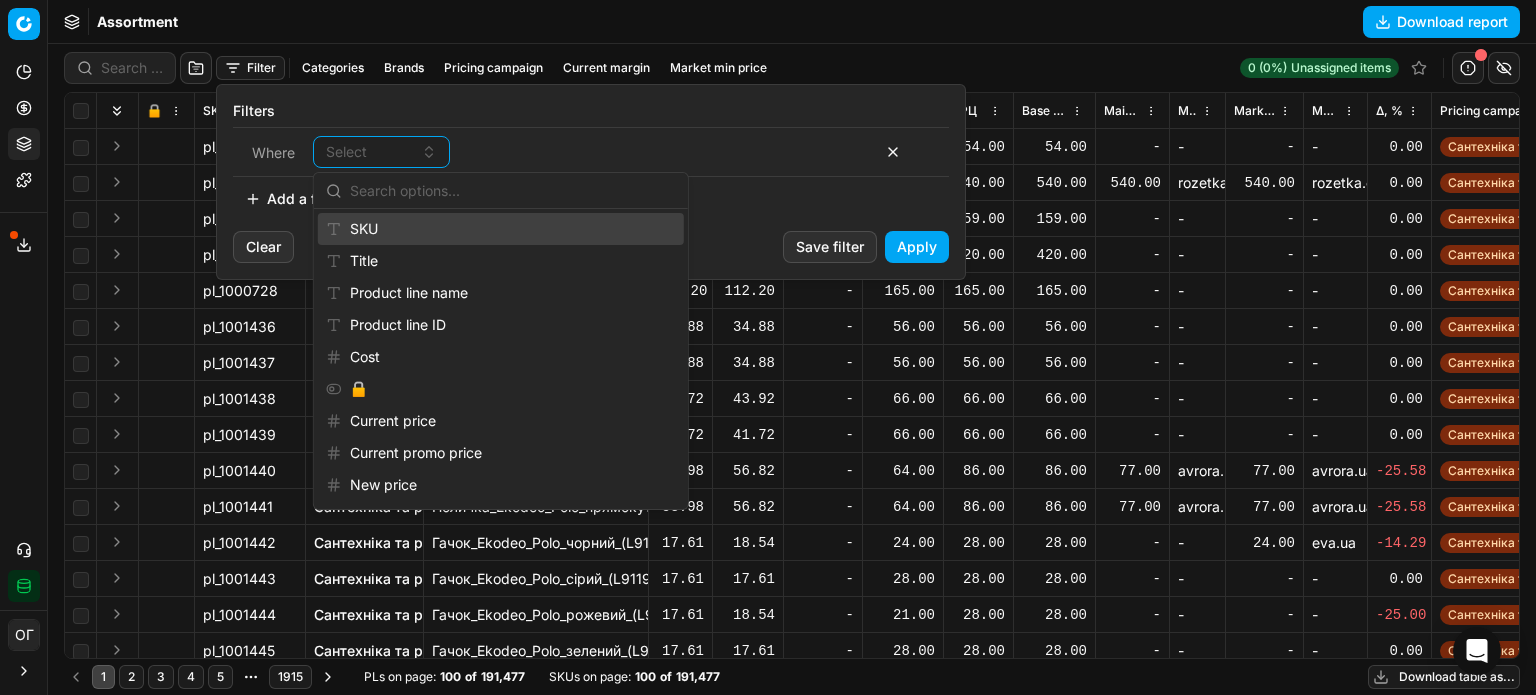 click on "SKU" at bounding box center [501, 229] 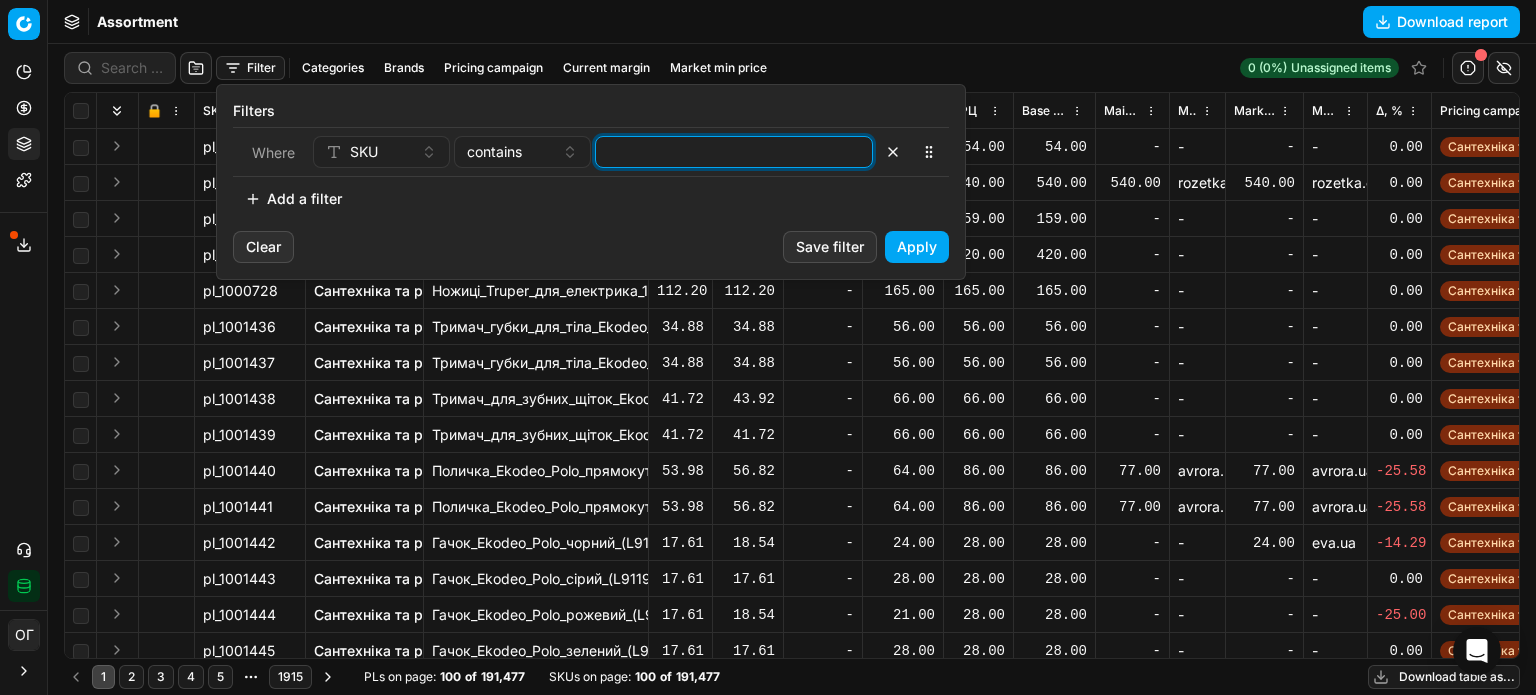 click at bounding box center [734, 152] 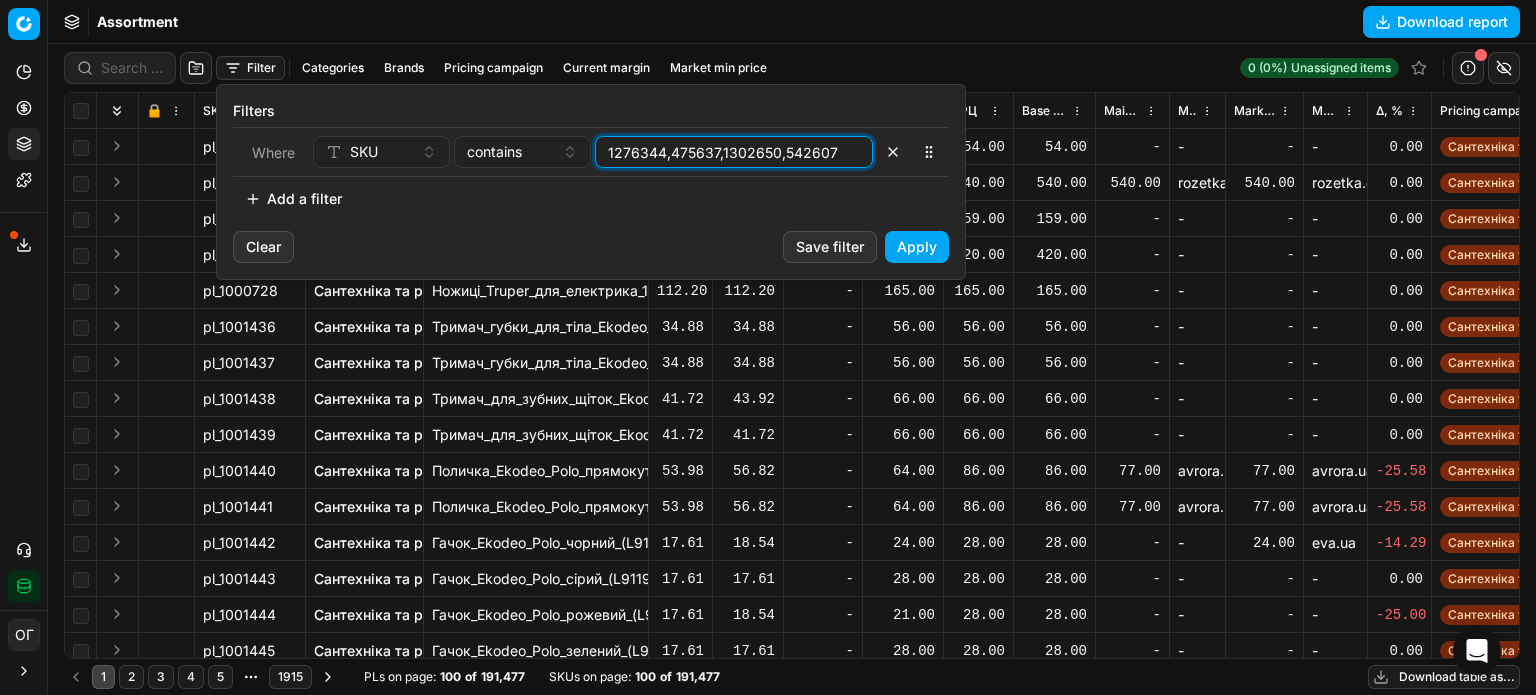 type on "1276344,475637,1302650,542607" 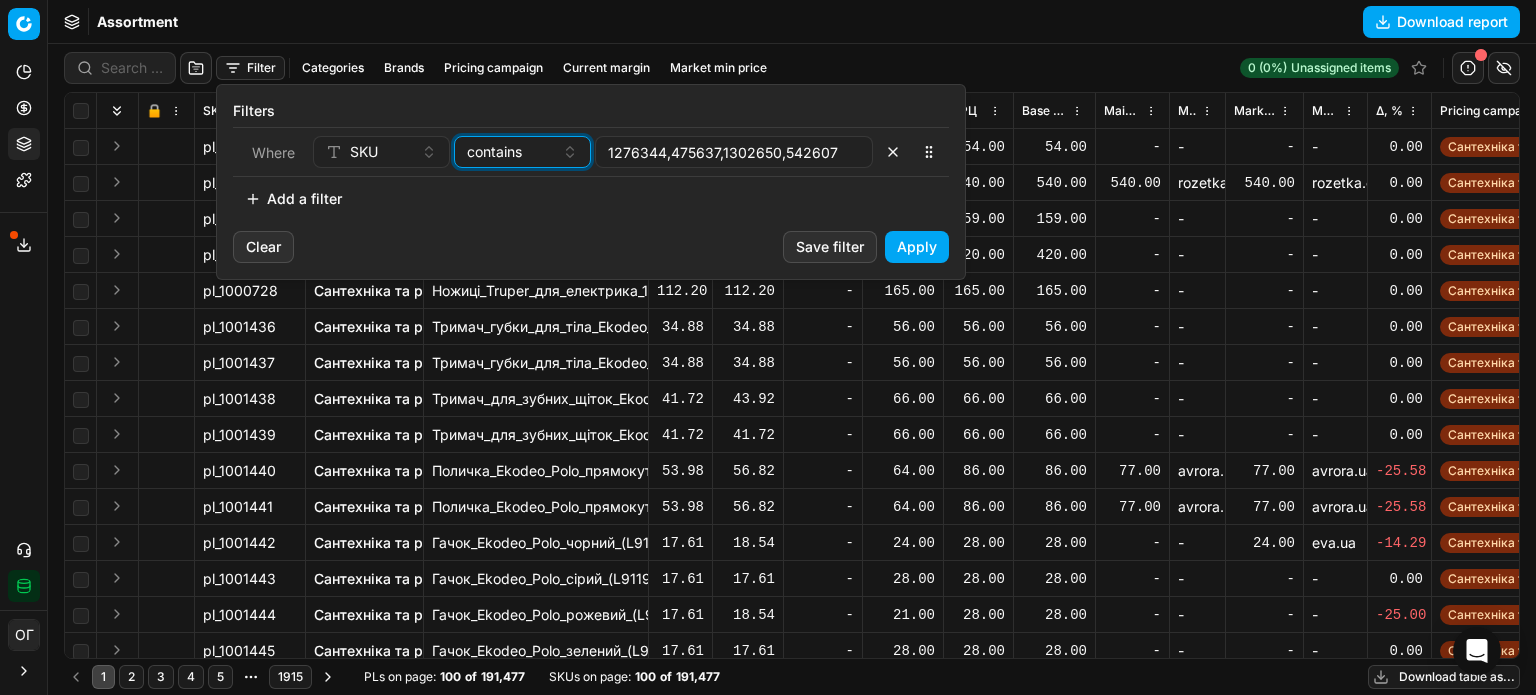 click on "contains" at bounding box center (494, 152) 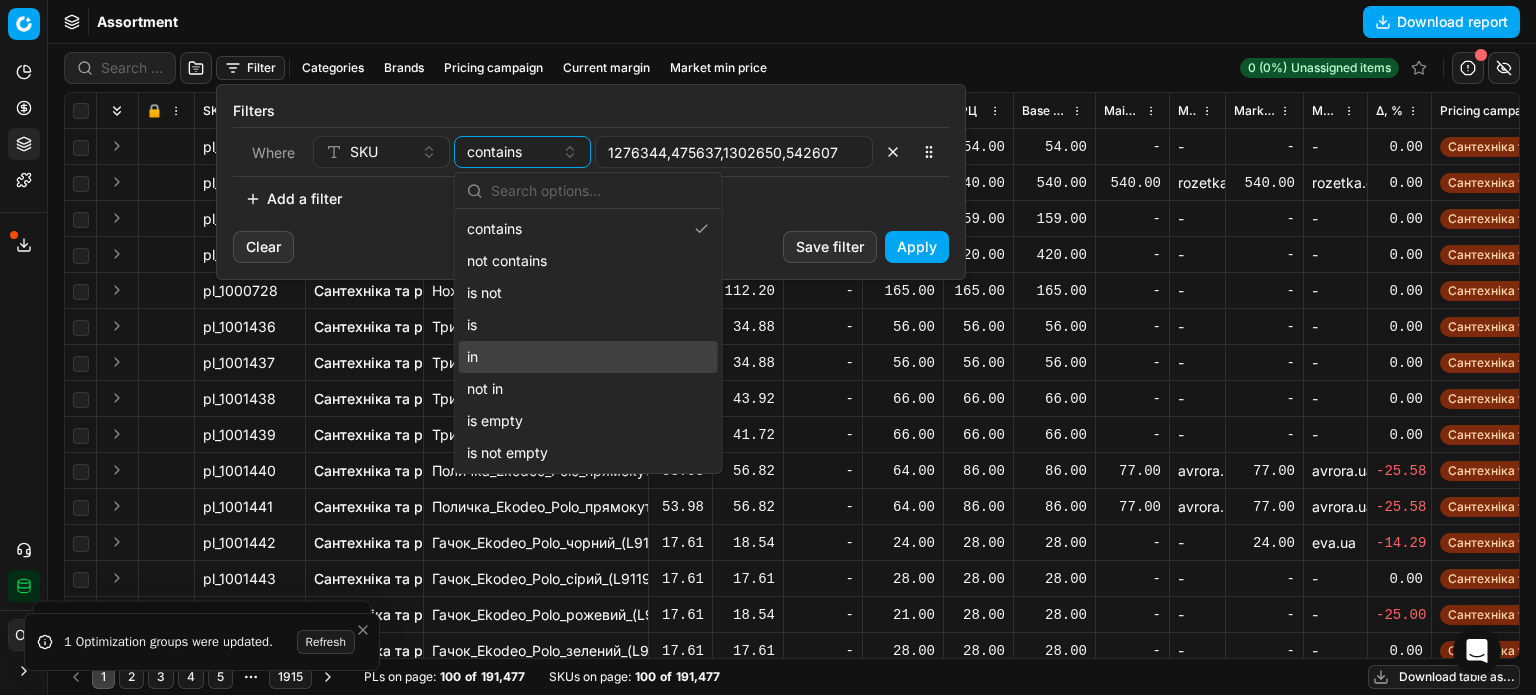 drag, startPoint x: 512, startPoint y: 357, endPoint x: 480, endPoint y: 362, distance: 32.38827 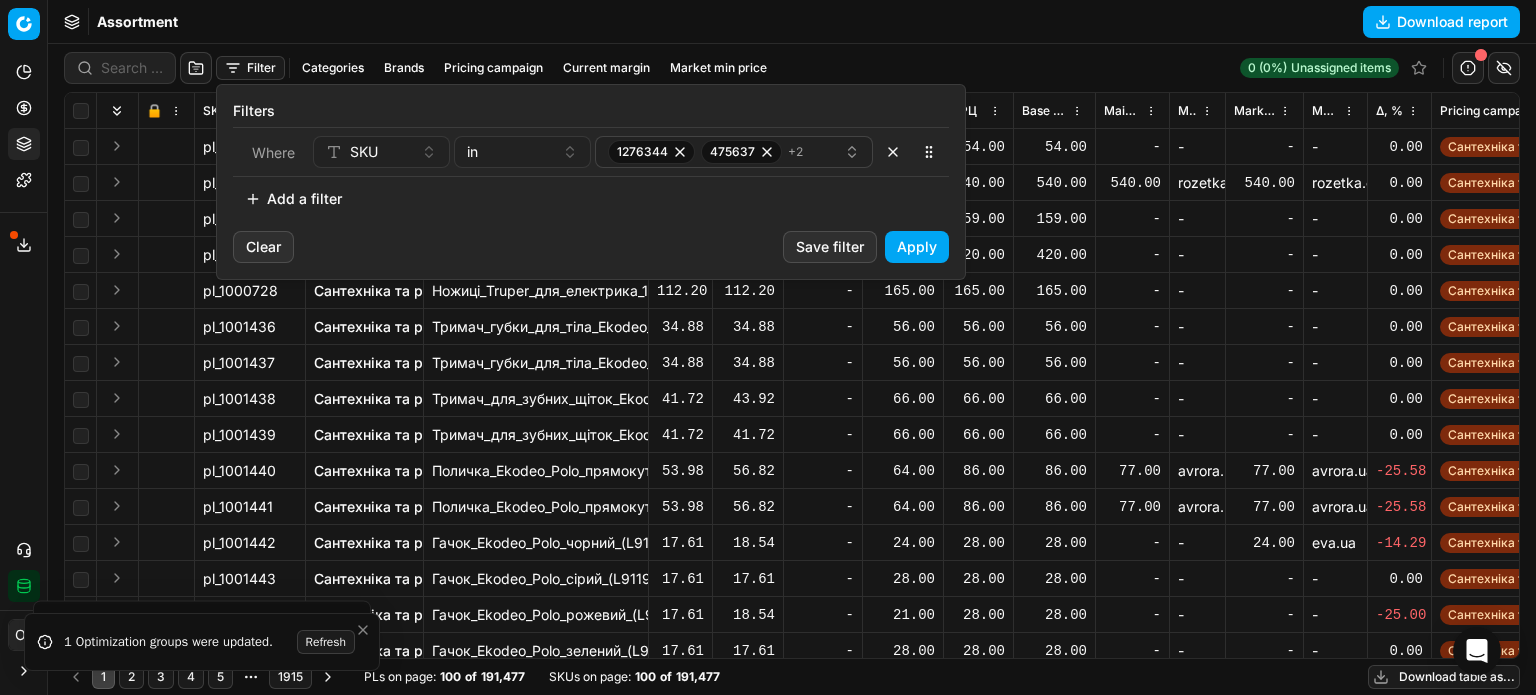 click on "Apply" at bounding box center [917, 247] 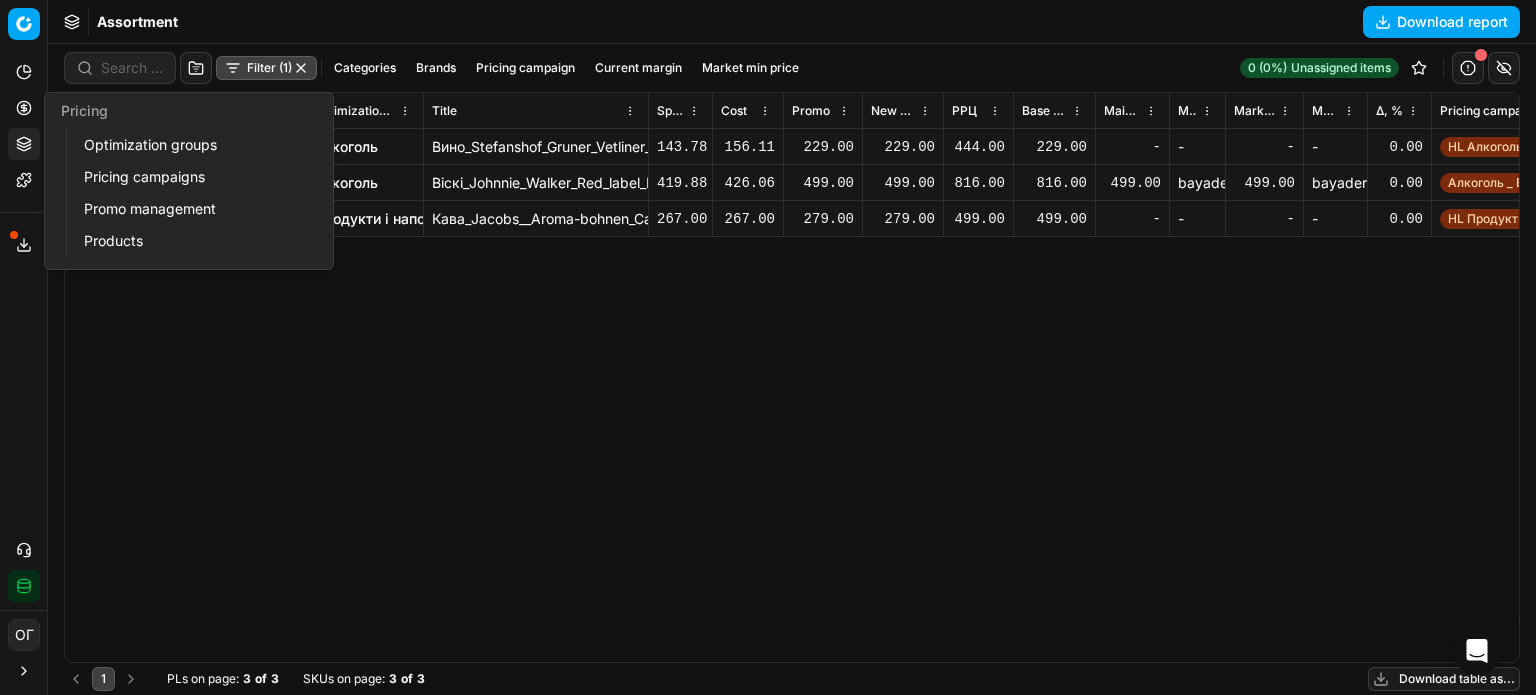 click on "Optimization groups" at bounding box center [192, 145] 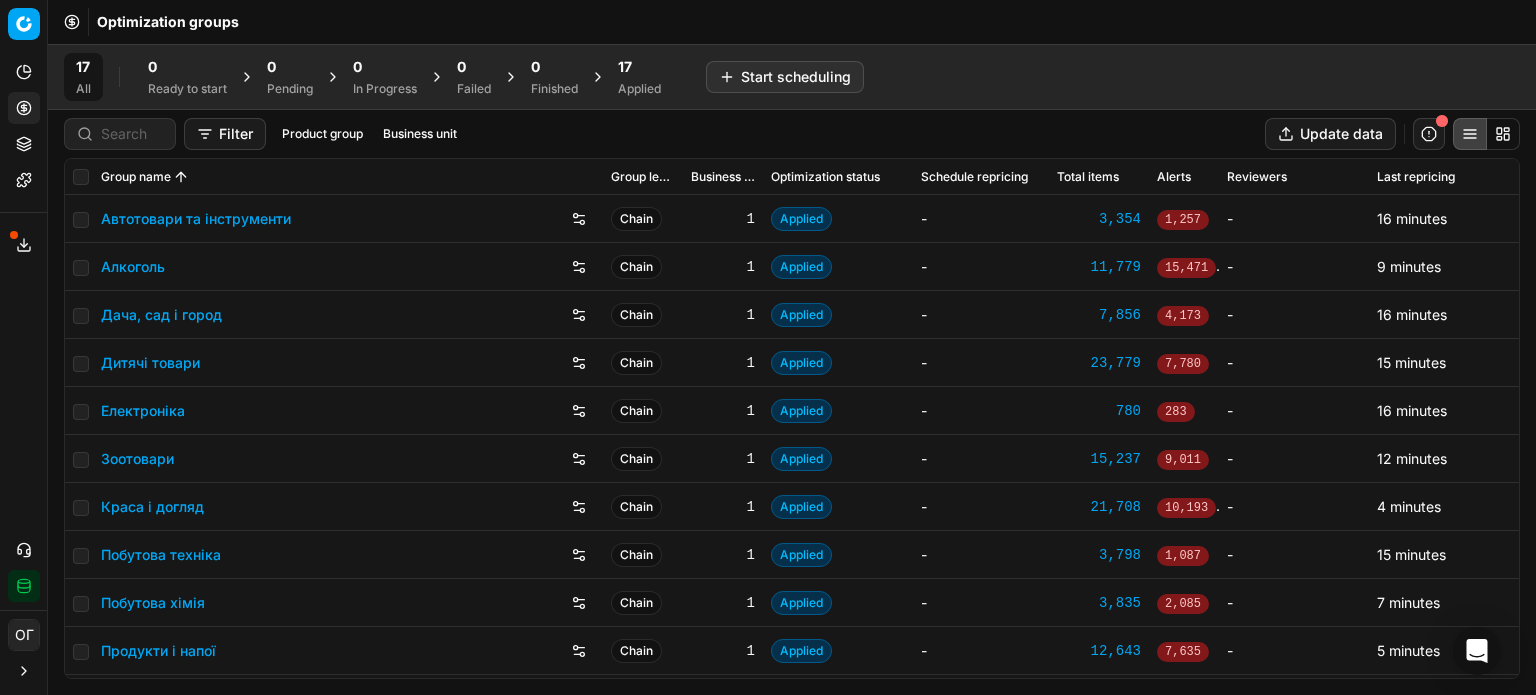 click on "Applied" at bounding box center [639, 89] 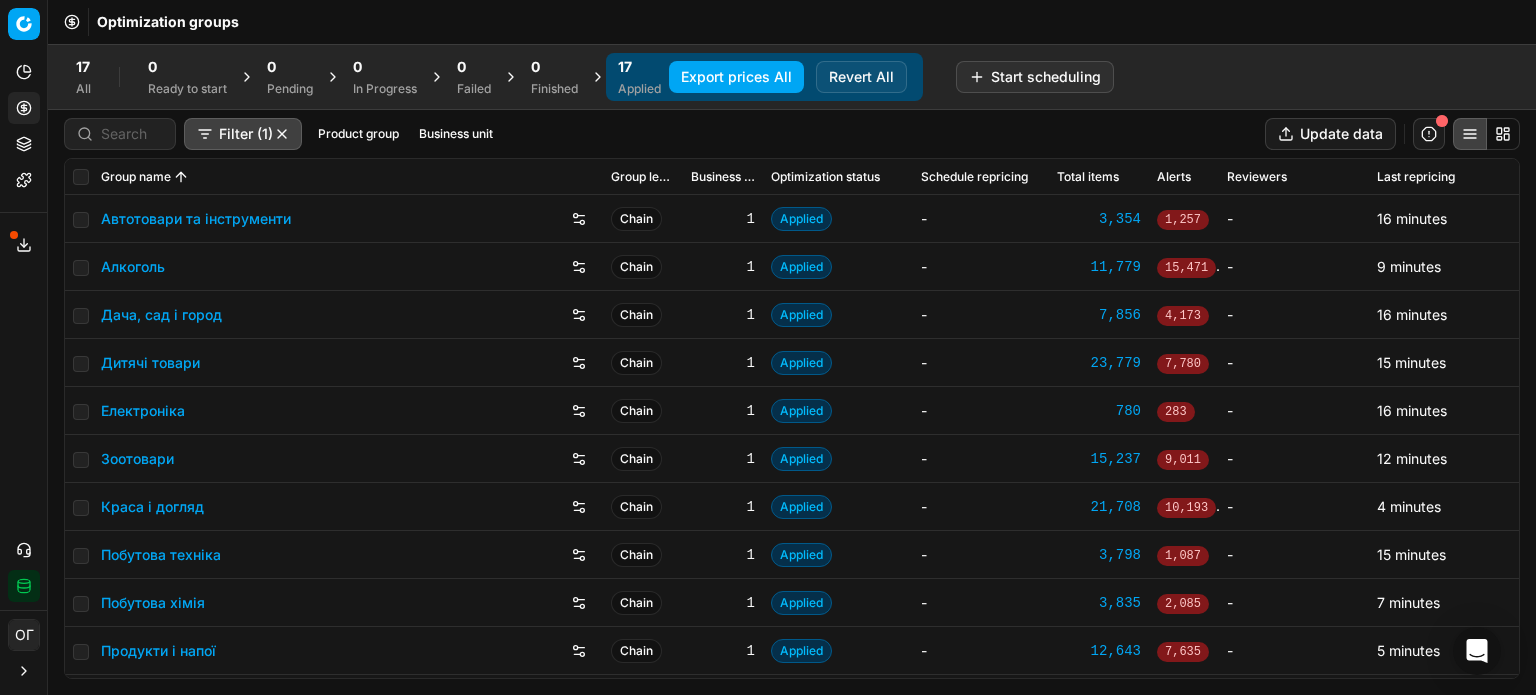 click on "Export prices   All" at bounding box center [736, 77] 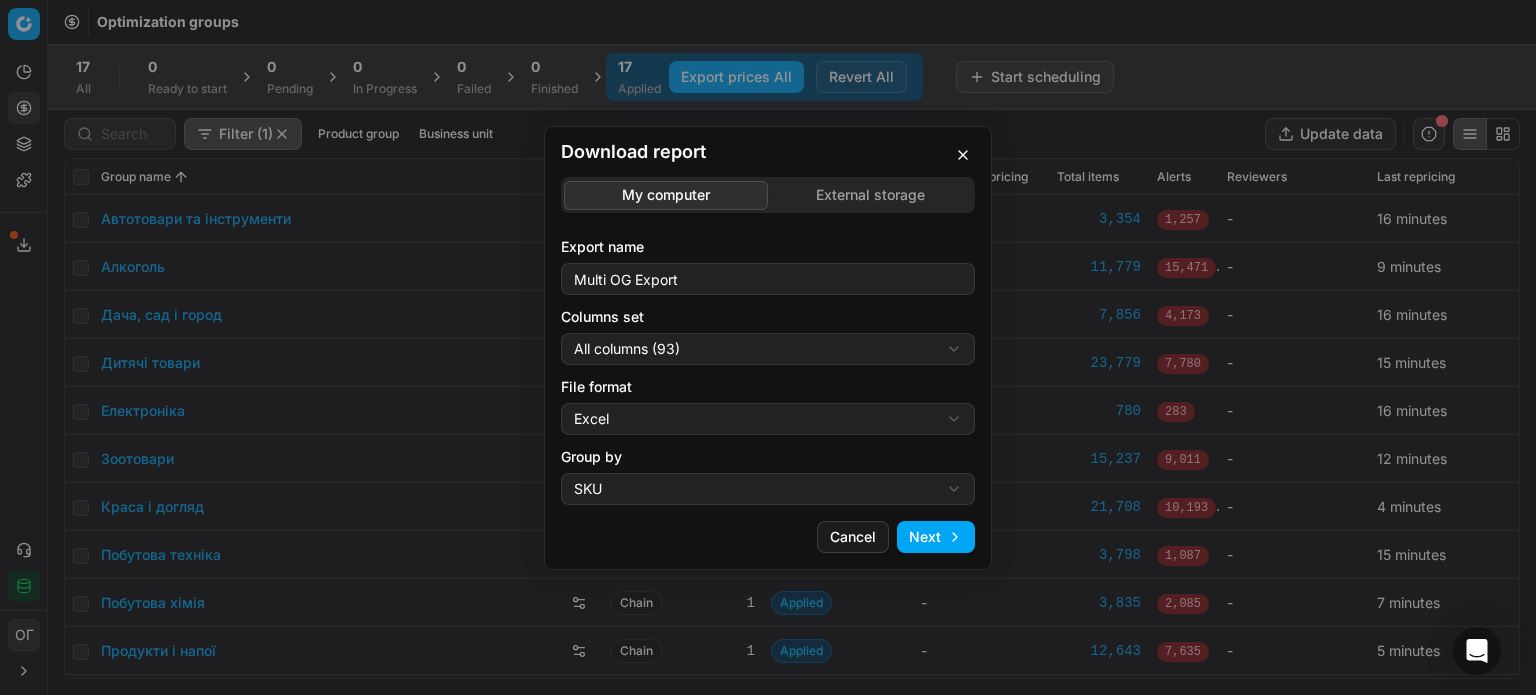 click on "Download report My computer External storage Export name Multi OG Export Columns set All columns (93) All columns (93) Current table state (74) My export template (67) Export (6) File format Excel Excel CSV Group by SKU SKU Product line Cancel Next" at bounding box center [768, 347] 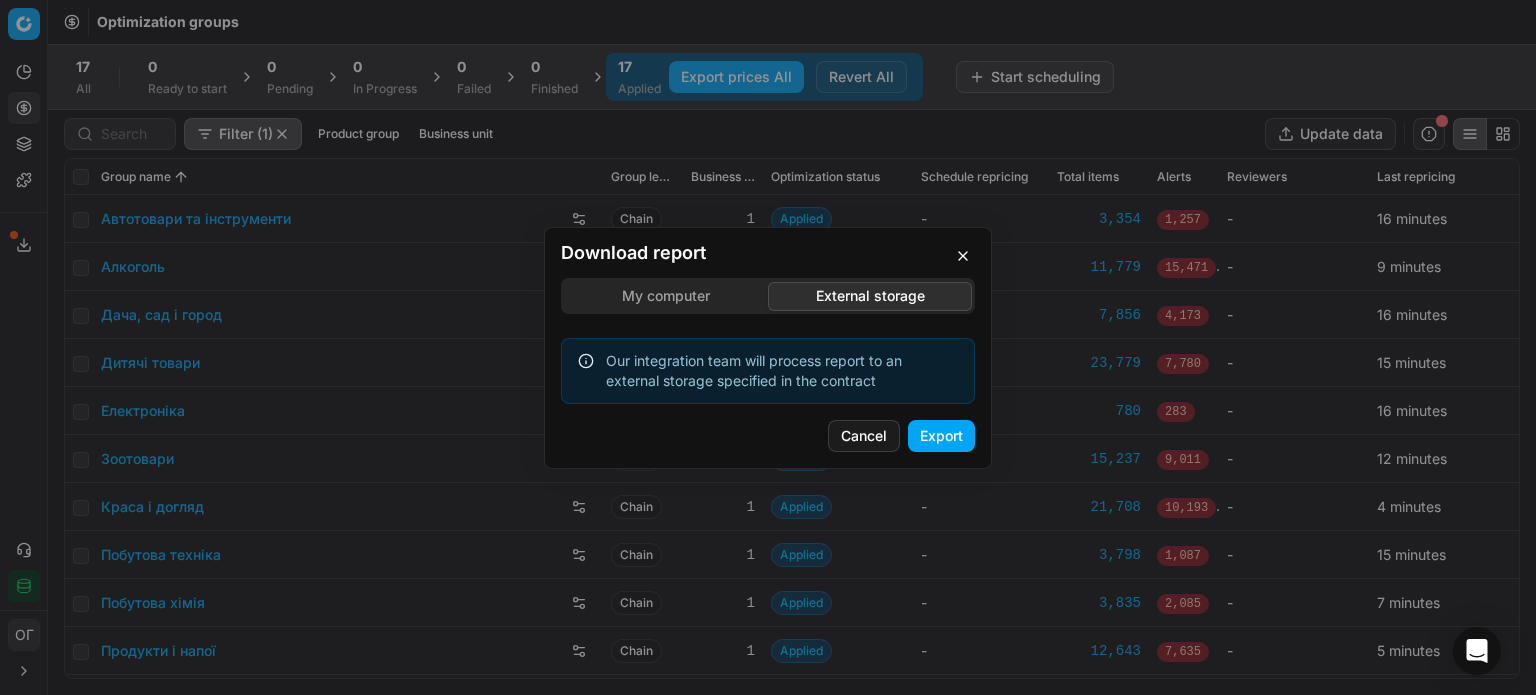 drag, startPoint x: 938, startPoint y: 432, endPoint x: 996, endPoint y: 479, distance: 74.65253 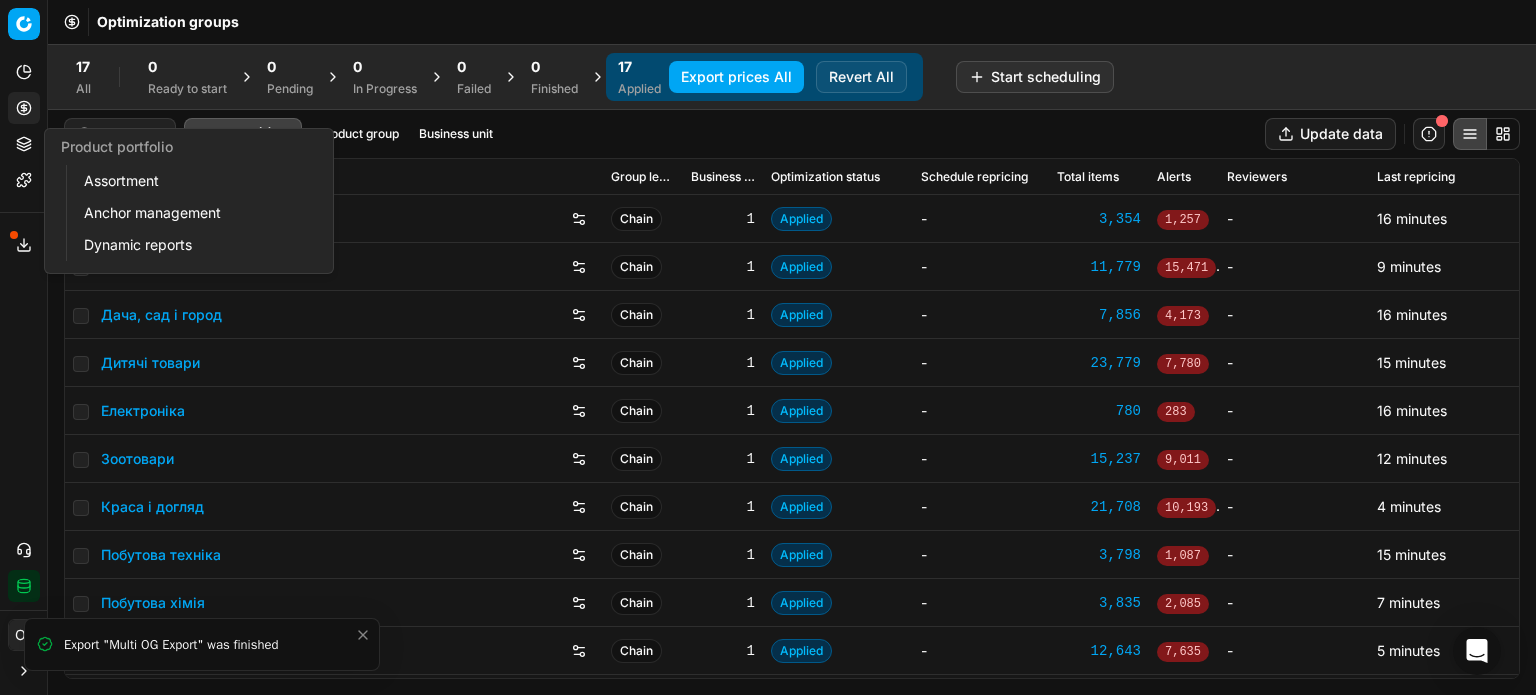 click 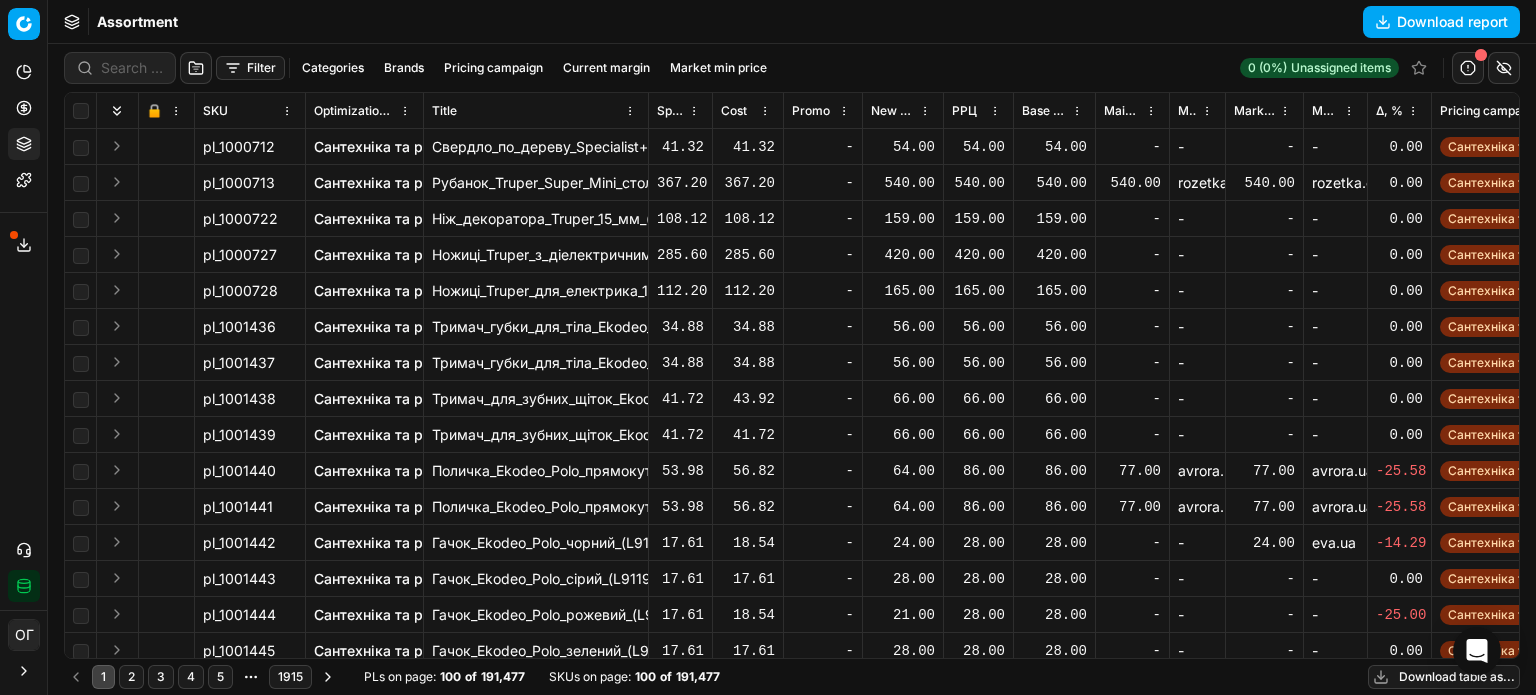 click on "Download table as..." at bounding box center [1444, 677] 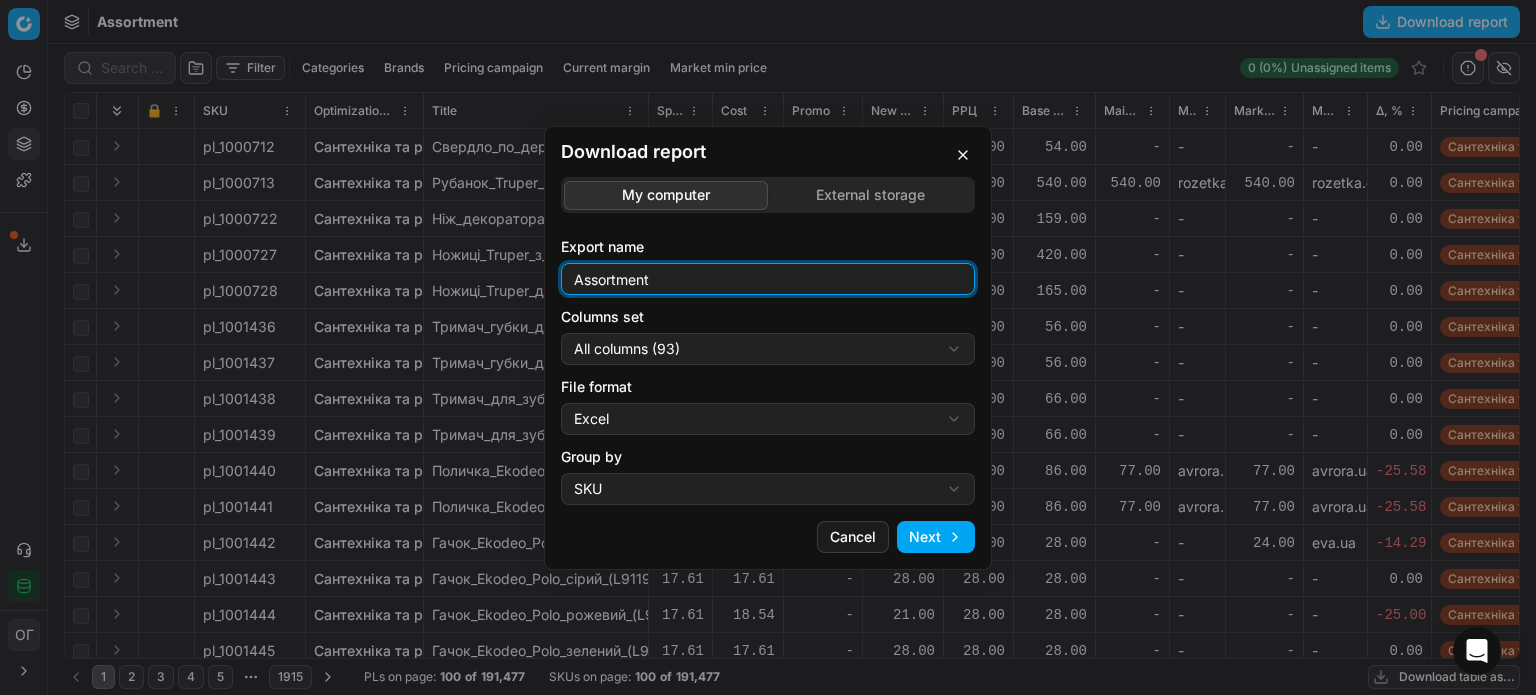 click on "Assortment" at bounding box center (768, 279) 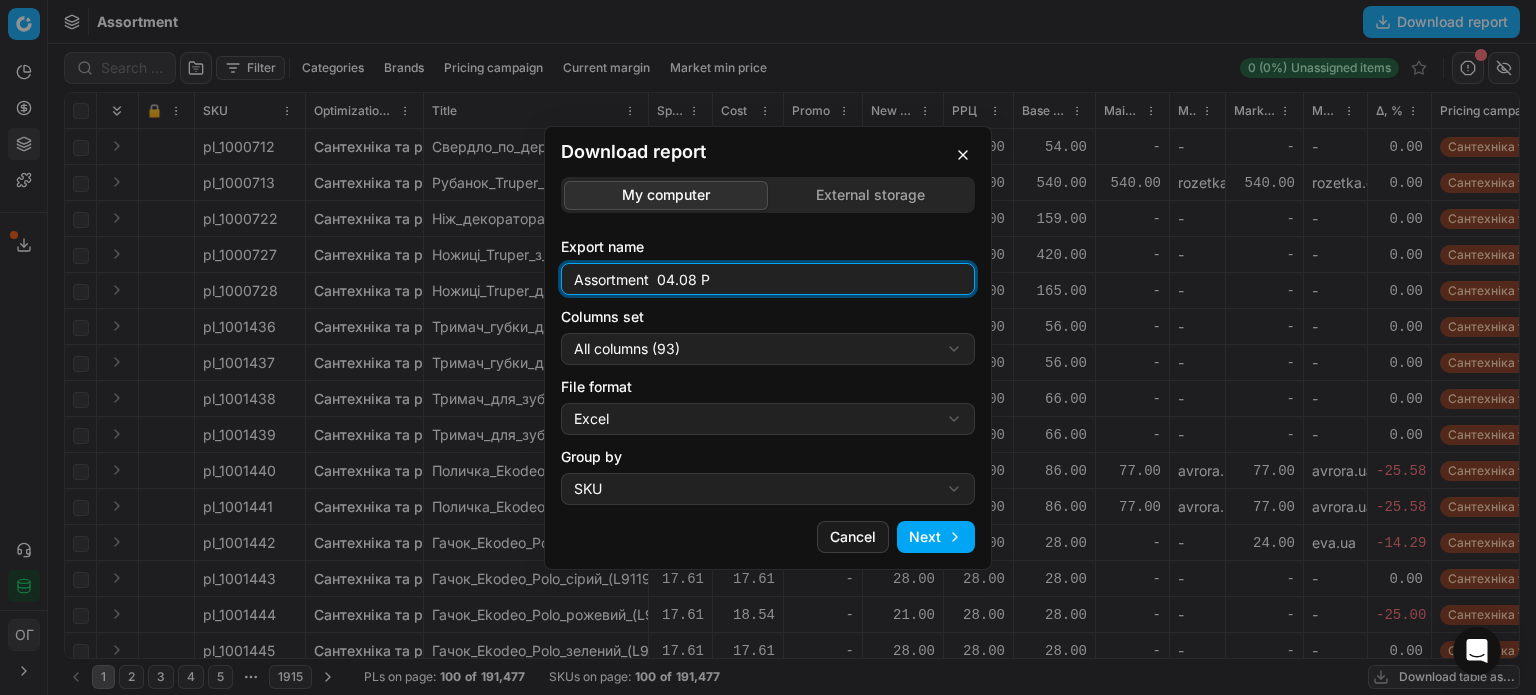 type on "Assortment  04.08 Р" 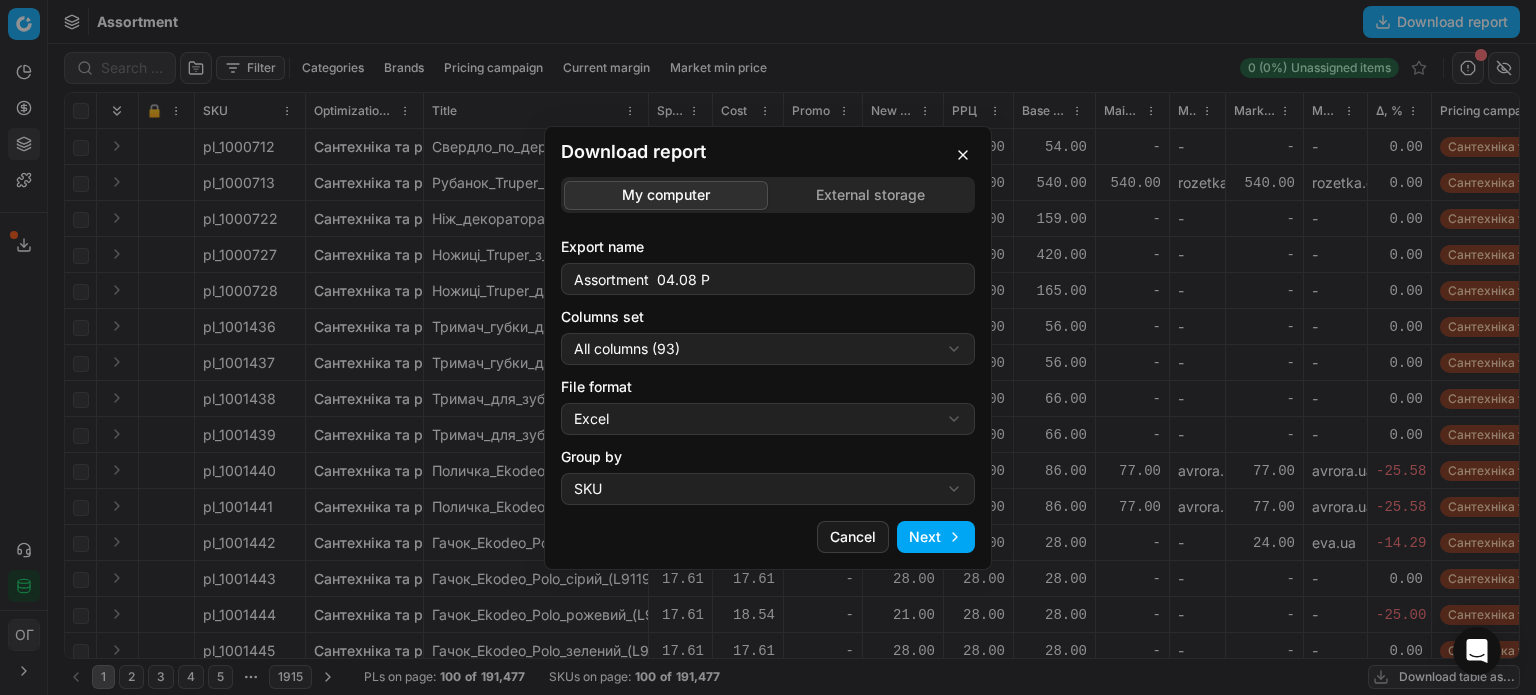 click on "Download report My computer External storage Export name Assortment  04.08 Р Columns set All columns (93) All columns (93) Current table state (74) My export template (67) Export (6) File format Excel Excel CSV Group by SKU SKU Product line Cancel Next" at bounding box center (768, 347) 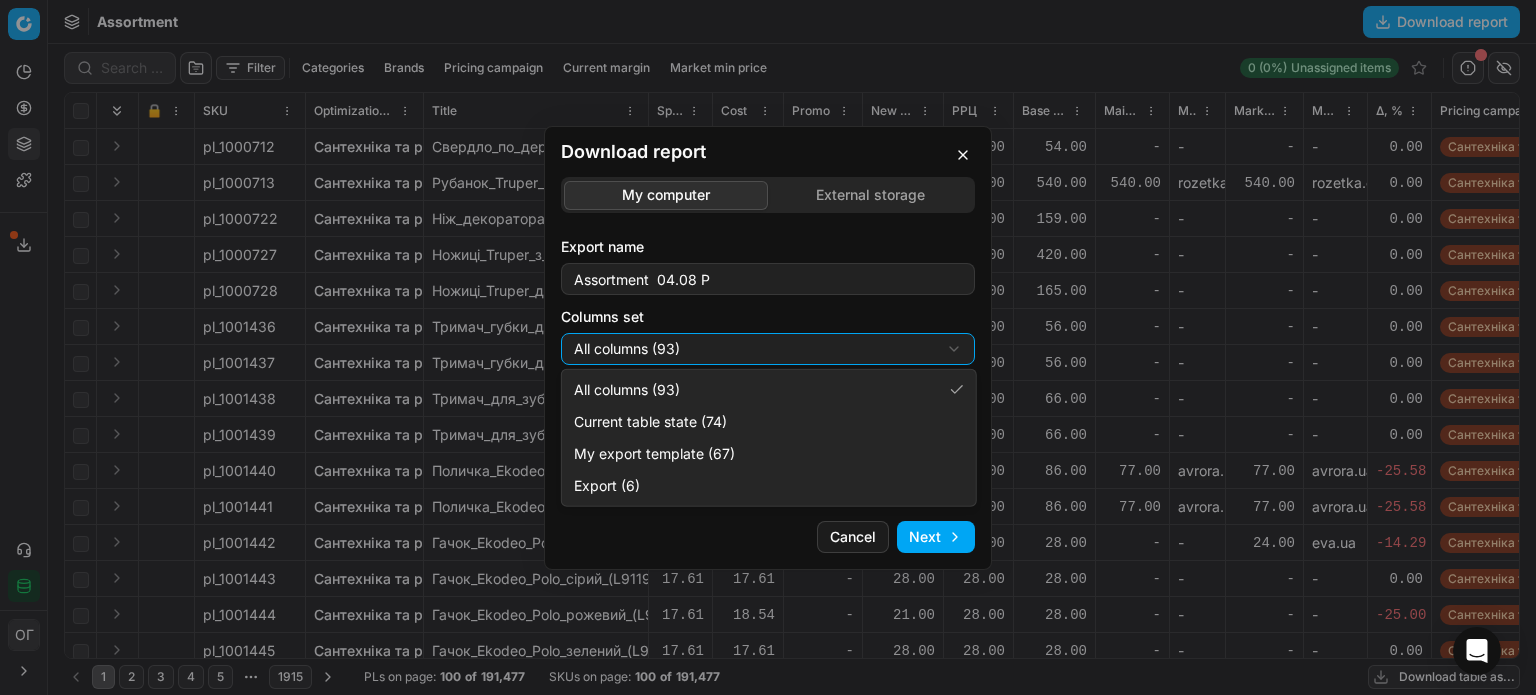 select on "table" 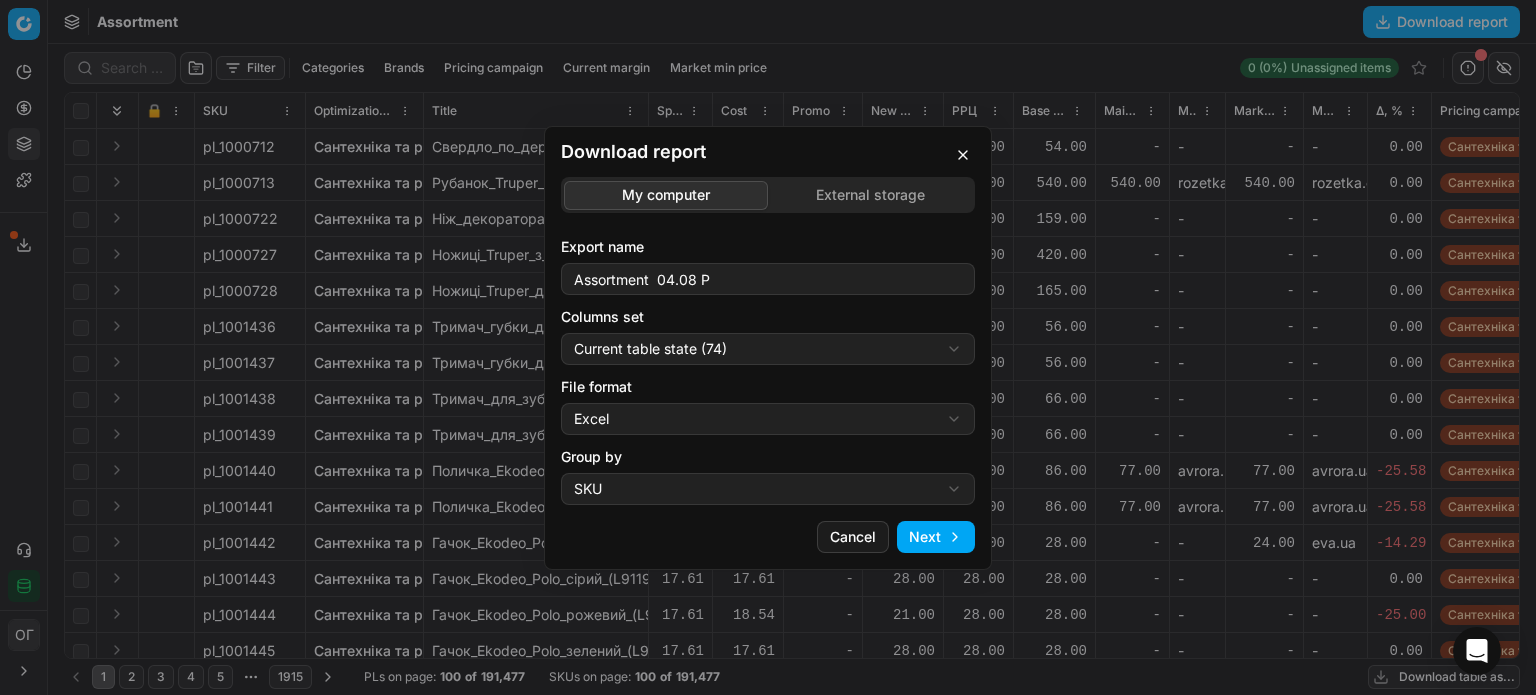 click on "Next" at bounding box center (936, 537) 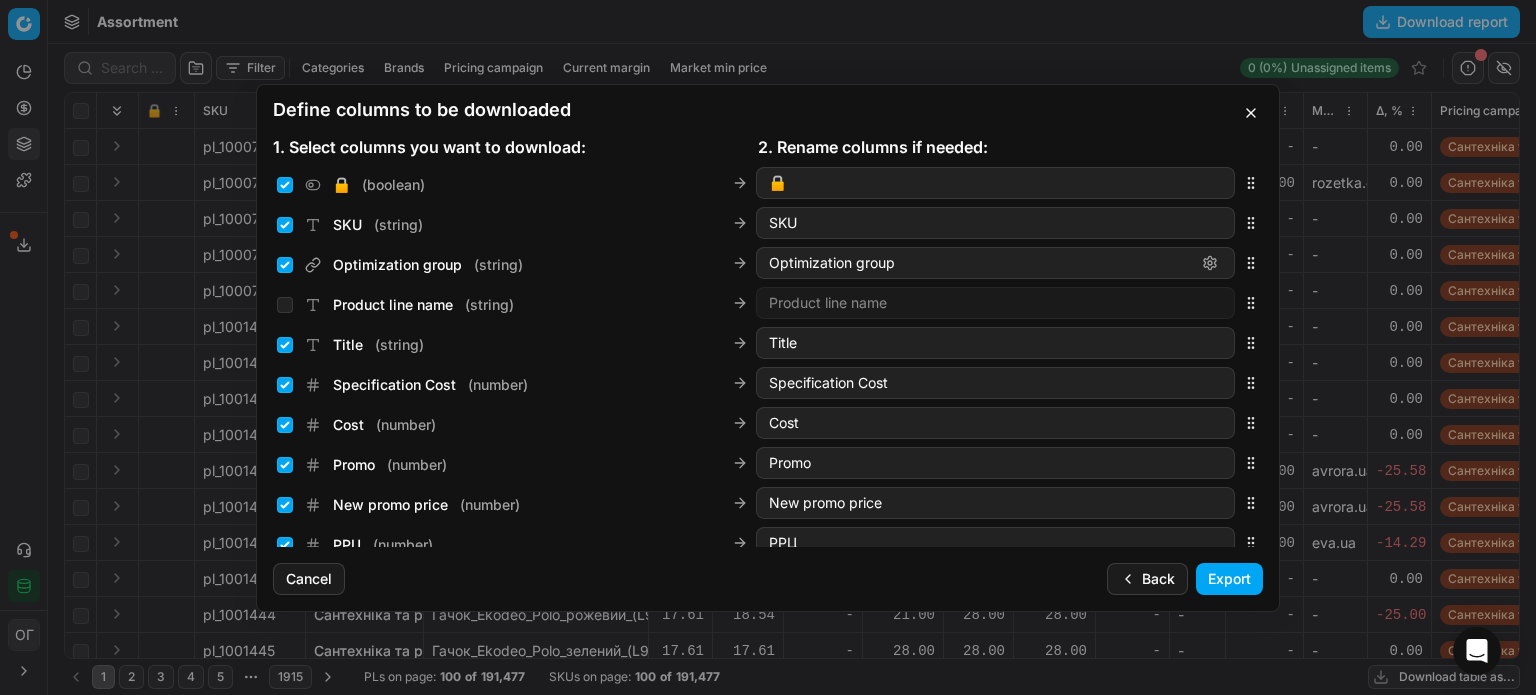 click on "Export" at bounding box center (1229, 579) 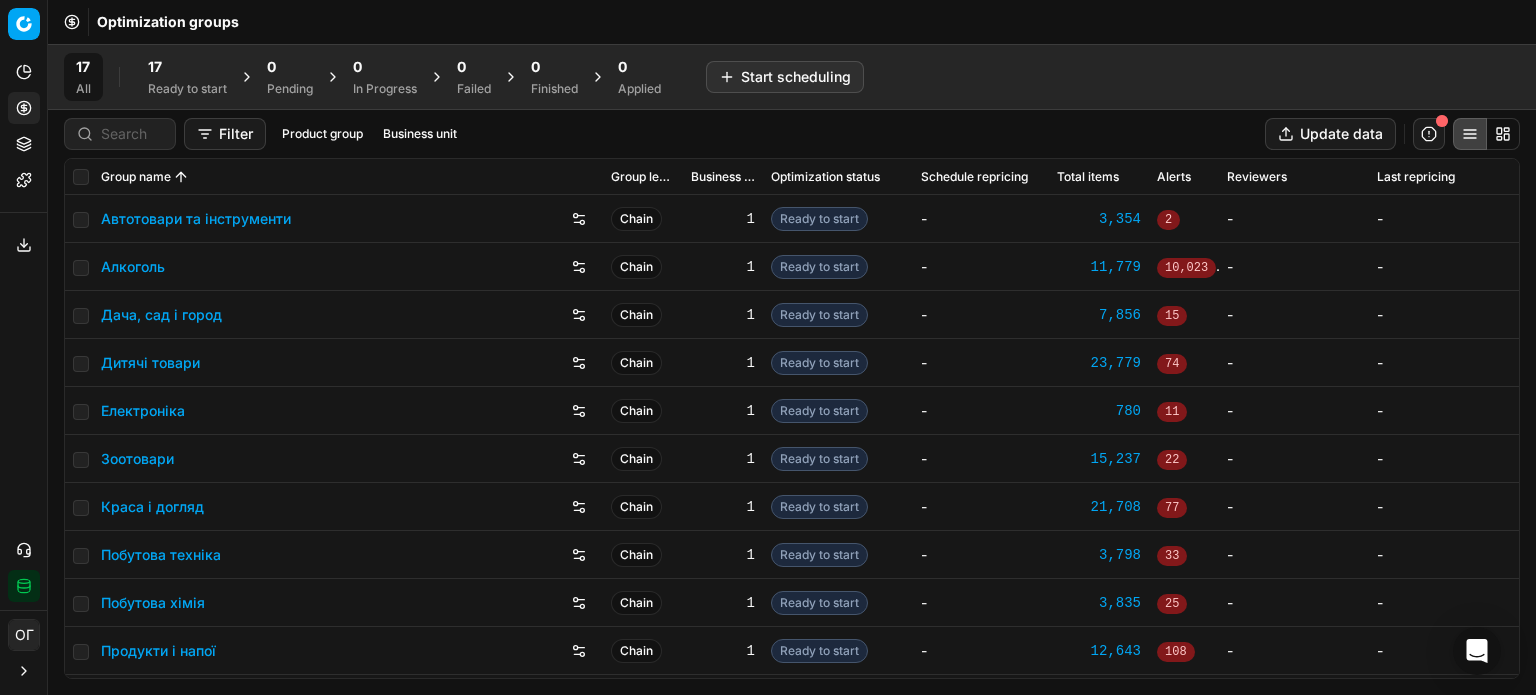 scroll, scrollTop: 0, scrollLeft: 0, axis: both 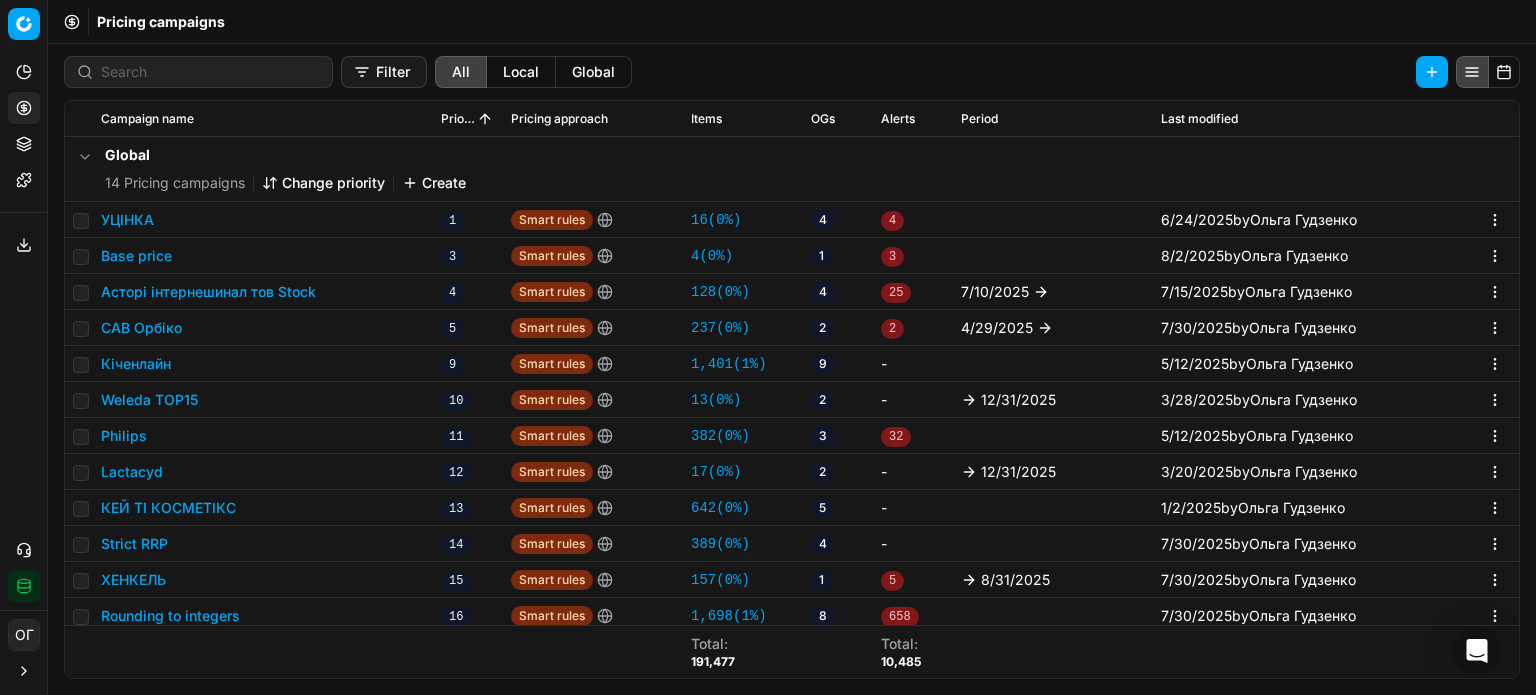 click on "Base price" at bounding box center (136, 256) 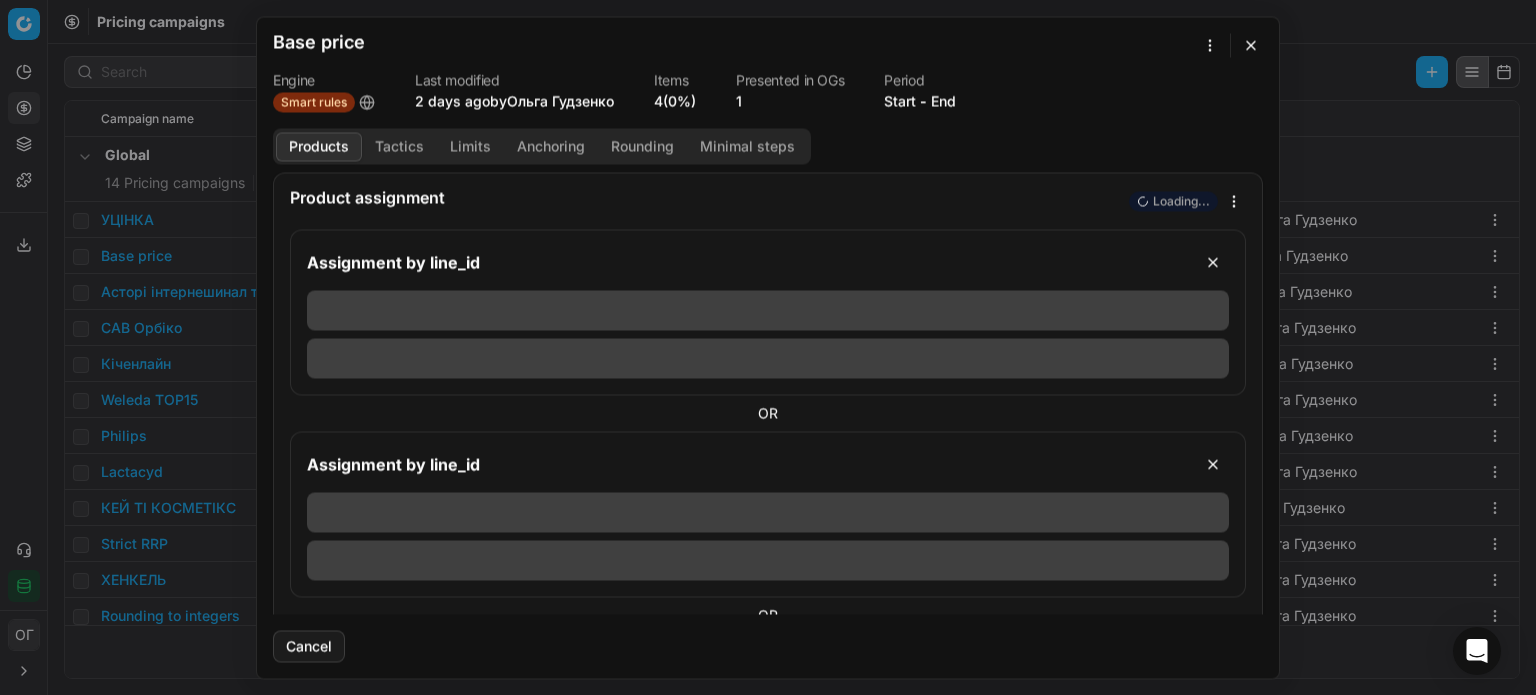 click on "4  (0%)" at bounding box center [675, 101] 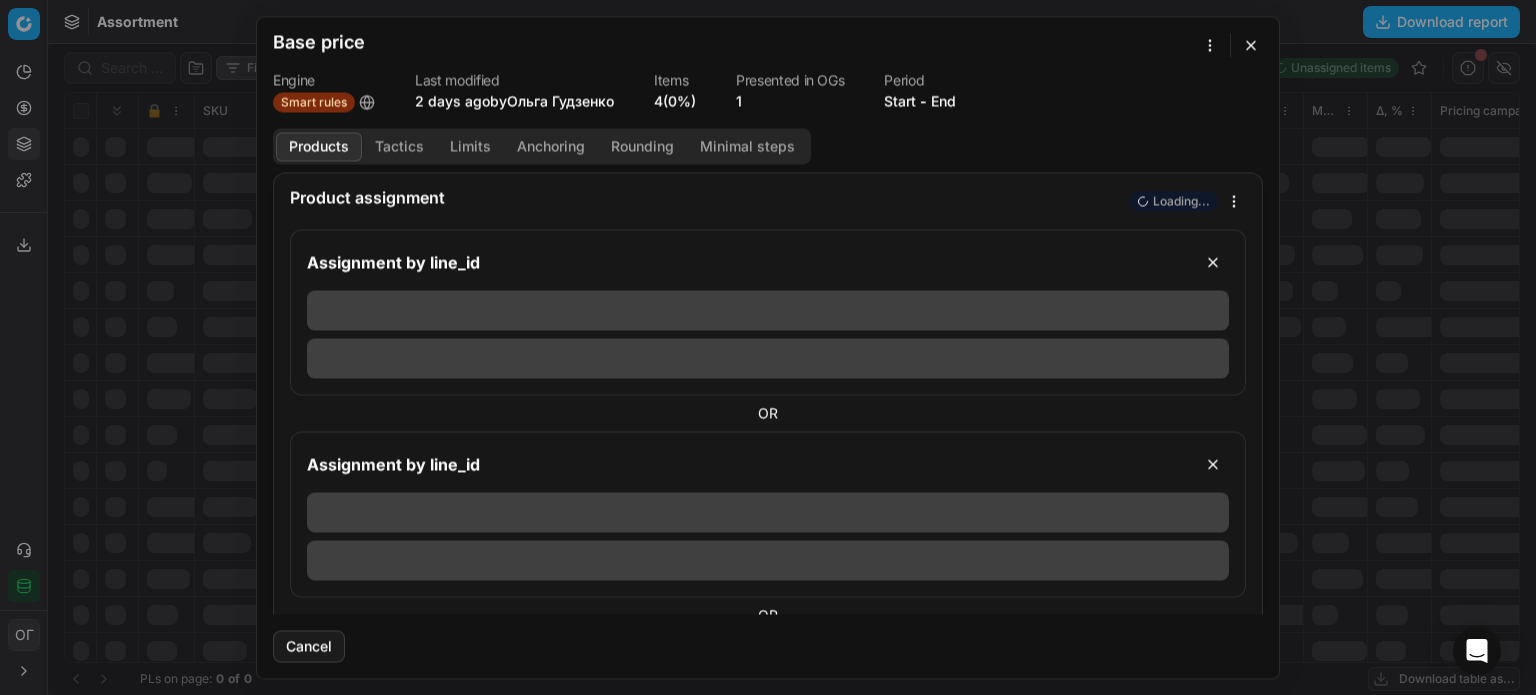 click at bounding box center (1251, 45) 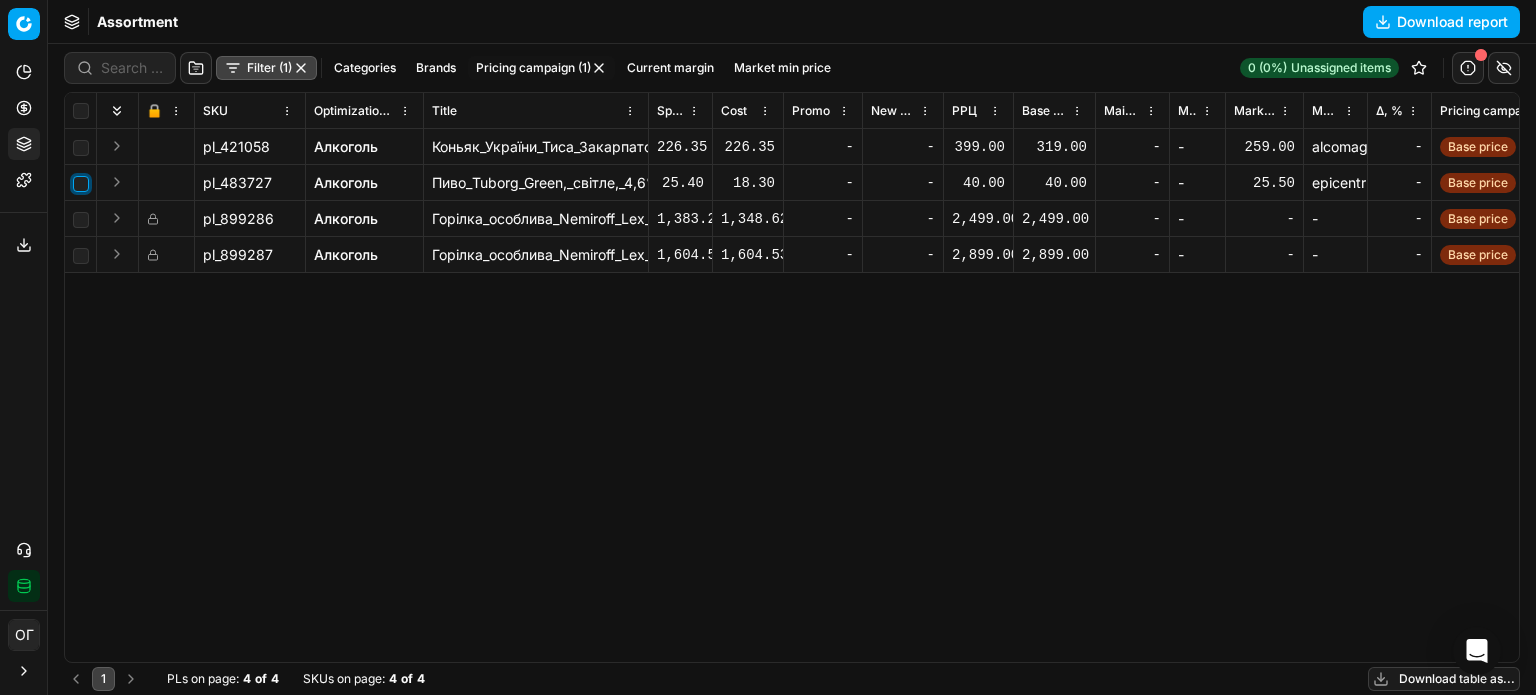 click at bounding box center [81, 184] 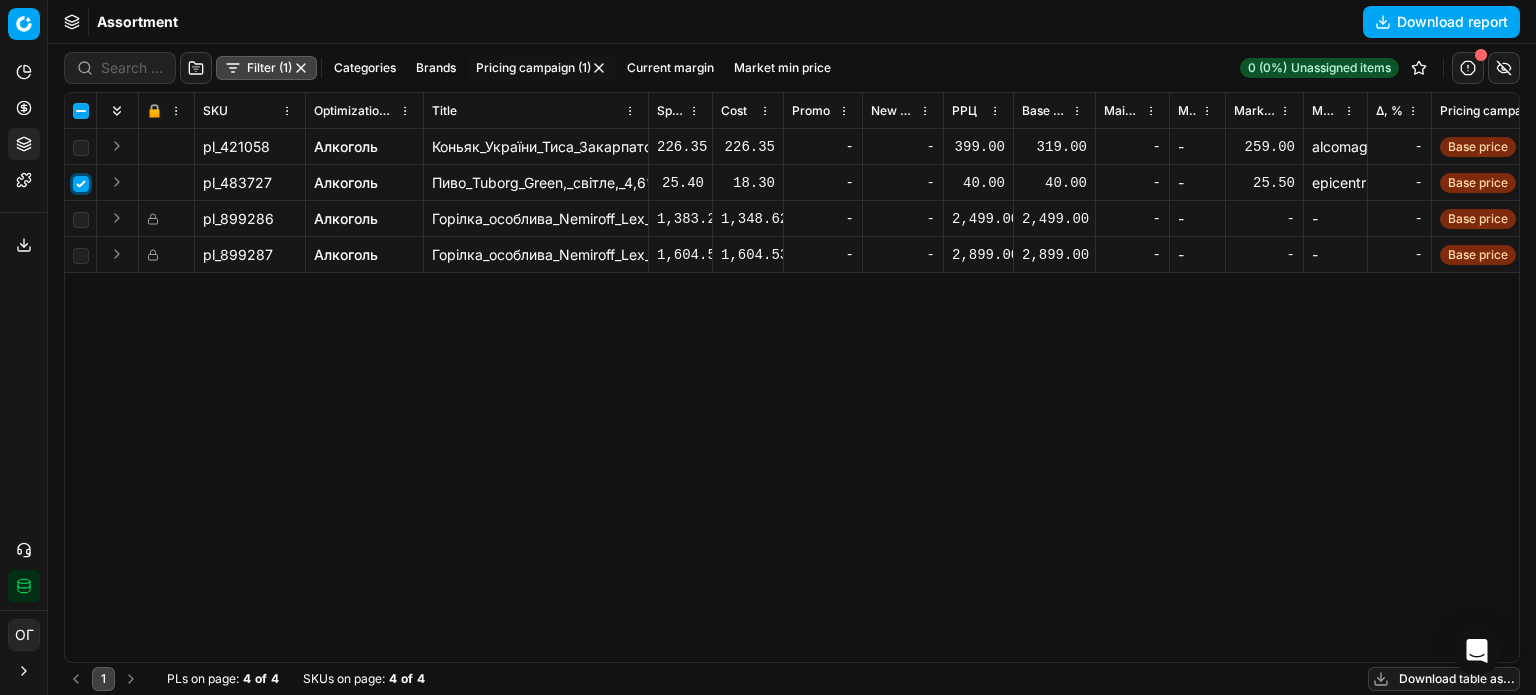 checkbox on "true" 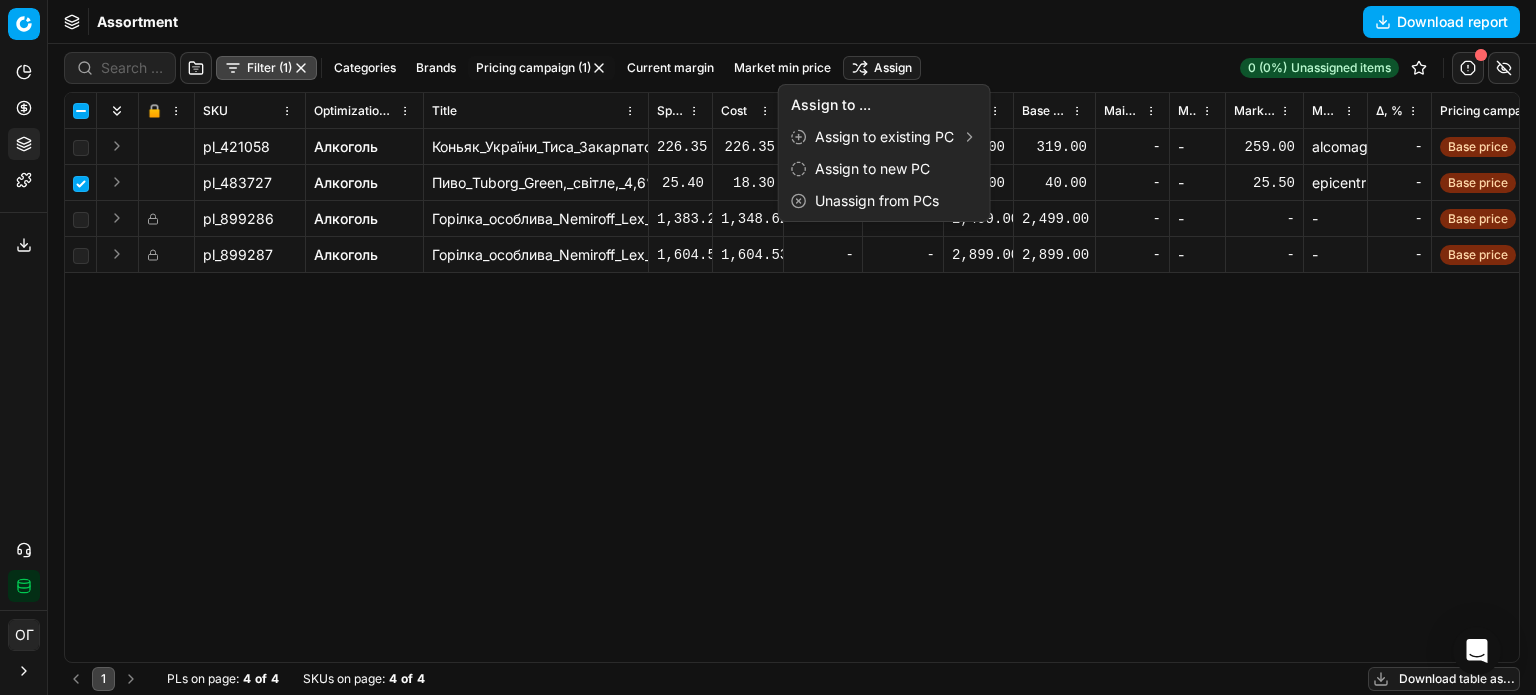 click on "Pricing platform Analytics Pricing Product portfolio Templates Export service 161 Contact support Integration status ОГ Ольга Гудзенко o.gudzenko@maudau.com.ua Close menu Command Palette Search for a command to run... Assortment Download report Filter   (1) Categories   Brands   Pricing campaign (1)   Current margin   Market min price   Assign 0 (0%) Unassigned items 🔒 SKU Optimization group Title Specification Cost Cost Promo New promo price РРЦ Base price Main CD min price Main CD min price competitor name Market min price Market min price competitor name Δ, % Pricing campaign Current promo price Optimization status RRP mandatority Total stock quantity Aging stock (викл. дні без продажів) Середня кількість продажів за 5 днів, шт Оборотність, днів (викл. дні без продажів) Target promo margin Target margin Product line ID Current price New price New discount New discount, % New markup (common), % Δ, abs -" at bounding box center [768, 347] 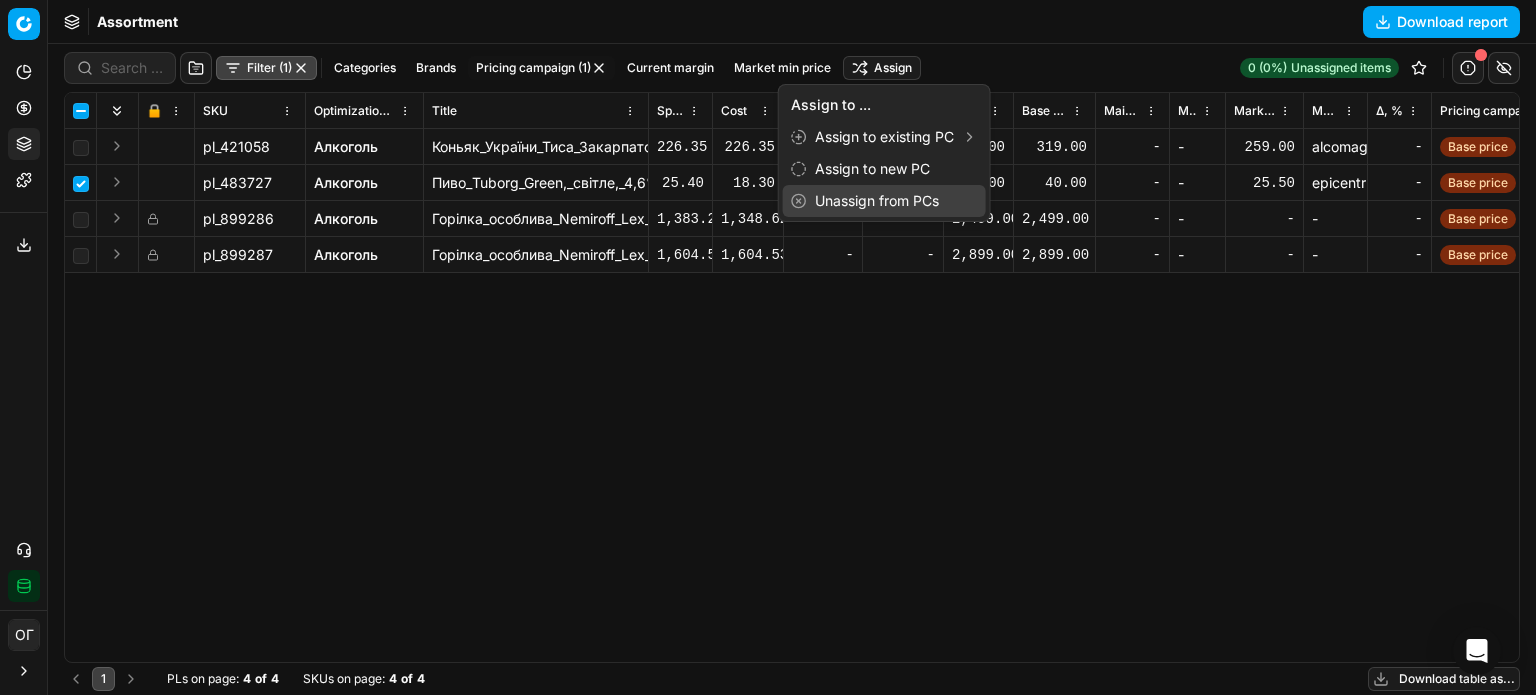 click on "Unassign from PCs" at bounding box center [884, 201] 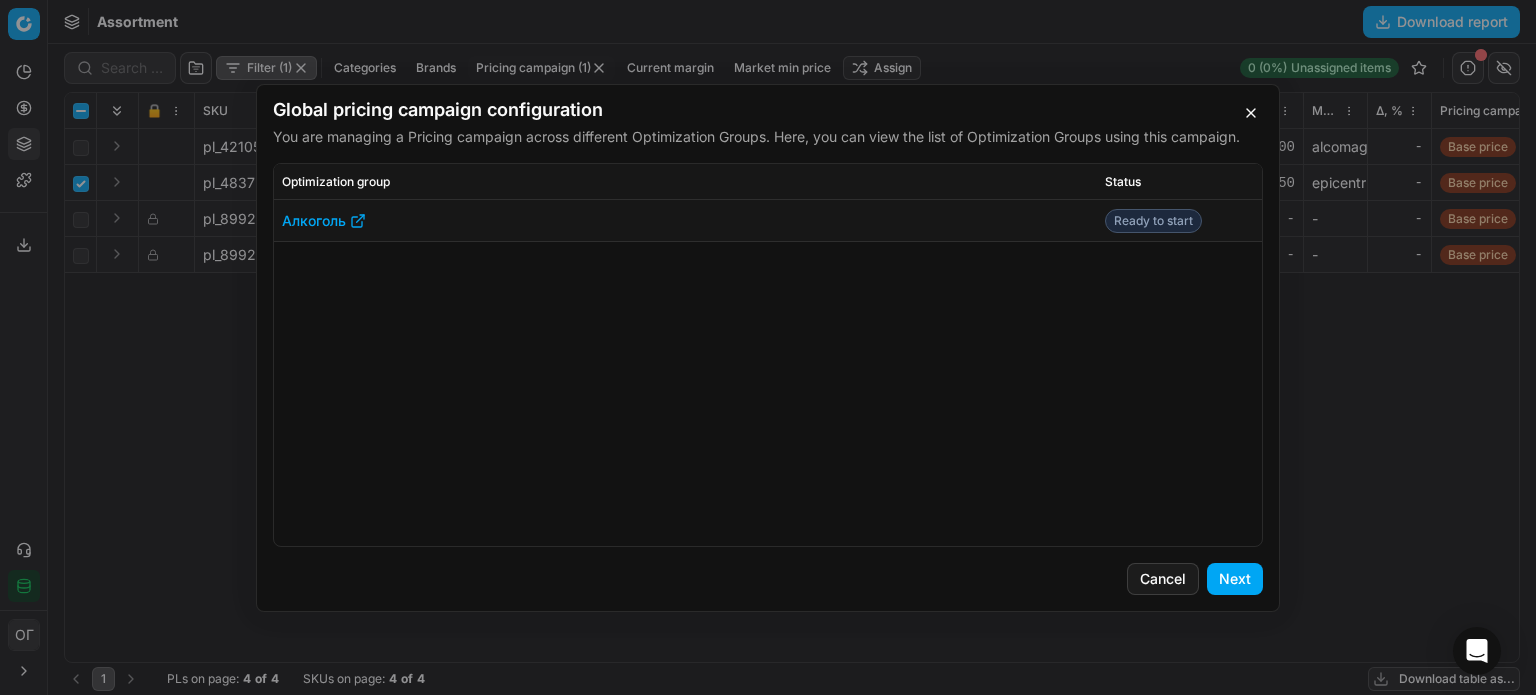 click on "Next" at bounding box center (1235, 579) 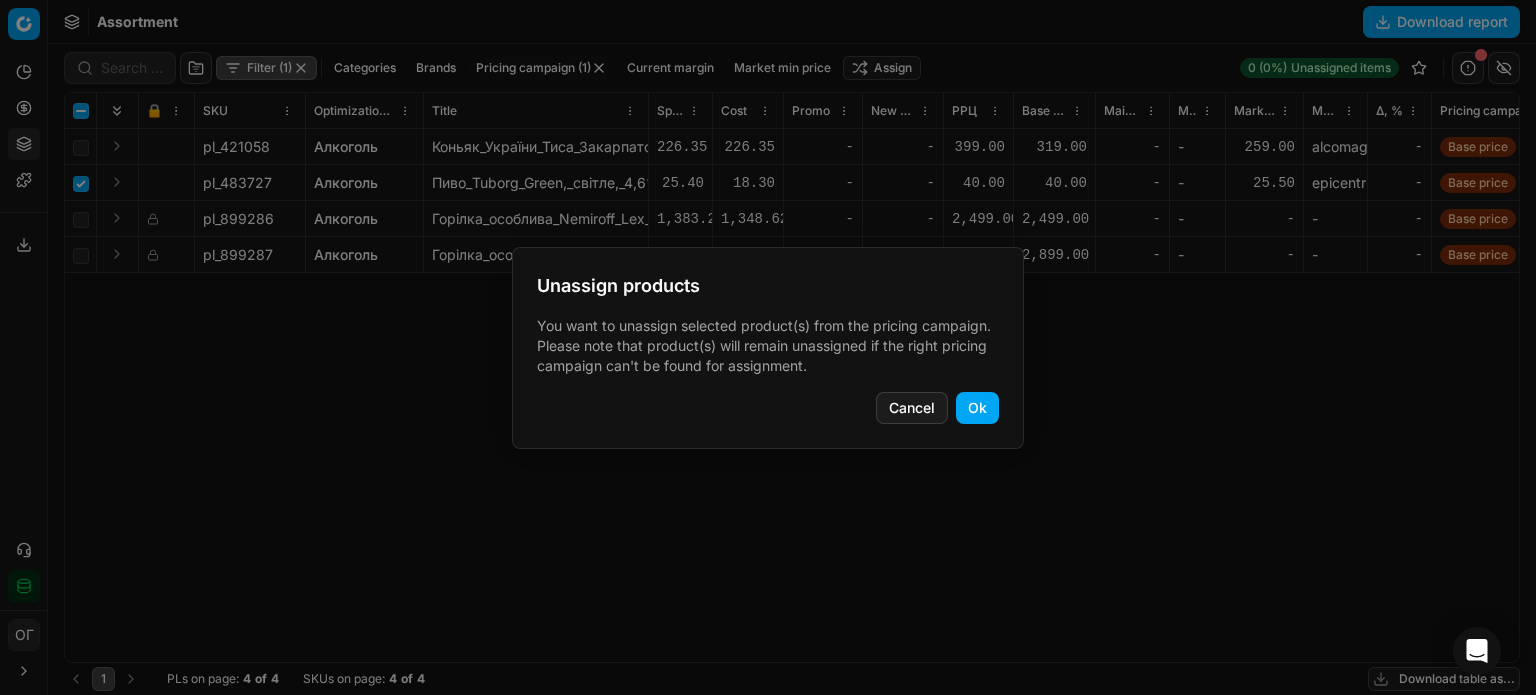 click on "Ok" at bounding box center (977, 408) 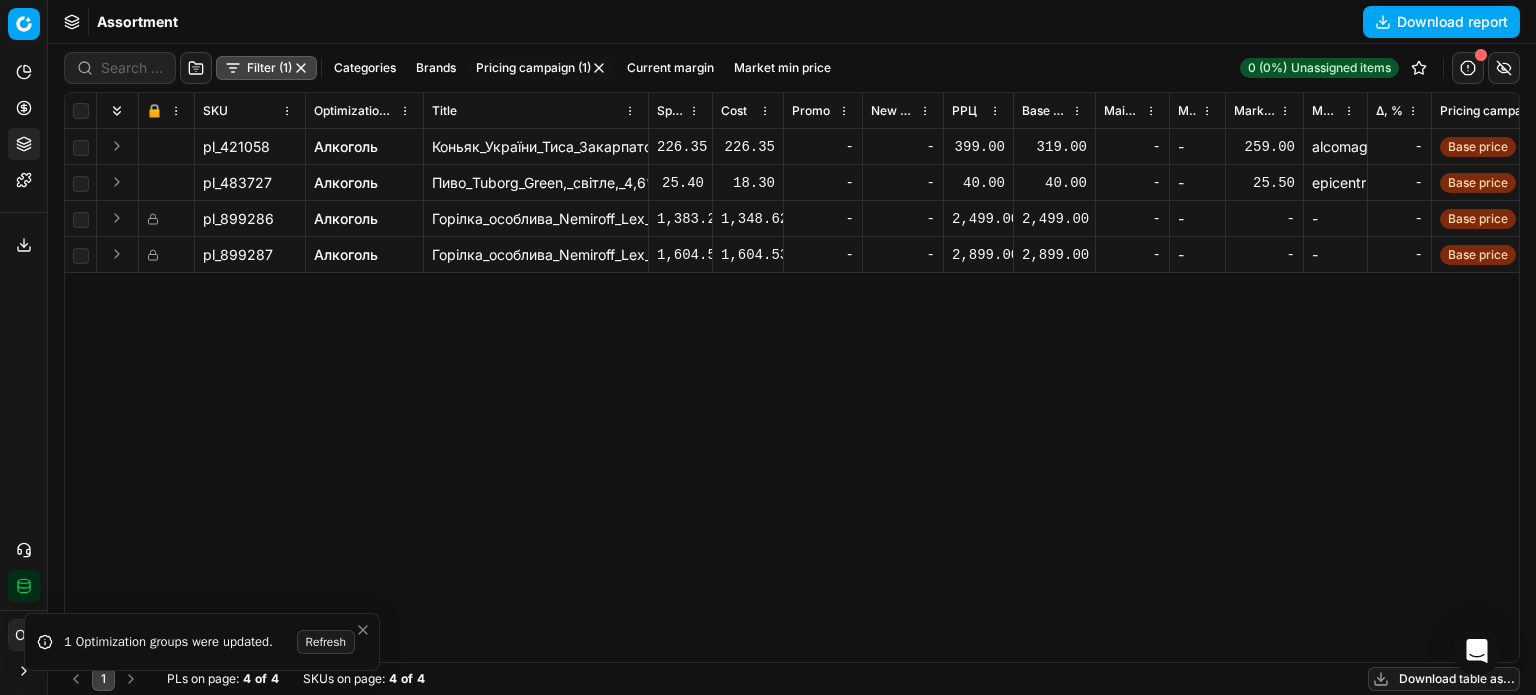 click 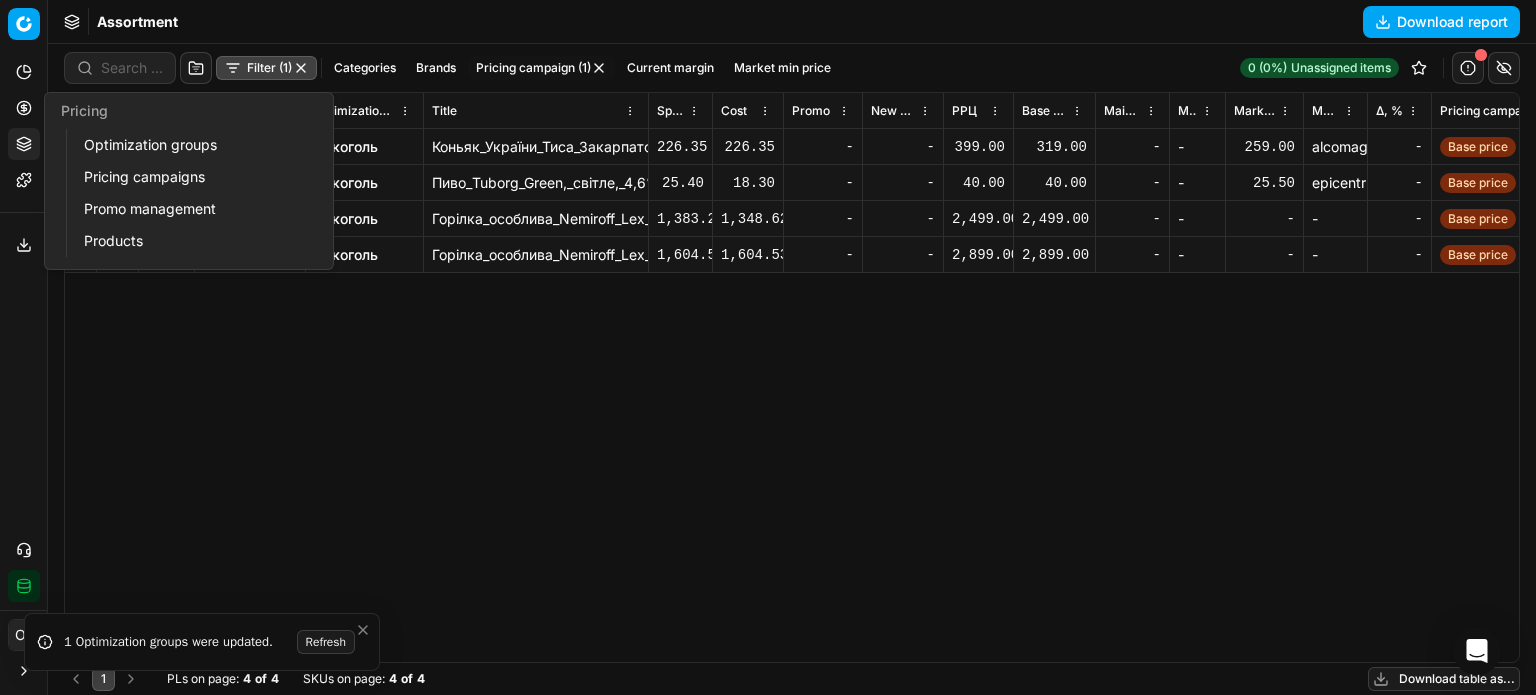 click on "Optimization groups" at bounding box center (192, 145) 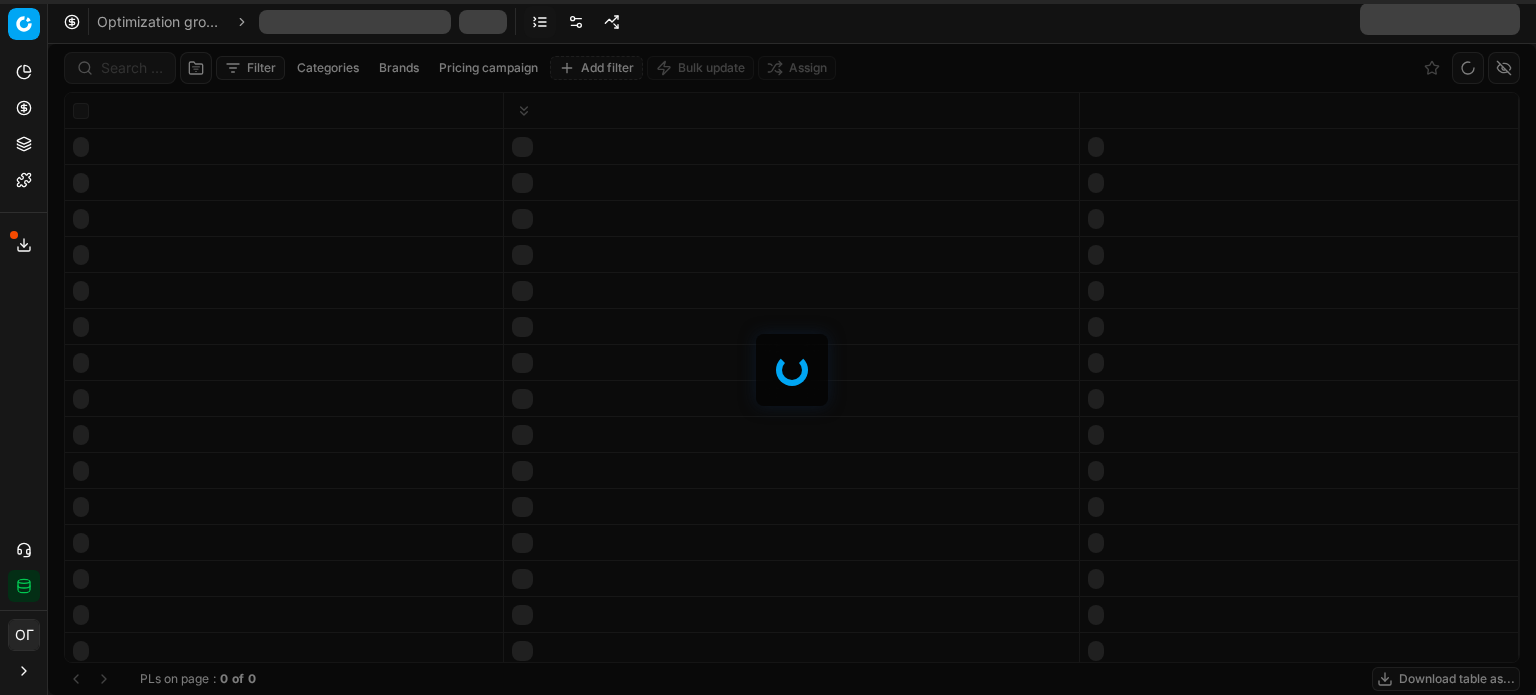 scroll, scrollTop: 0, scrollLeft: 0, axis: both 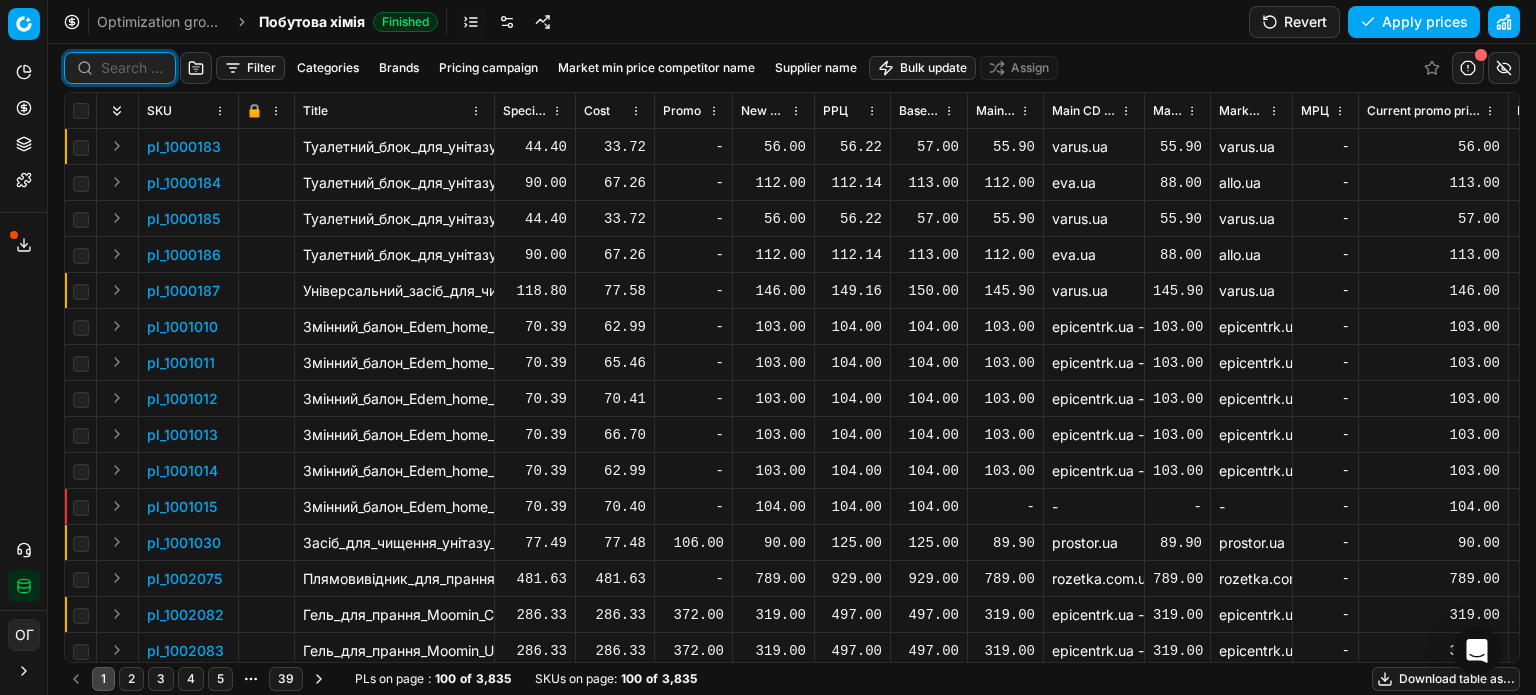 click at bounding box center (132, 68) 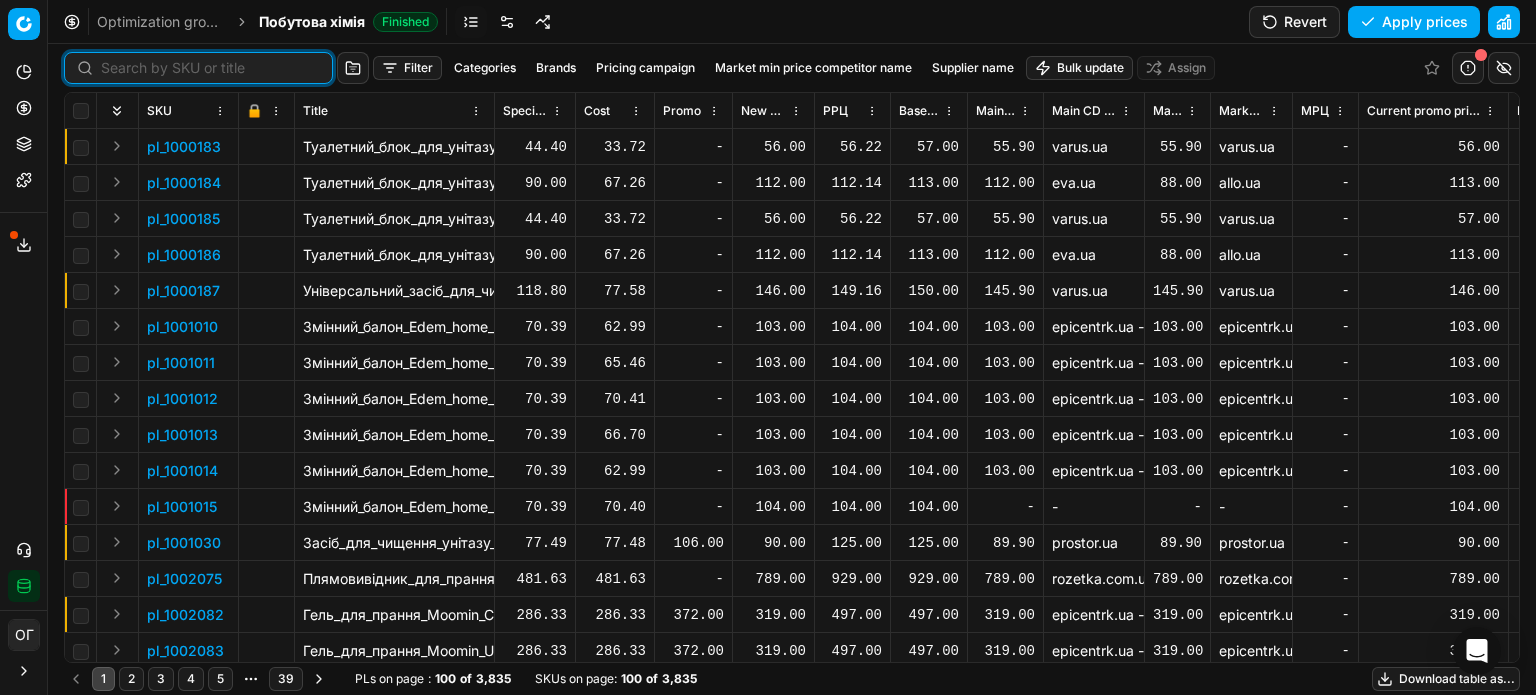 paste on "605902" 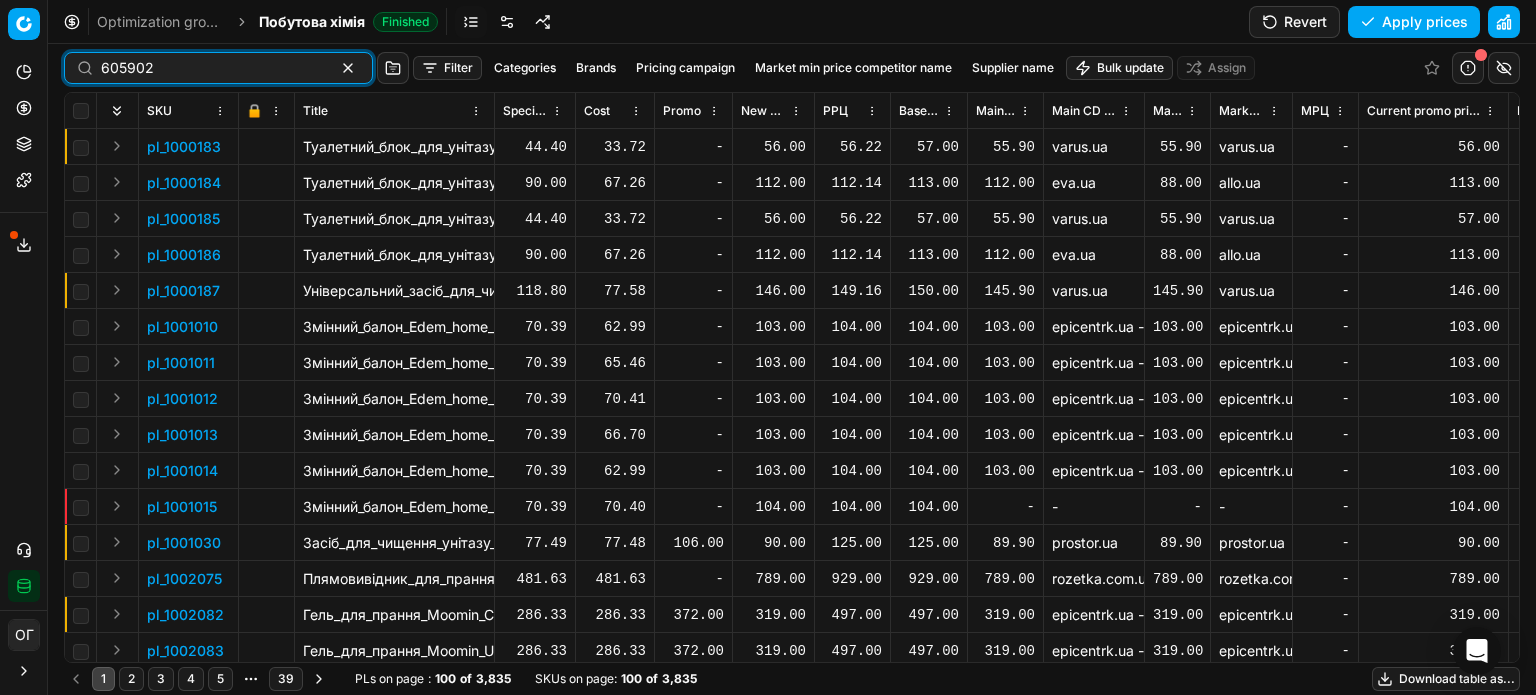 type on "605902" 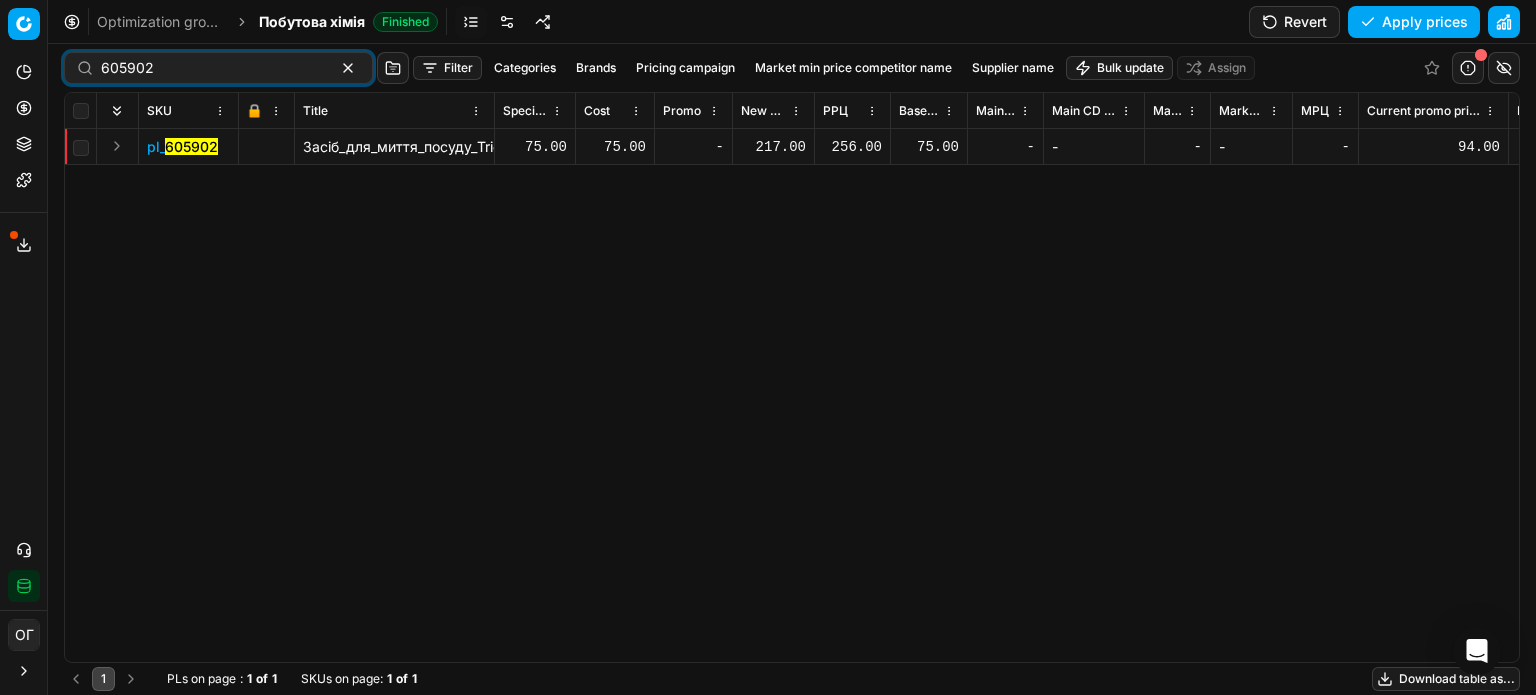 click at bounding box center (117, 146) 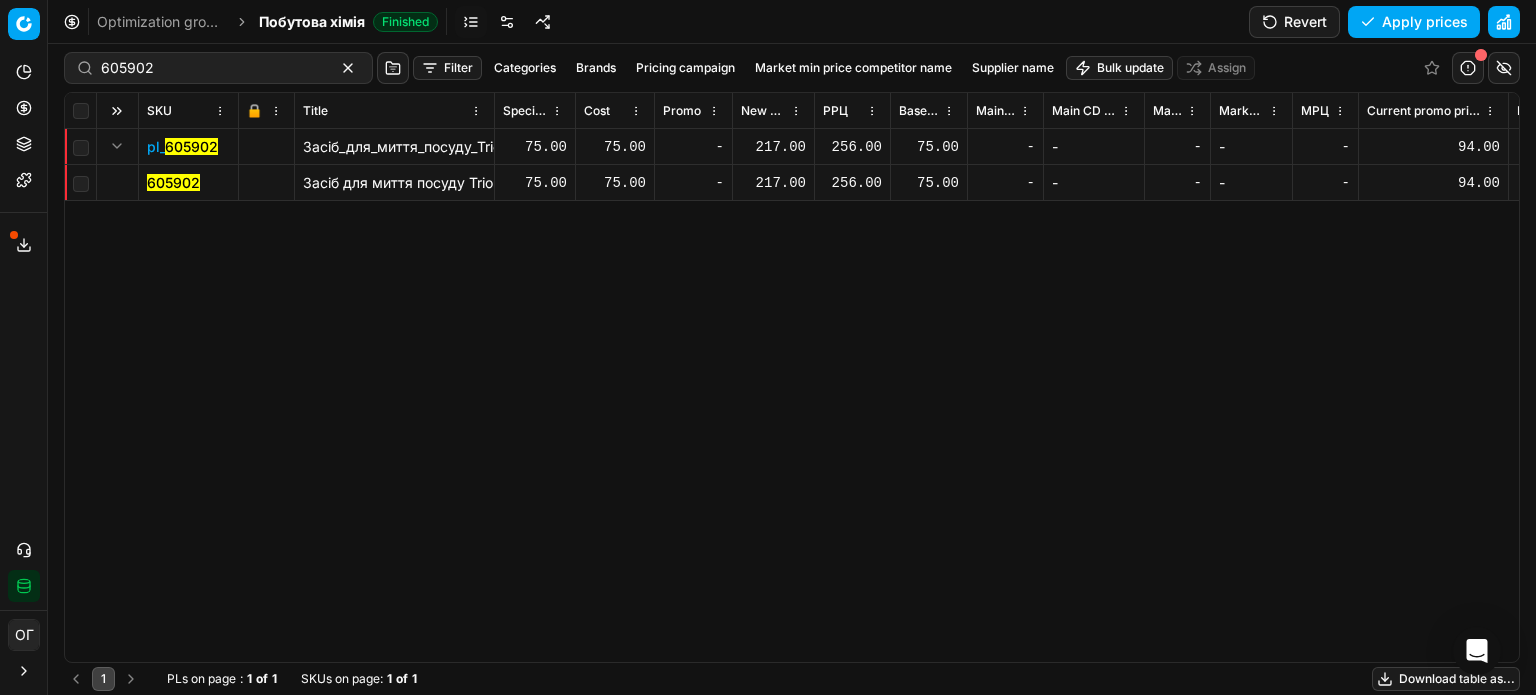 click on "605902" at bounding box center (189, 183) 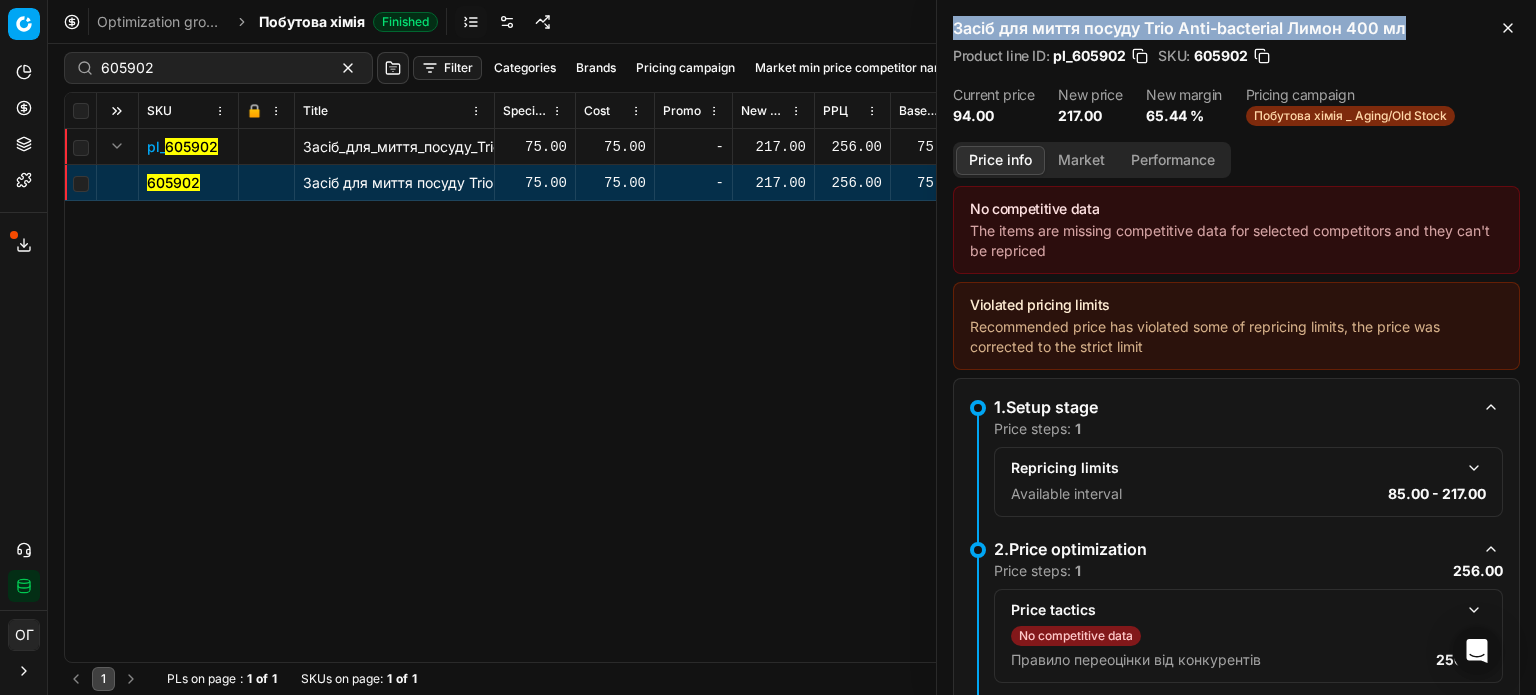 drag, startPoint x: 1424, startPoint y: 27, endPoint x: 943, endPoint y: 34, distance: 481.05093 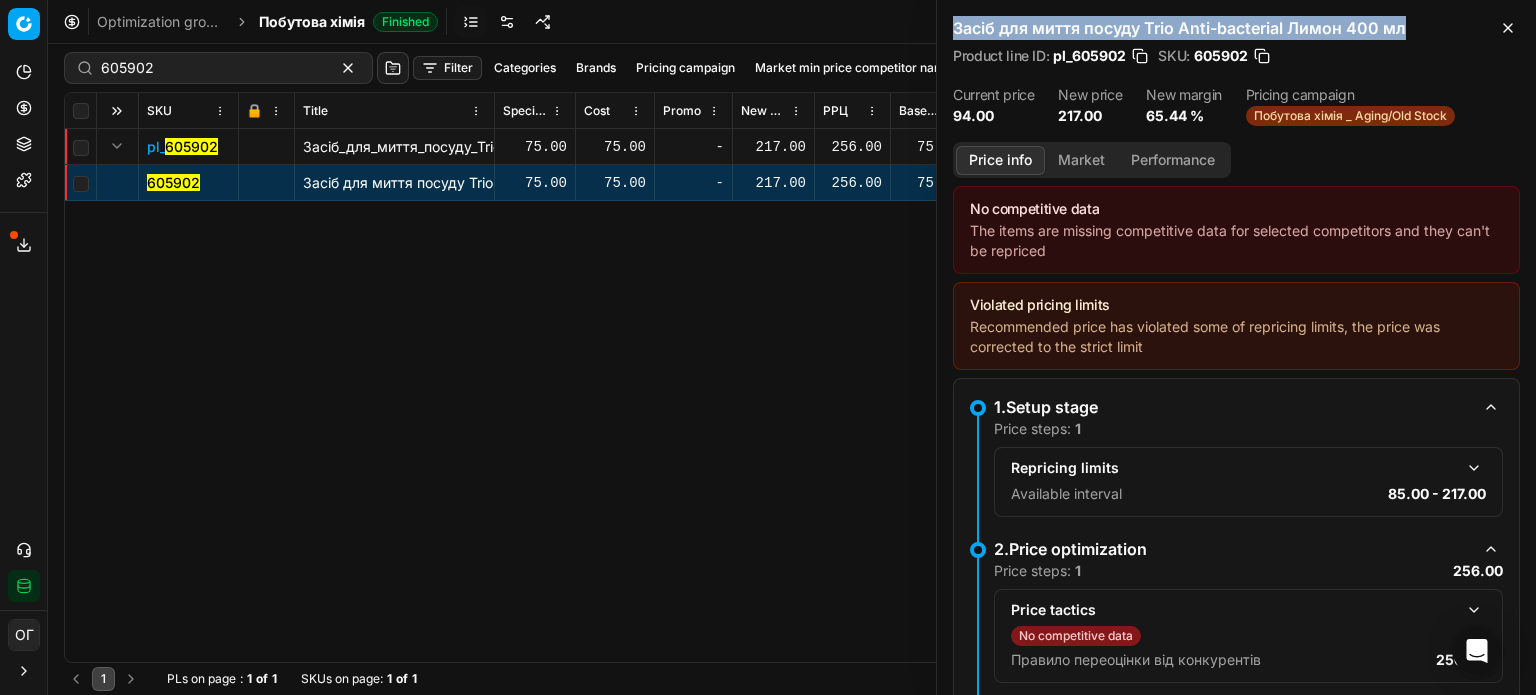 click on "Засіб для миття посуду Trio Anti-bacterial Лимон 400 мл Product line ID : pl_605902 SKU : 605902 Current price 94.00 New price 217.00 New margin 65.44 % Pricing campaign Побутова хімія _ Aging/Old Stock" at bounding box center [1236, 71] 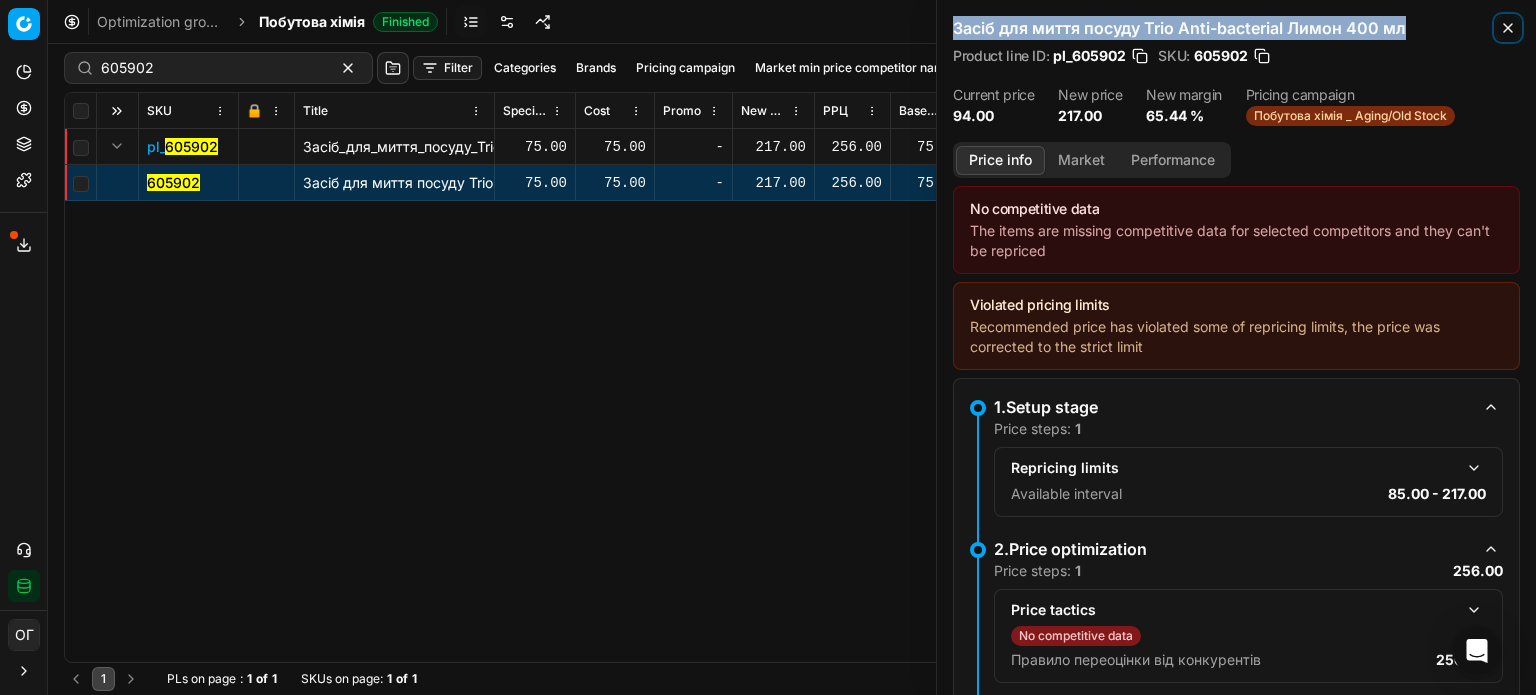 click 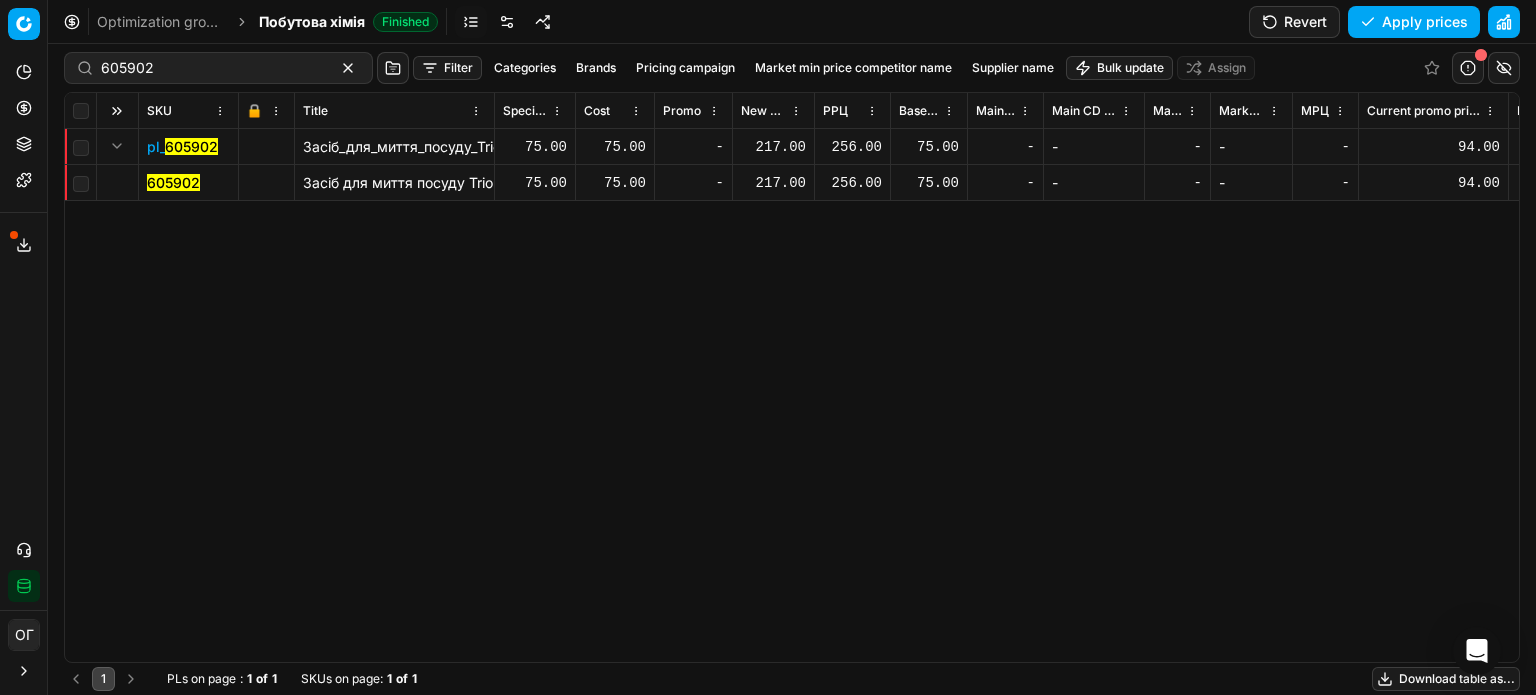 click on "217.00" at bounding box center [773, 183] 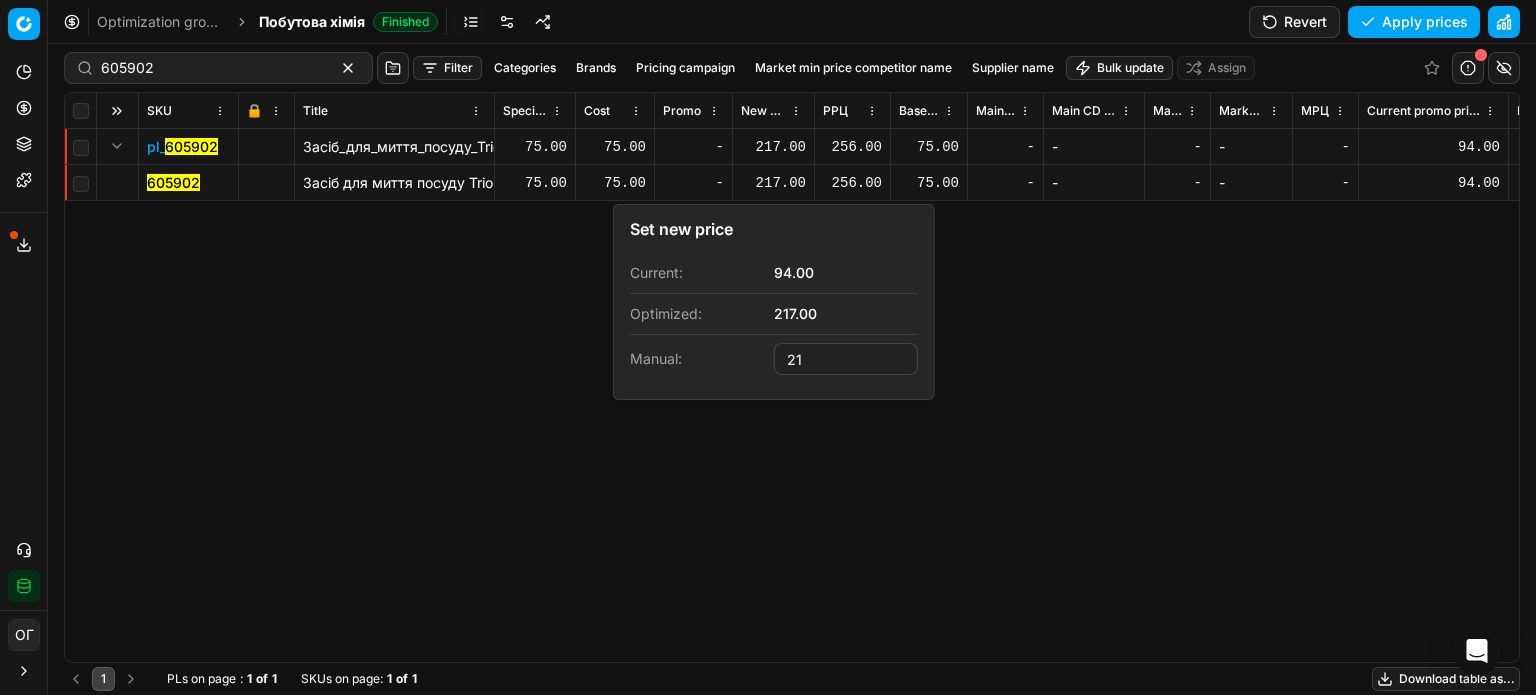 type on "2" 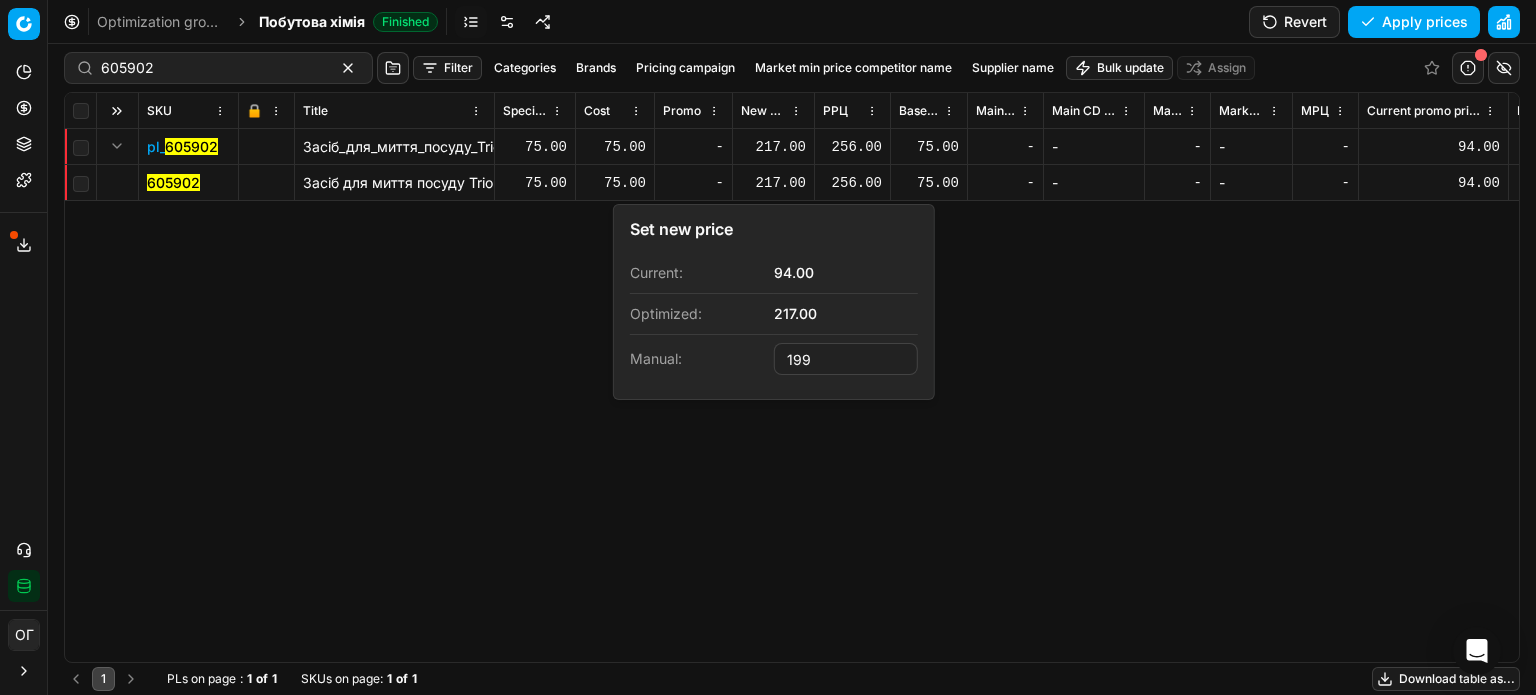 type on "199.00" 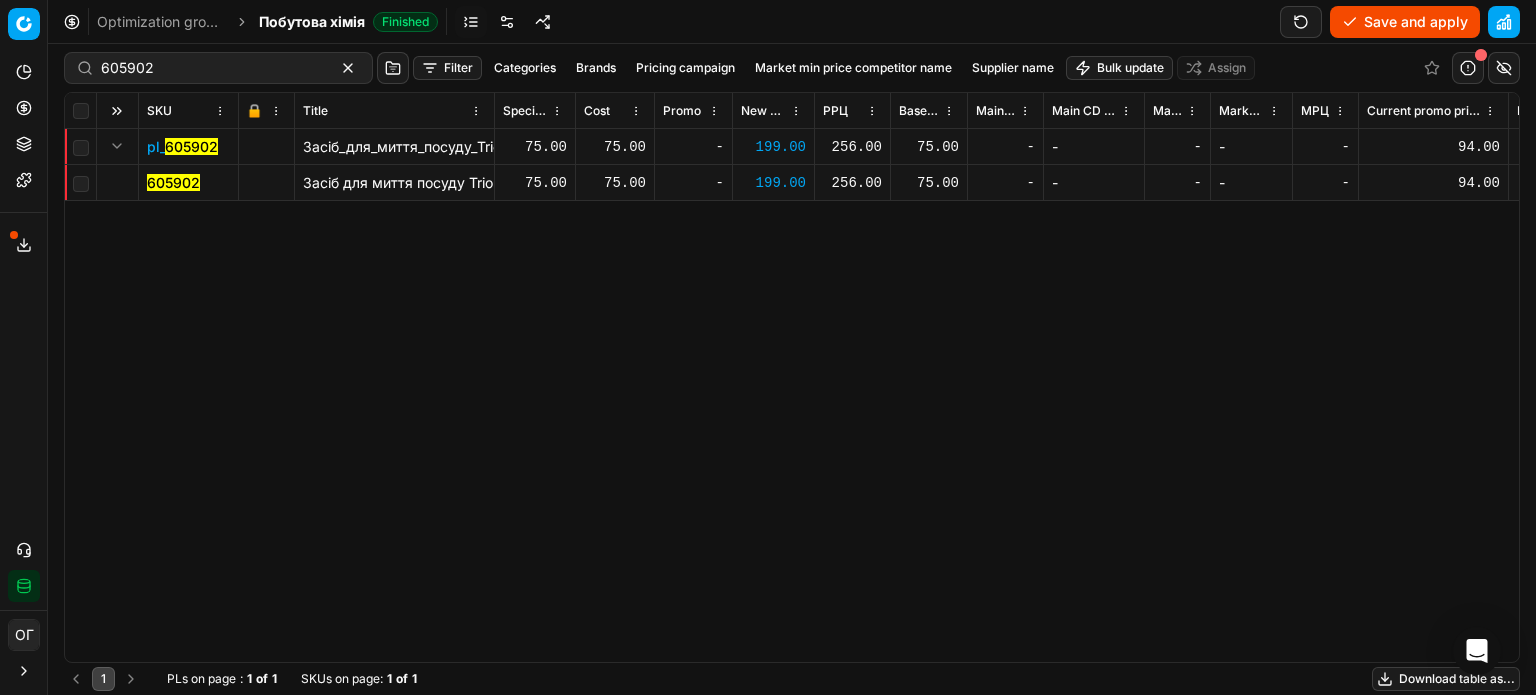 click on "605902" at bounding box center [173, 182] 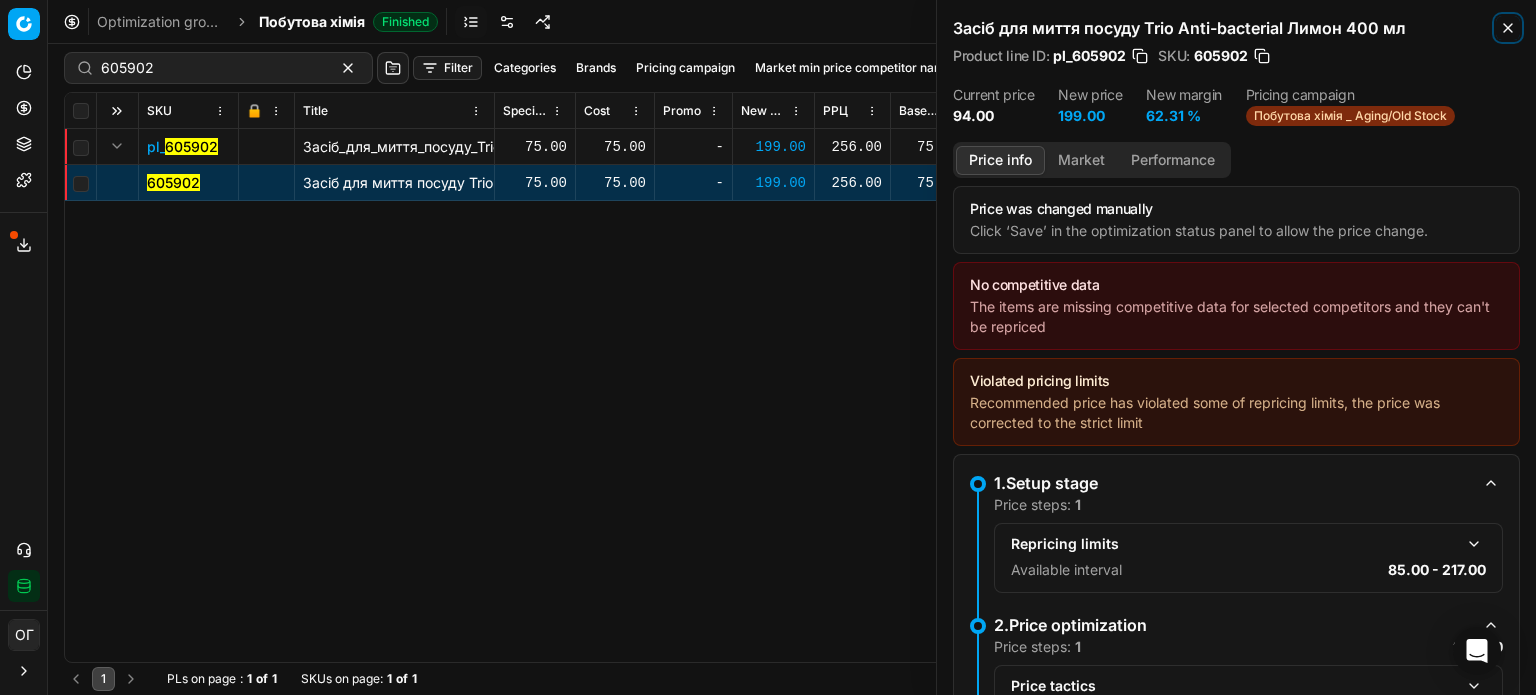 click on "Close" at bounding box center [1508, 28] 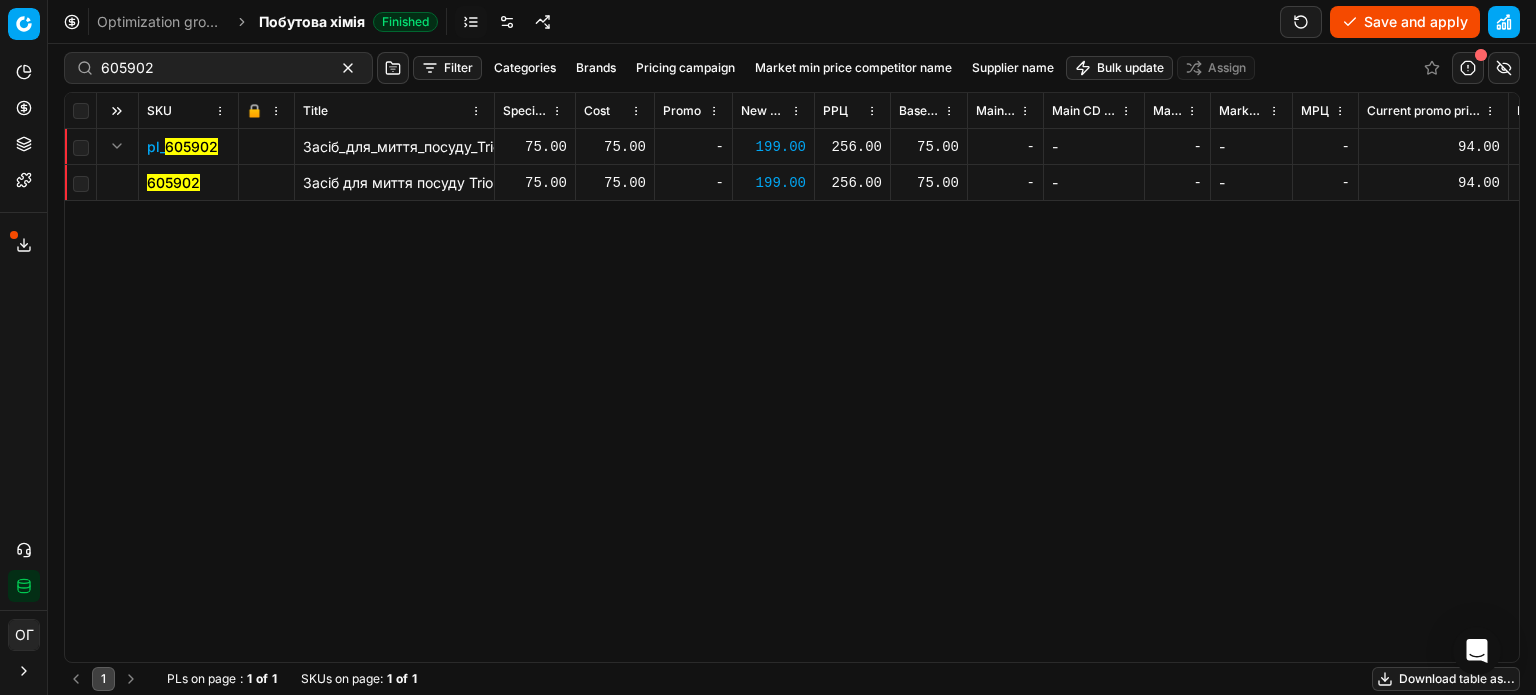 click on "Save and apply" at bounding box center [1405, 22] 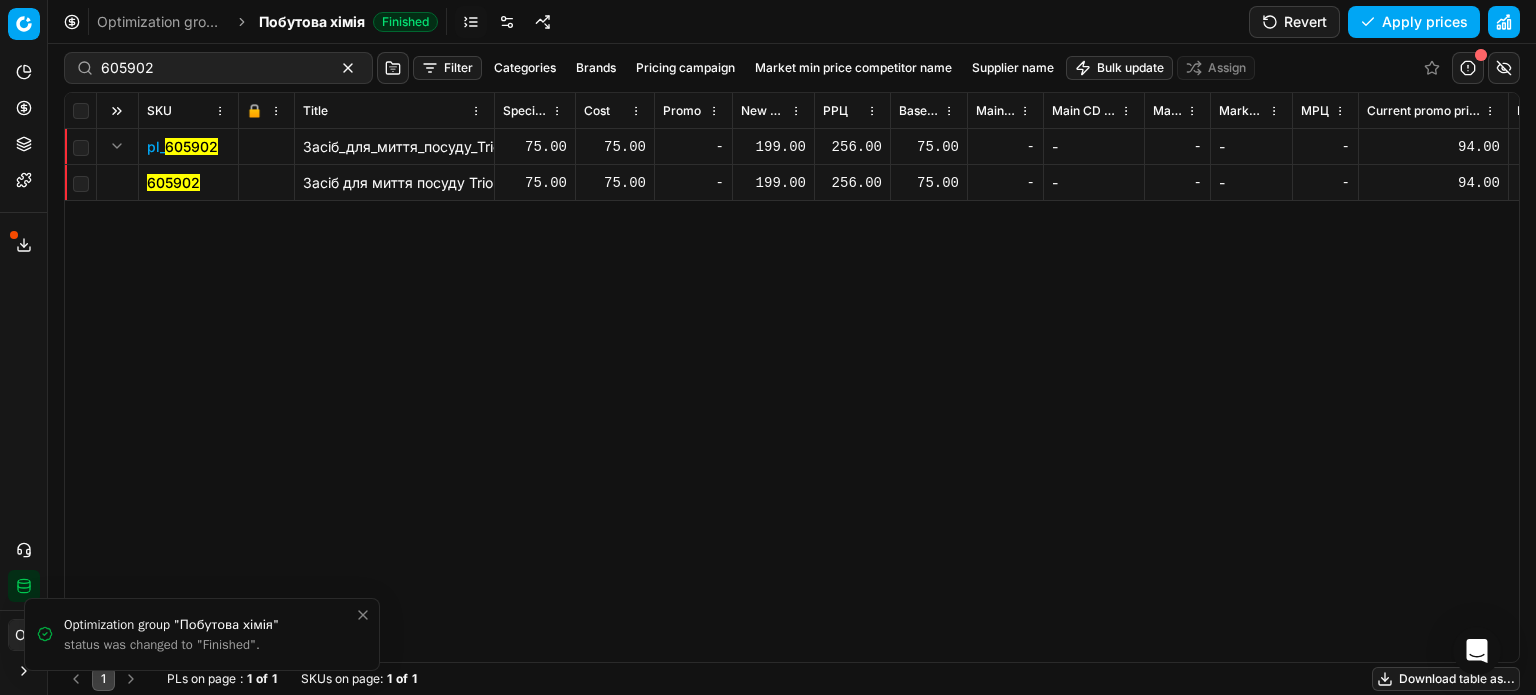 click 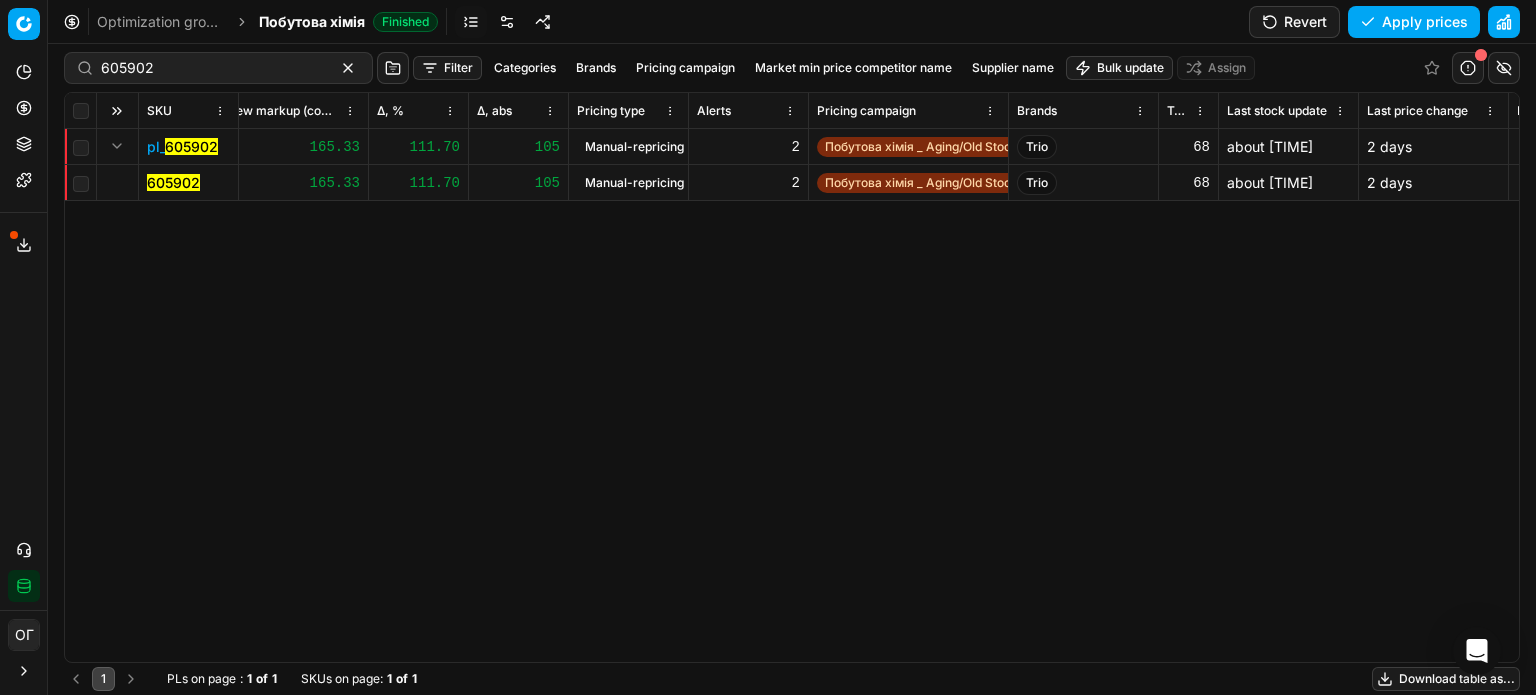 scroll, scrollTop: 0, scrollLeft: 0, axis: both 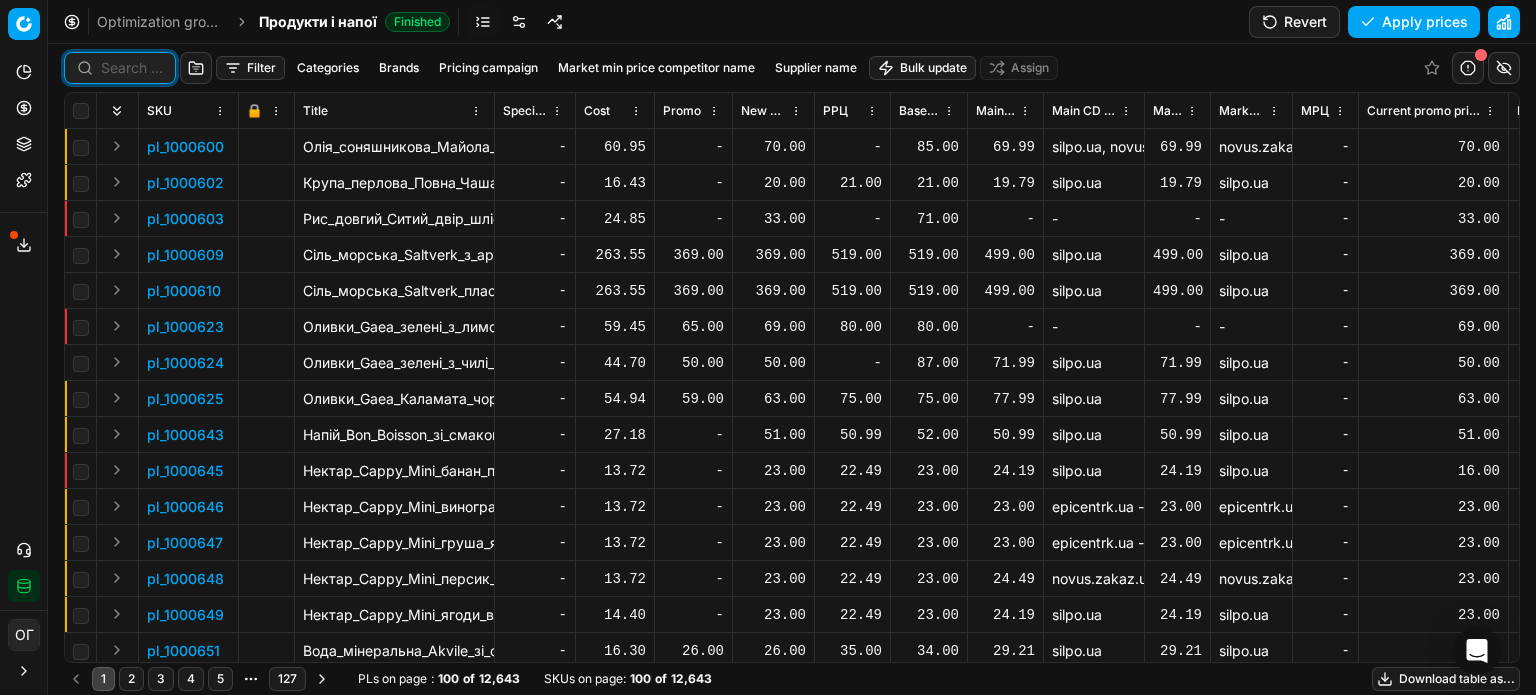 click at bounding box center (132, 68) 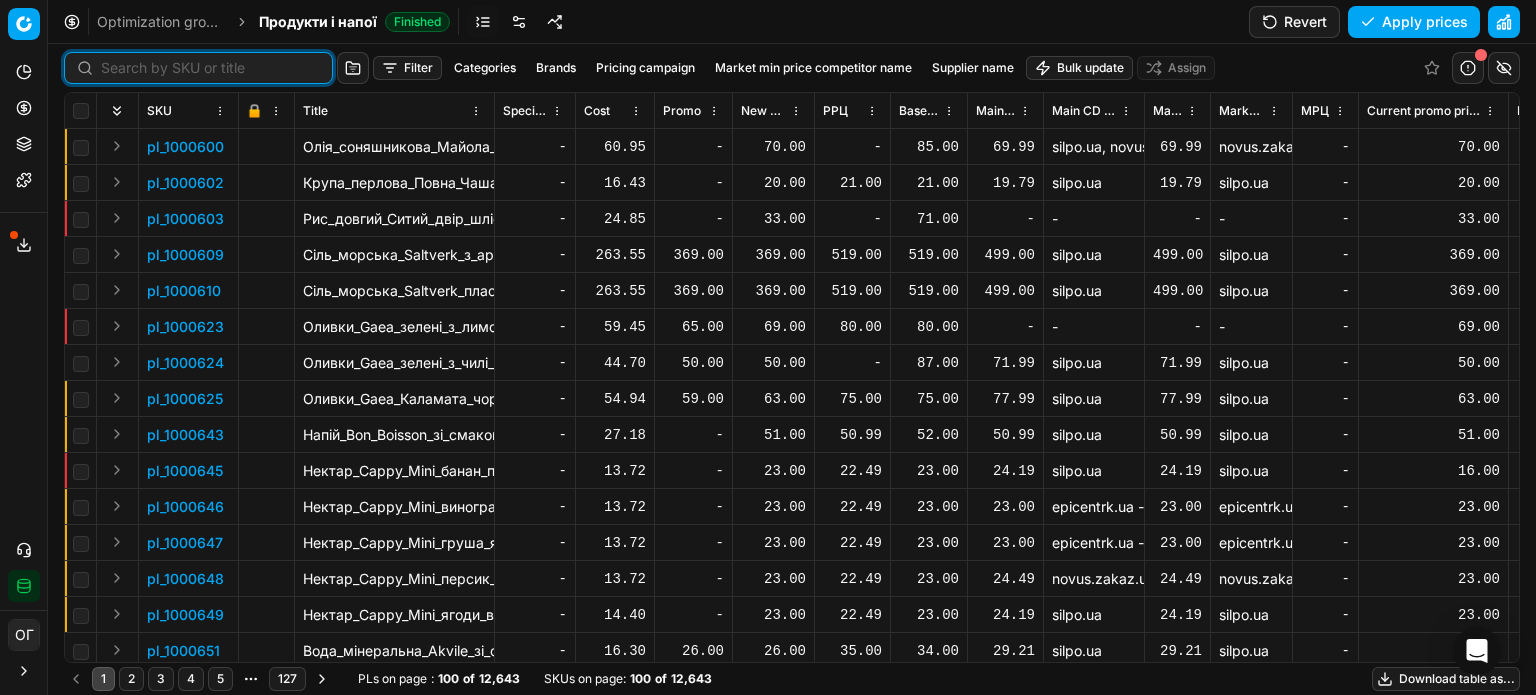 paste on "605456" 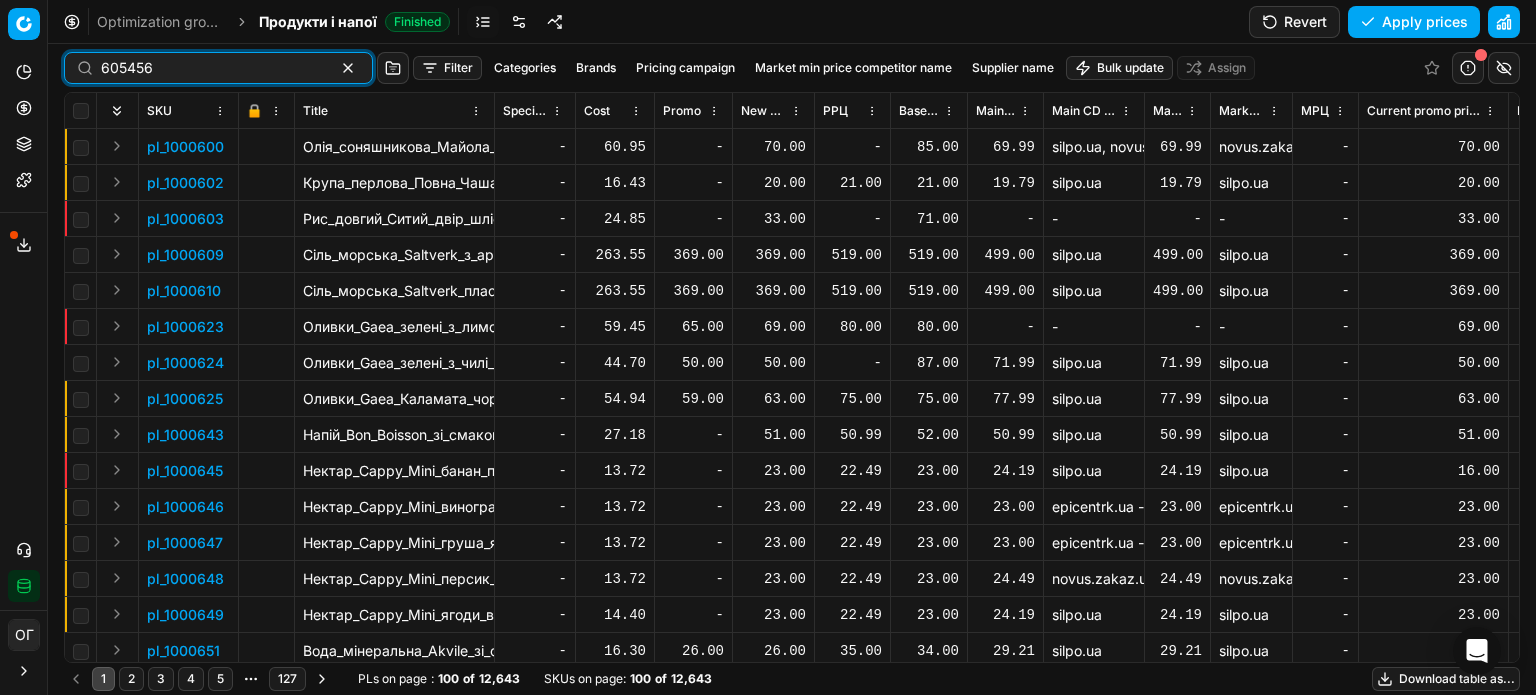 type on "605456" 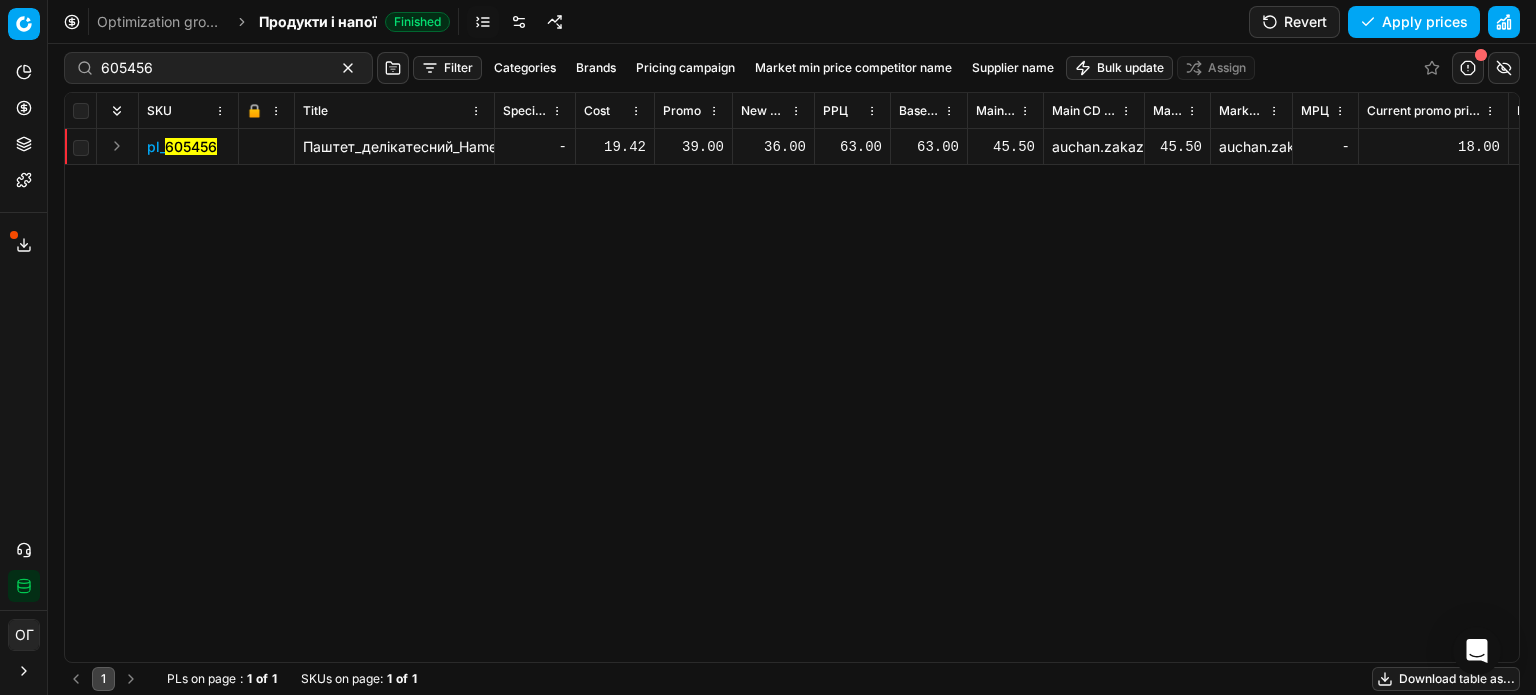 click on "36.00" at bounding box center [773, 147] 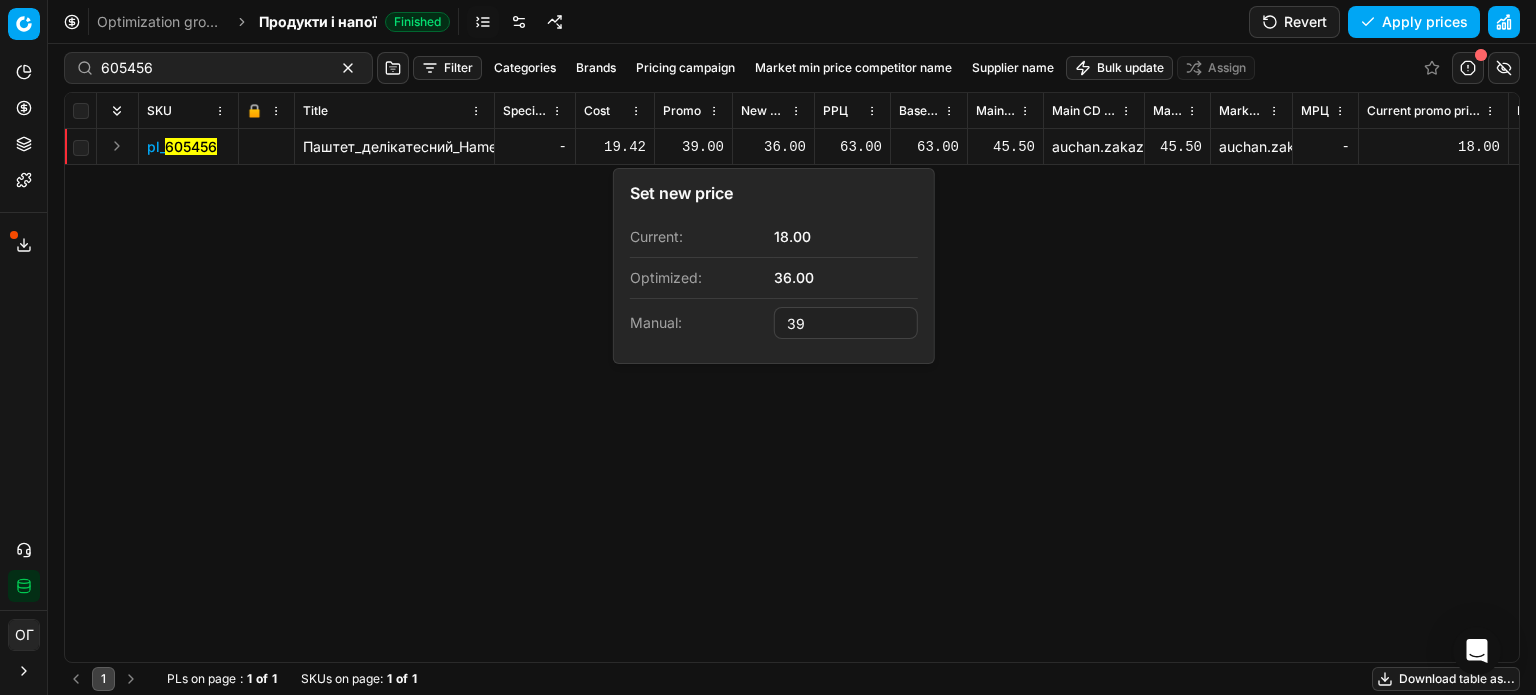 type on "39.00" 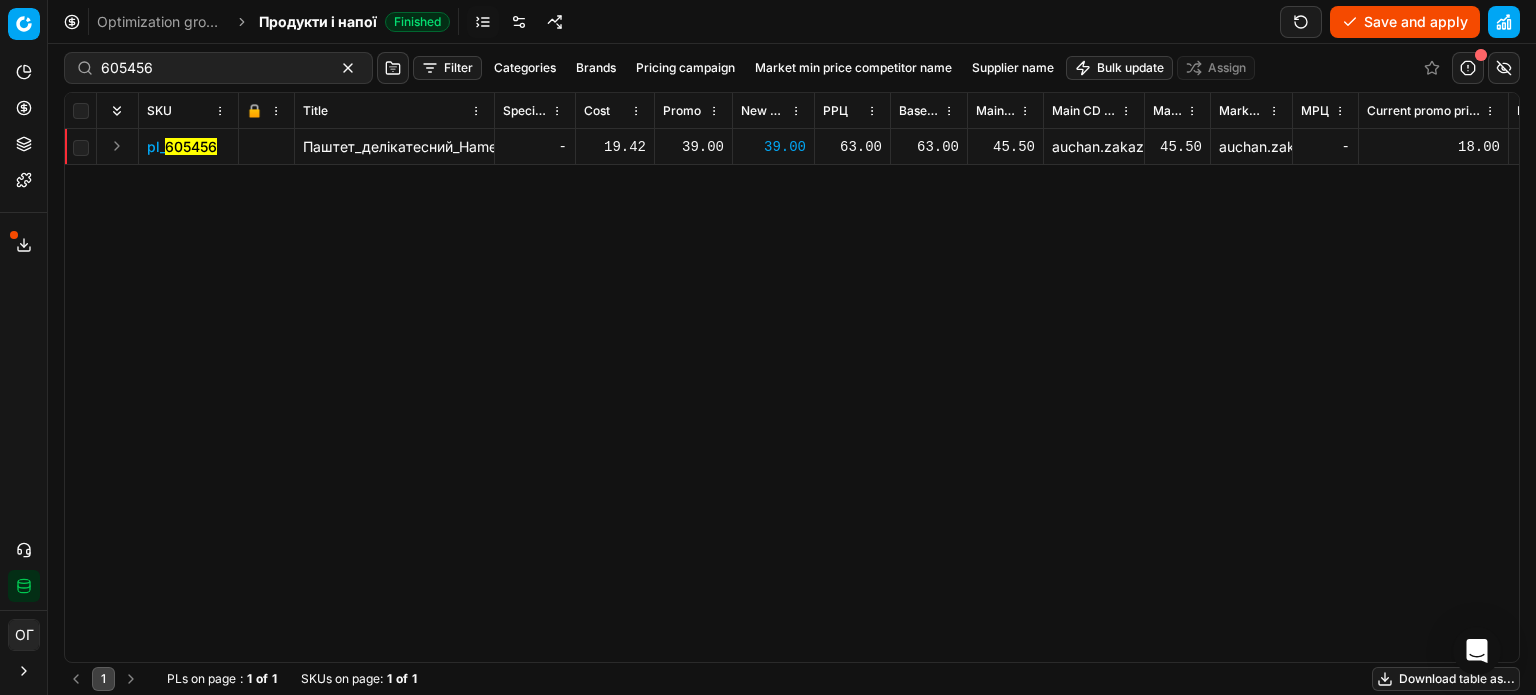 click on "Save and apply" at bounding box center (1405, 22) 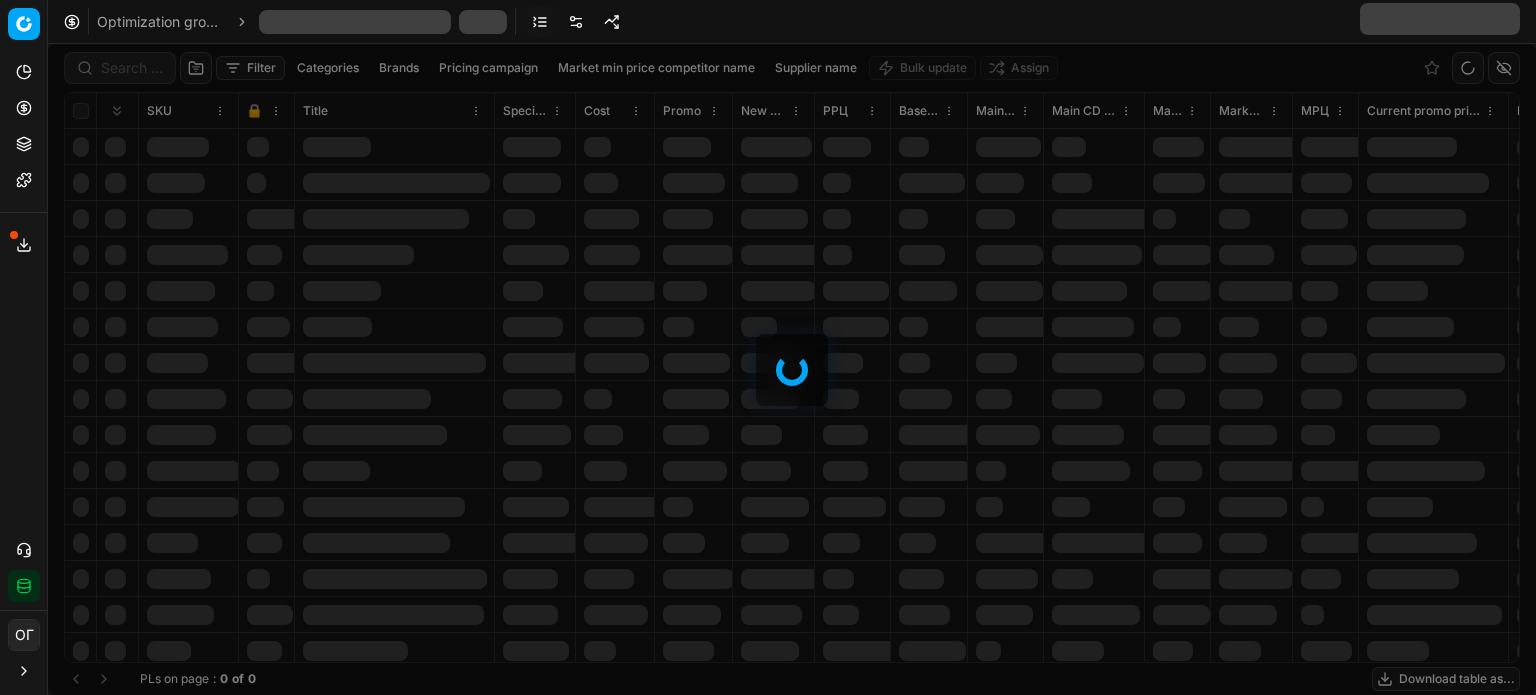 scroll, scrollTop: 0, scrollLeft: 0, axis: both 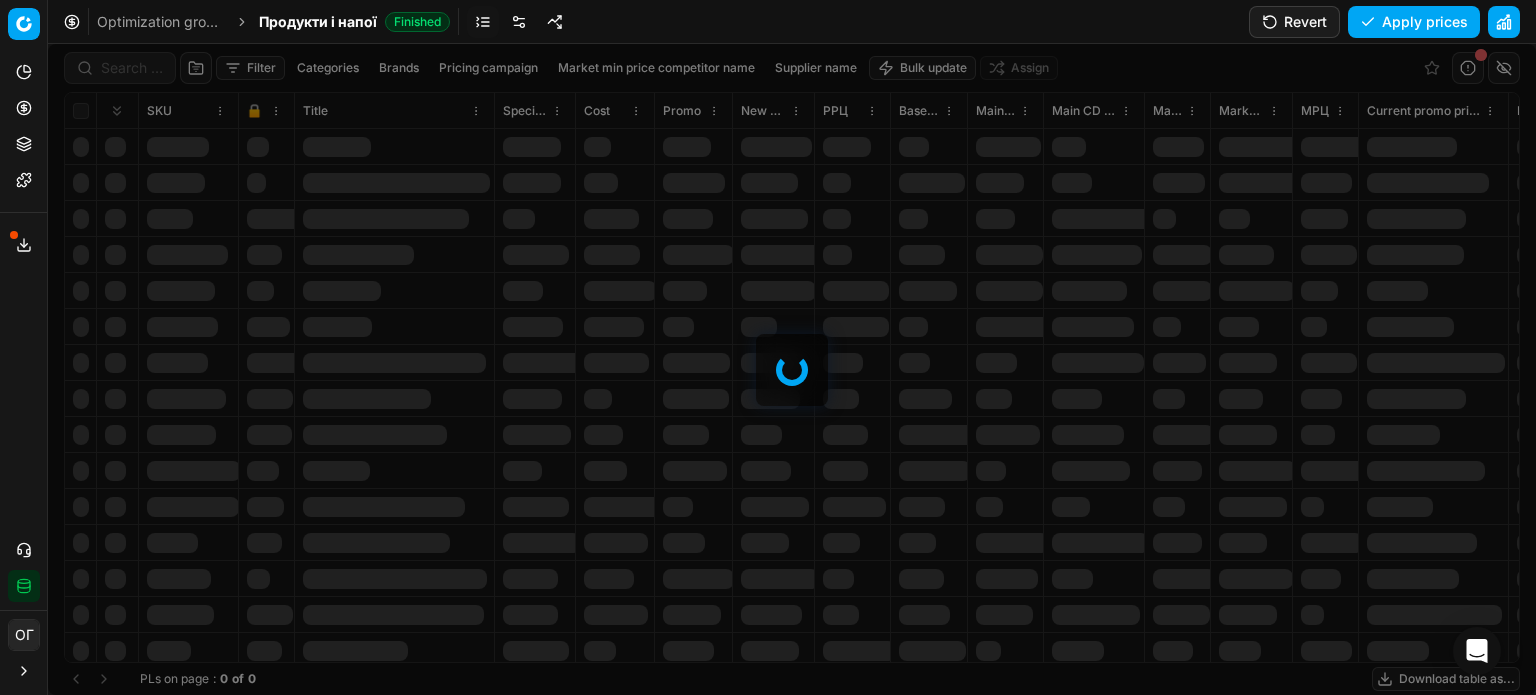 click at bounding box center (792, 369) 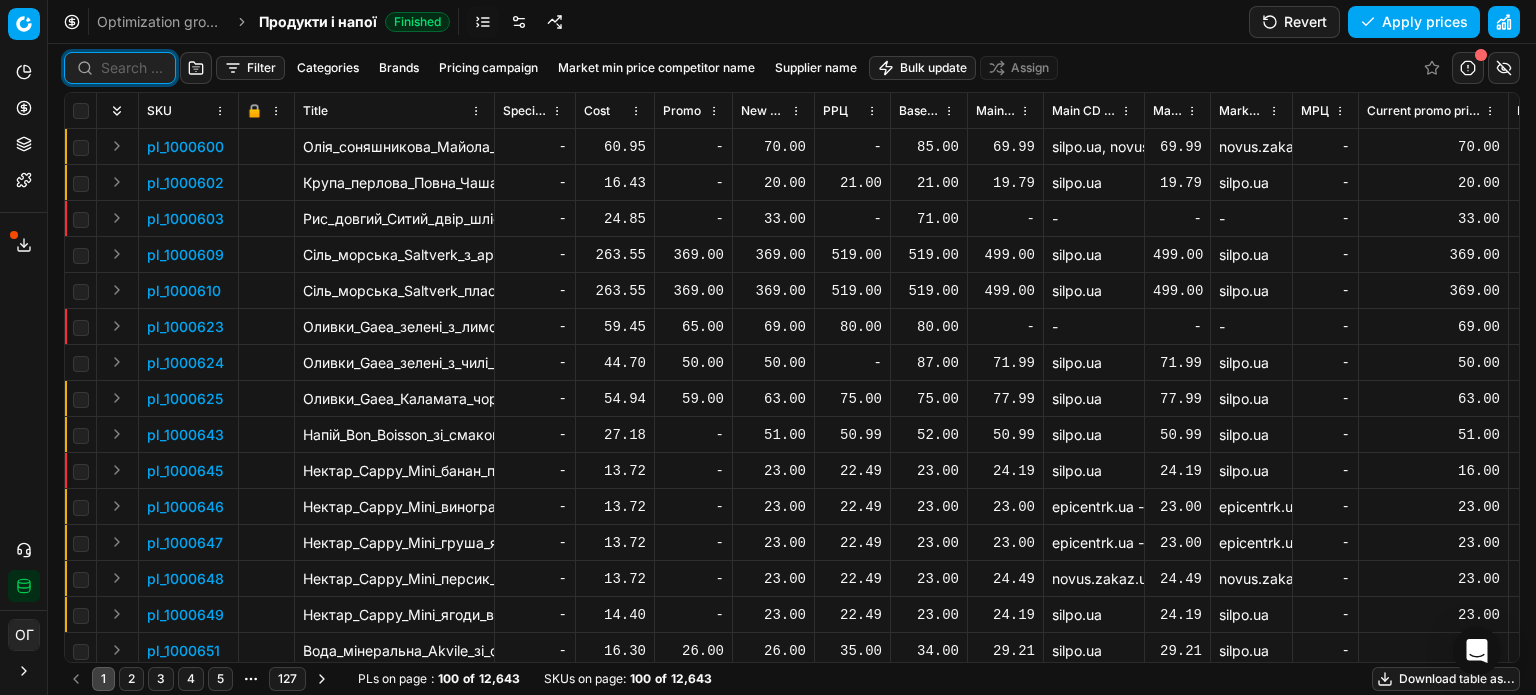 click at bounding box center [132, 68] 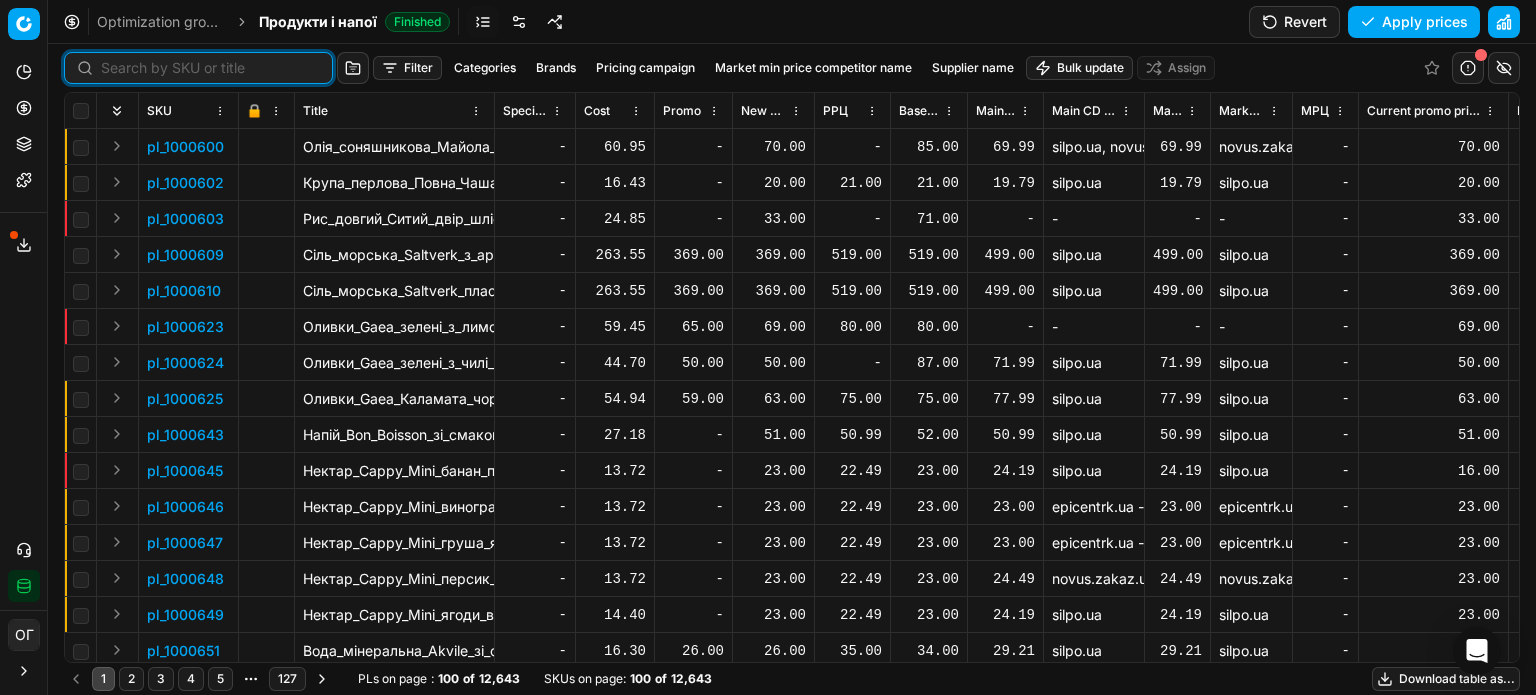 paste on "1362071" 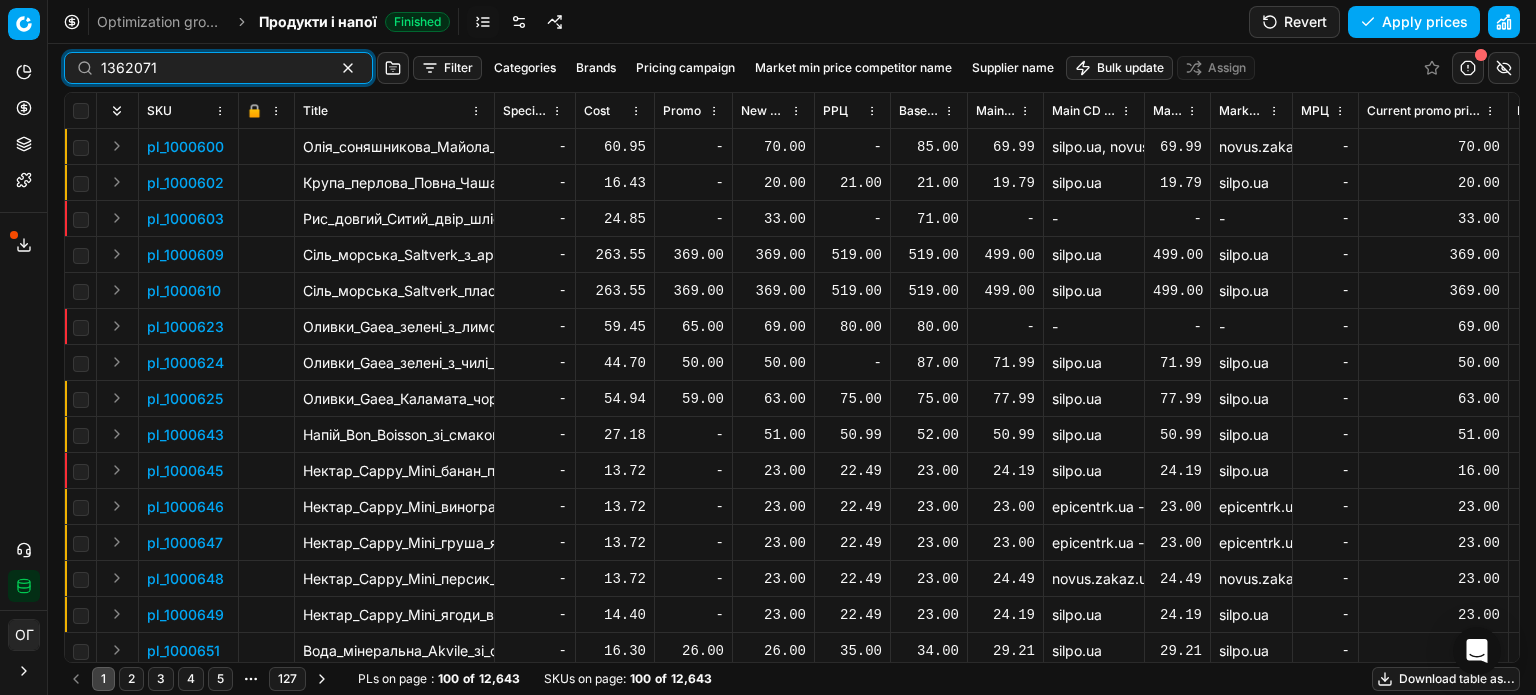 type on "1362071" 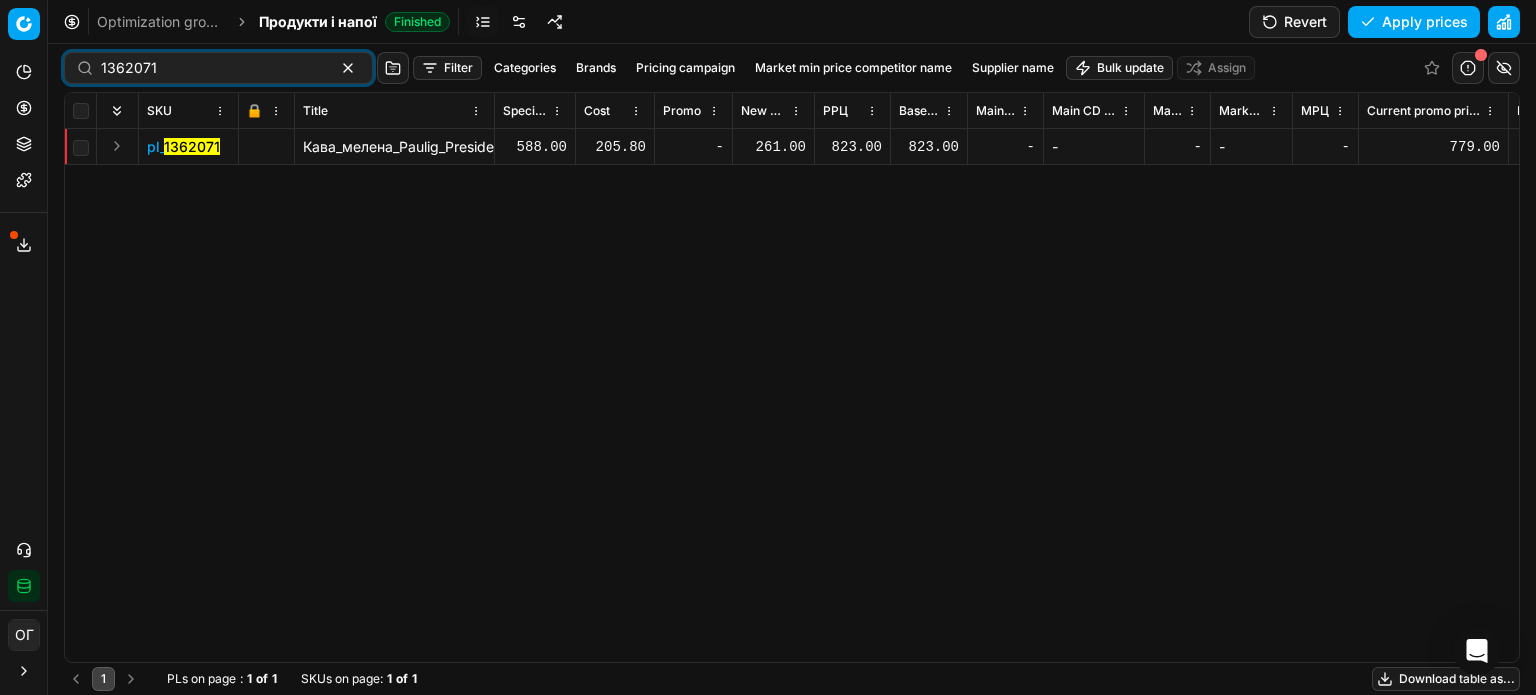 click on "261.00" at bounding box center [773, 147] 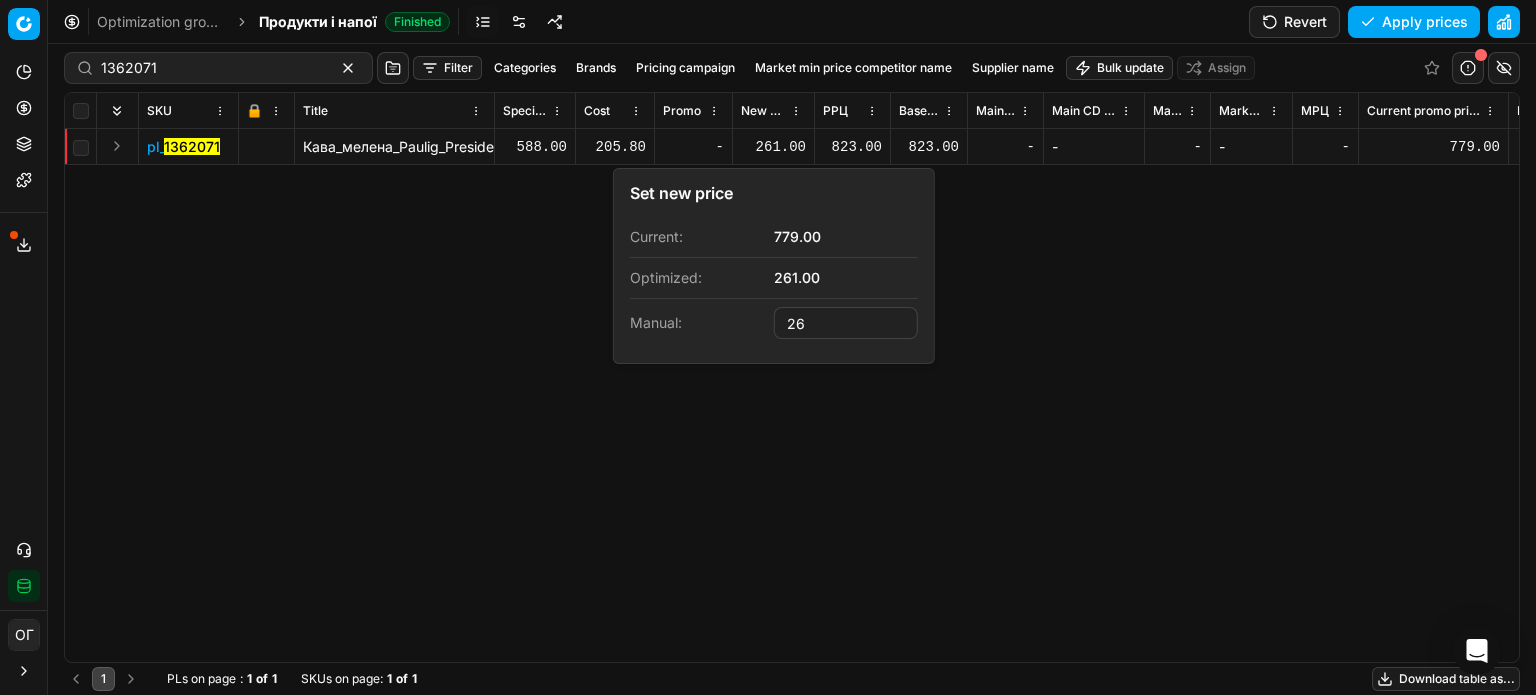 type on "2" 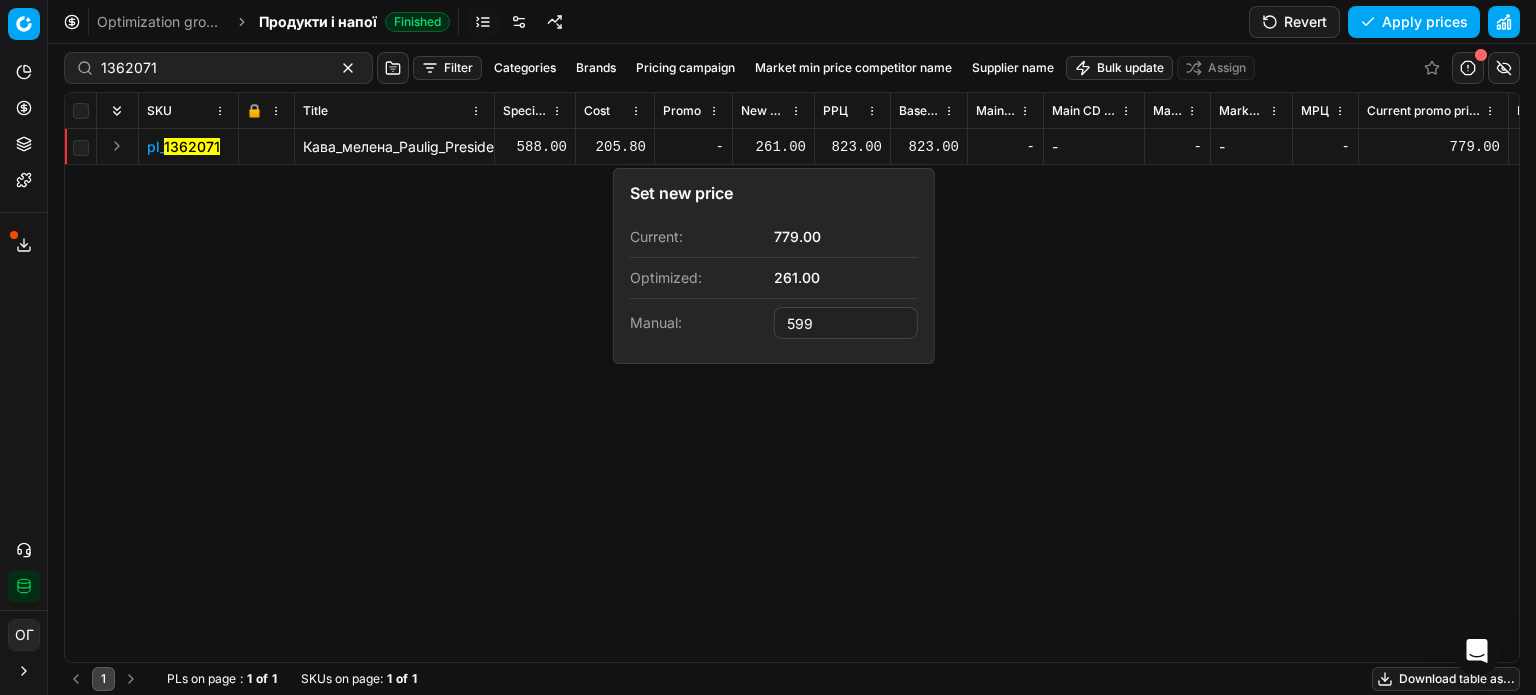 type on "599.00" 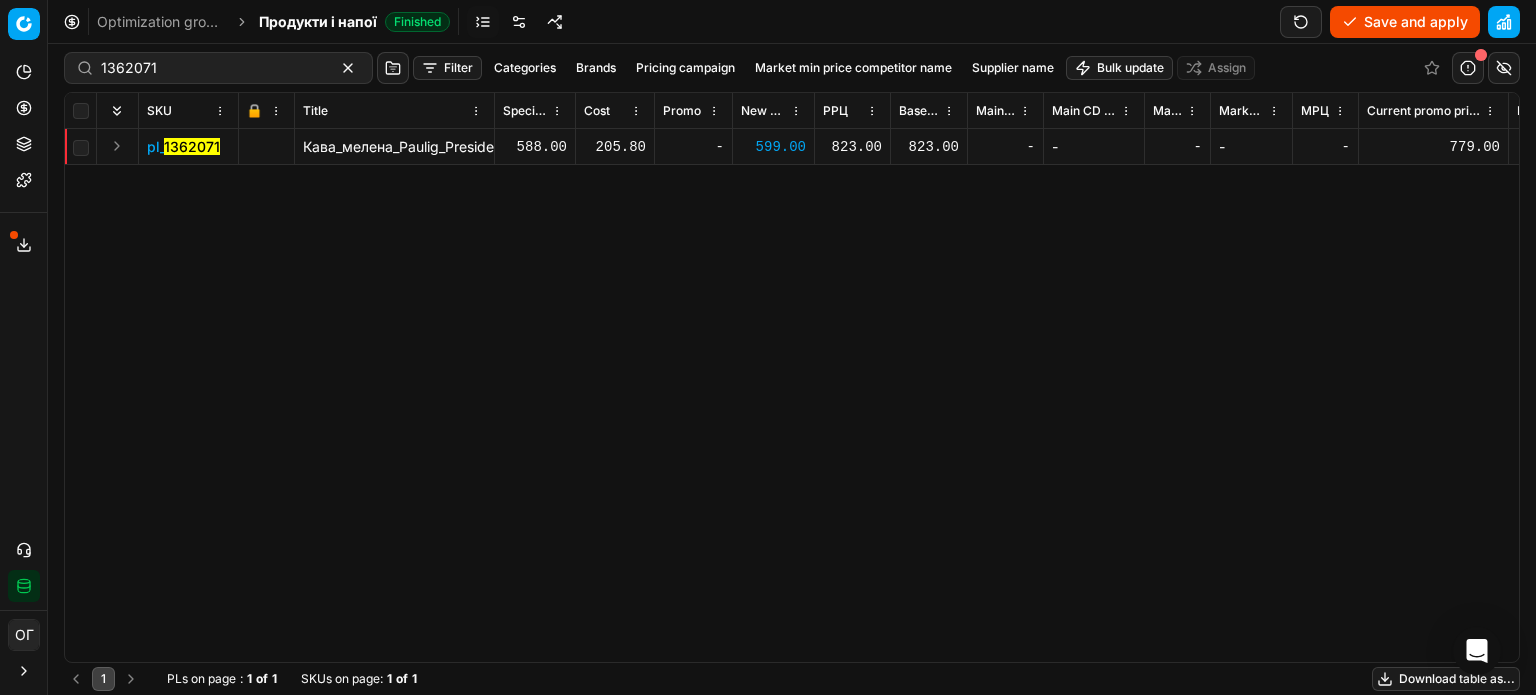 click on "Save and apply" at bounding box center (1405, 22) 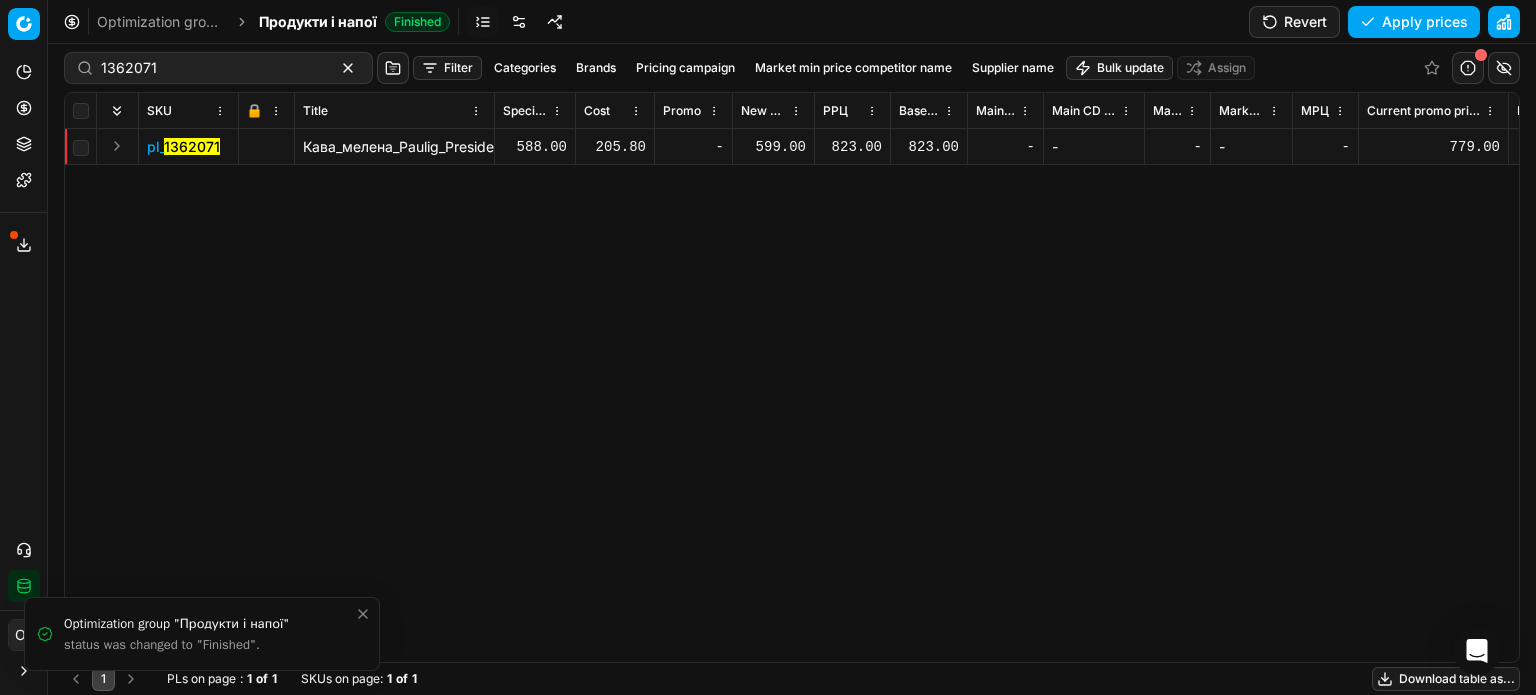 click at bounding box center [47, 347] 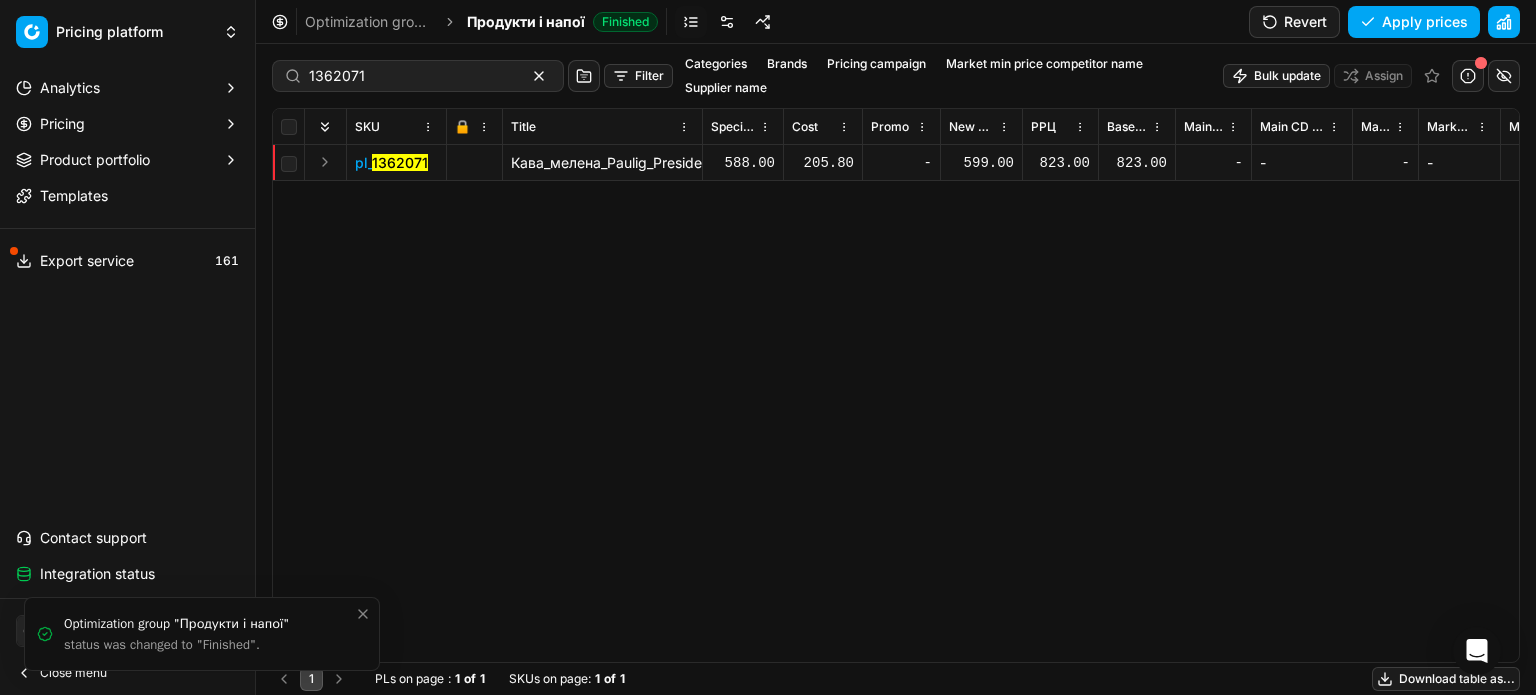 click on "Pricing" at bounding box center (62, 124) 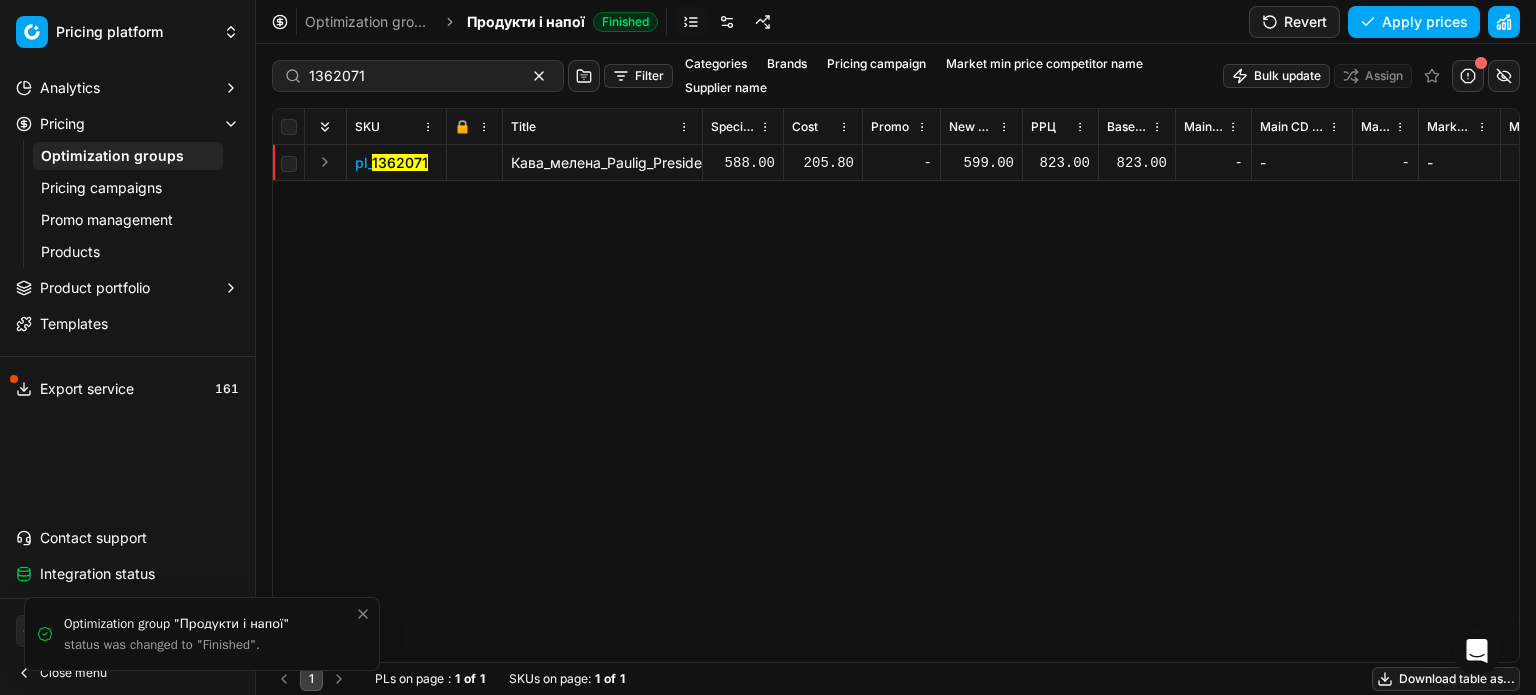 click on "Optimization groups" at bounding box center [128, 156] 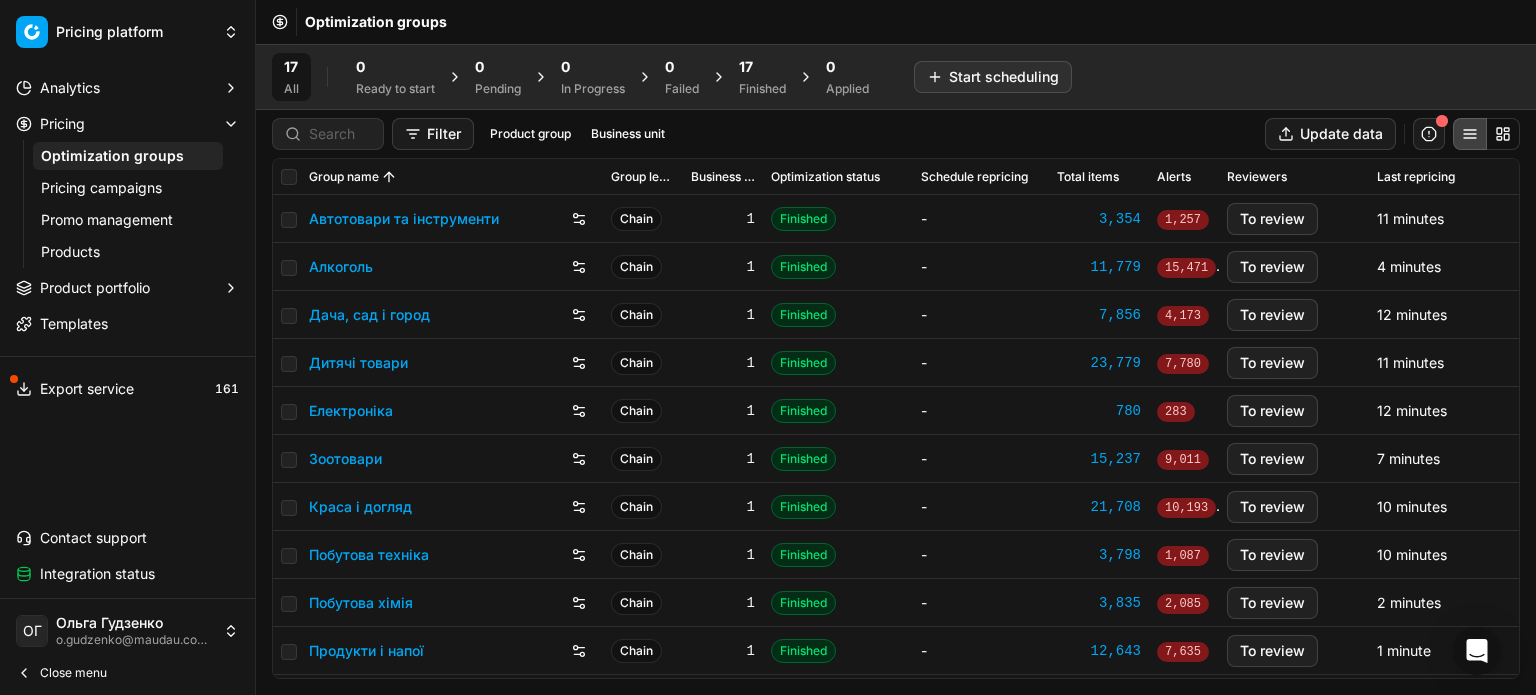 click on "17" at bounding box center (762, 67) 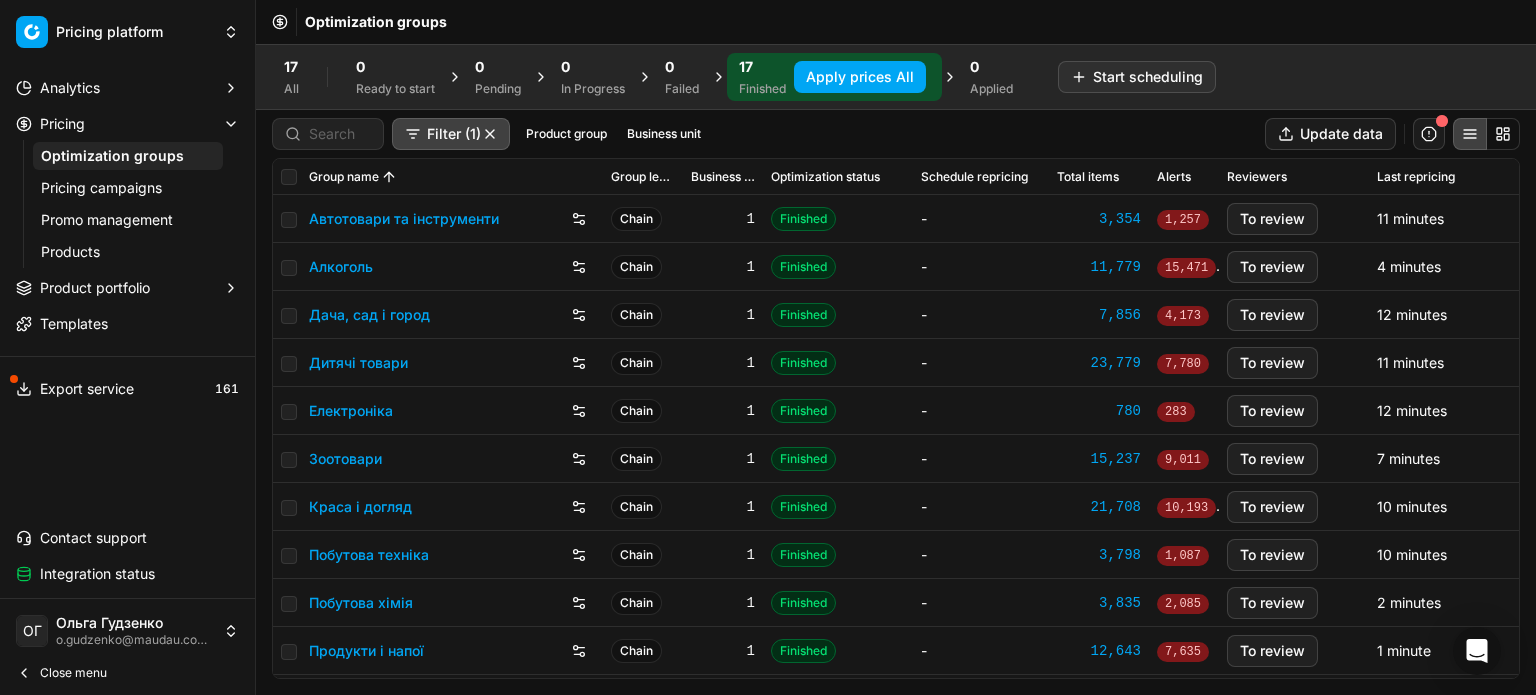 click on "Краса і догляд" at bounding box center (360, 507) 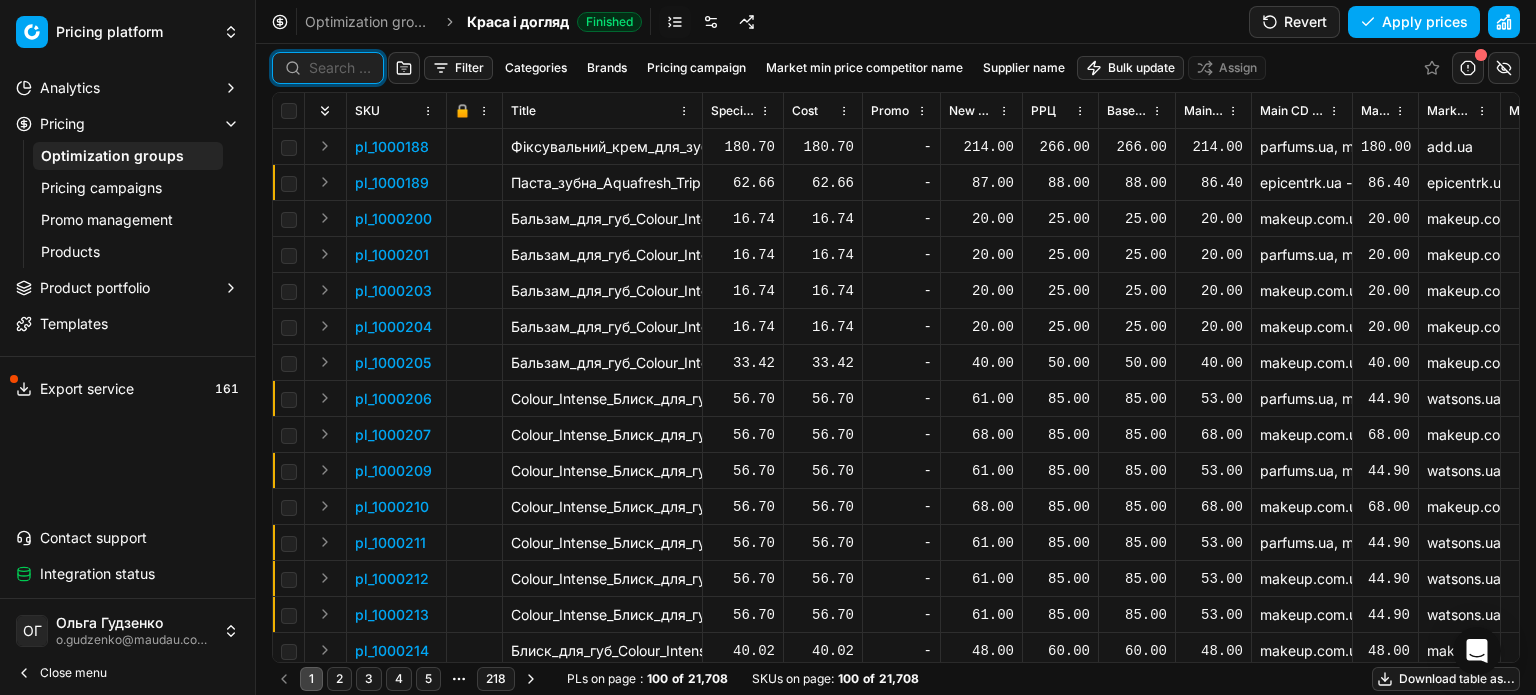 click at bounding box center (340, 68) 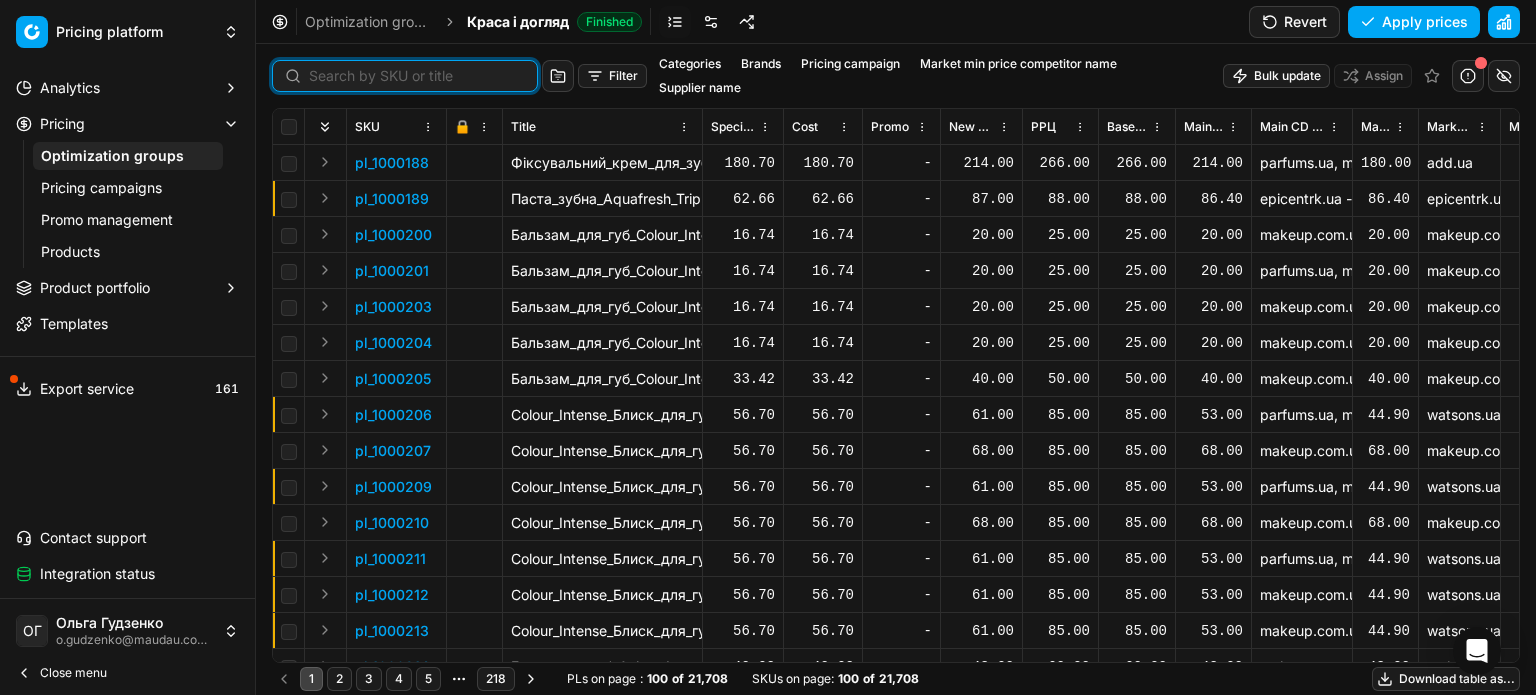 paste on "511711" 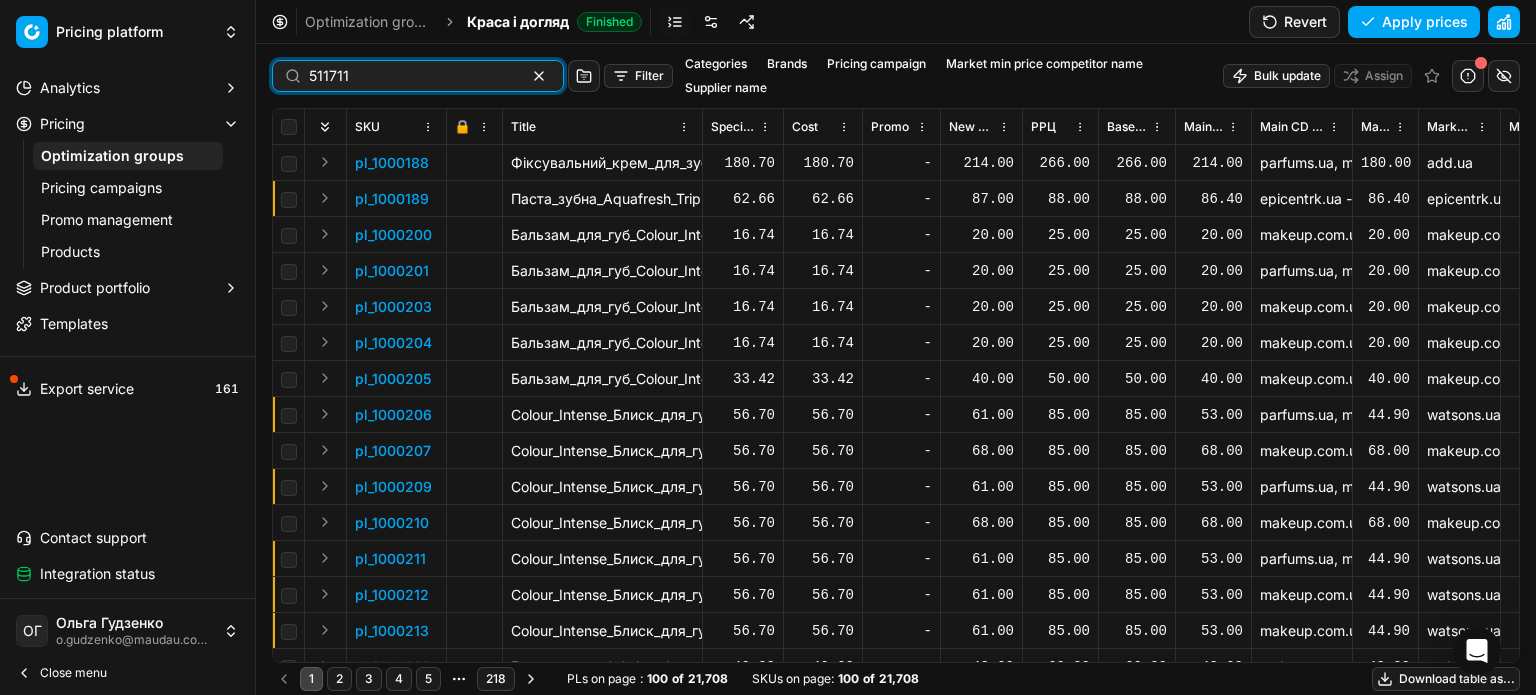 type on "511711" 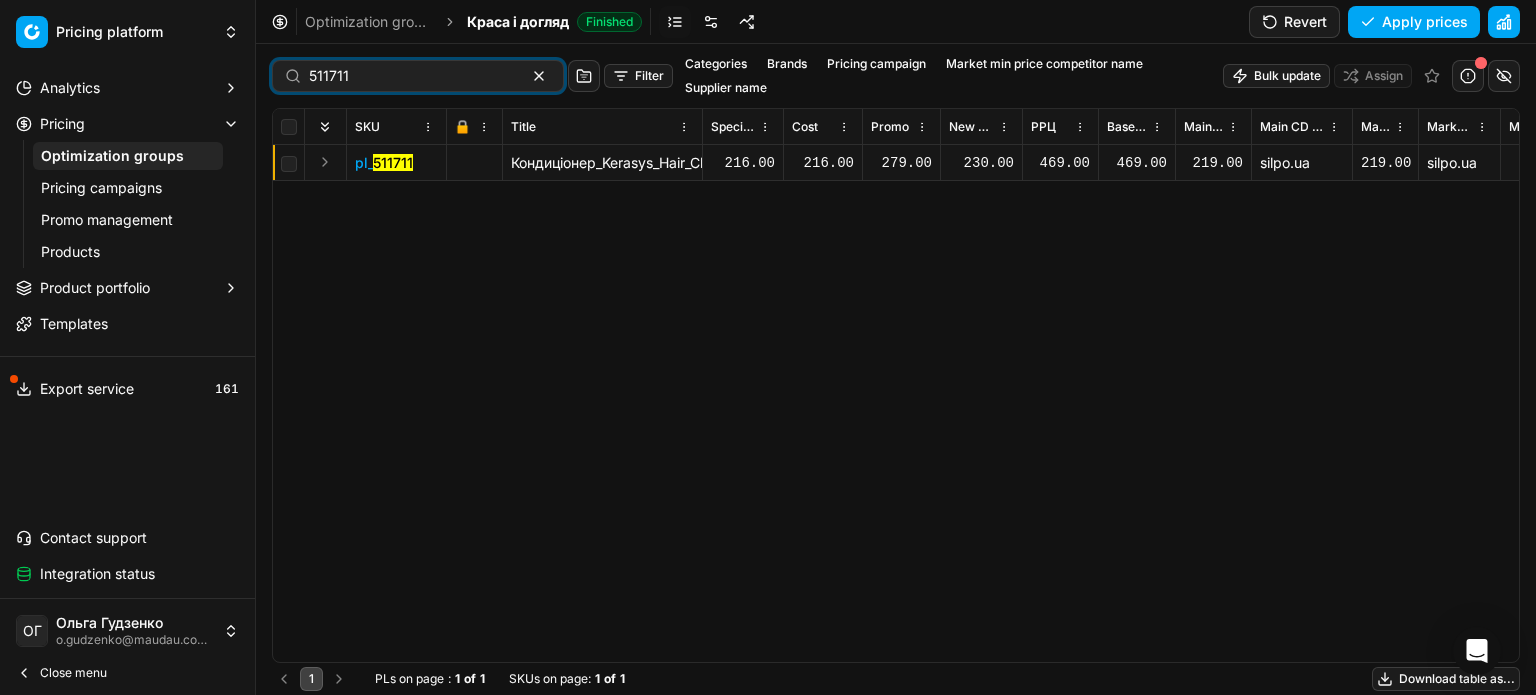 click on "230.00" at bounding box center [981, 163] 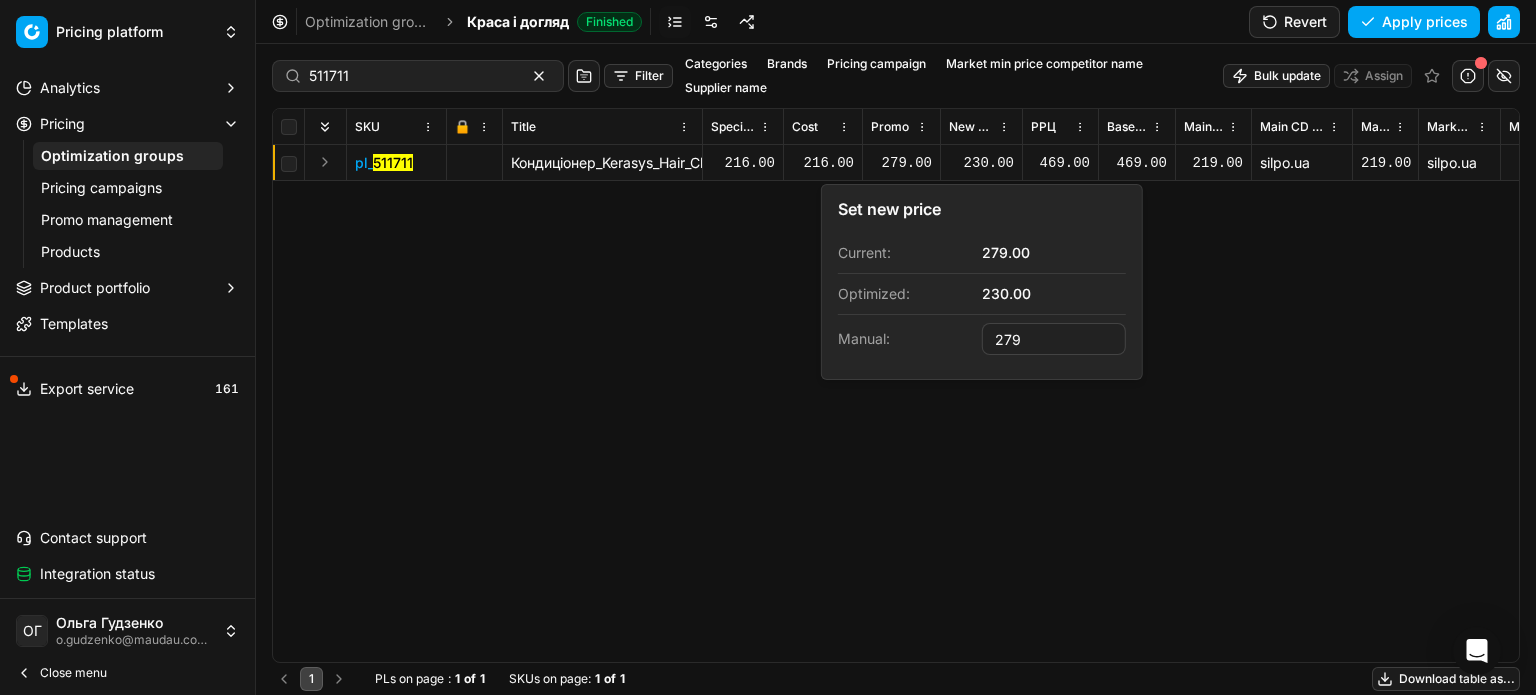 type on "279.00" 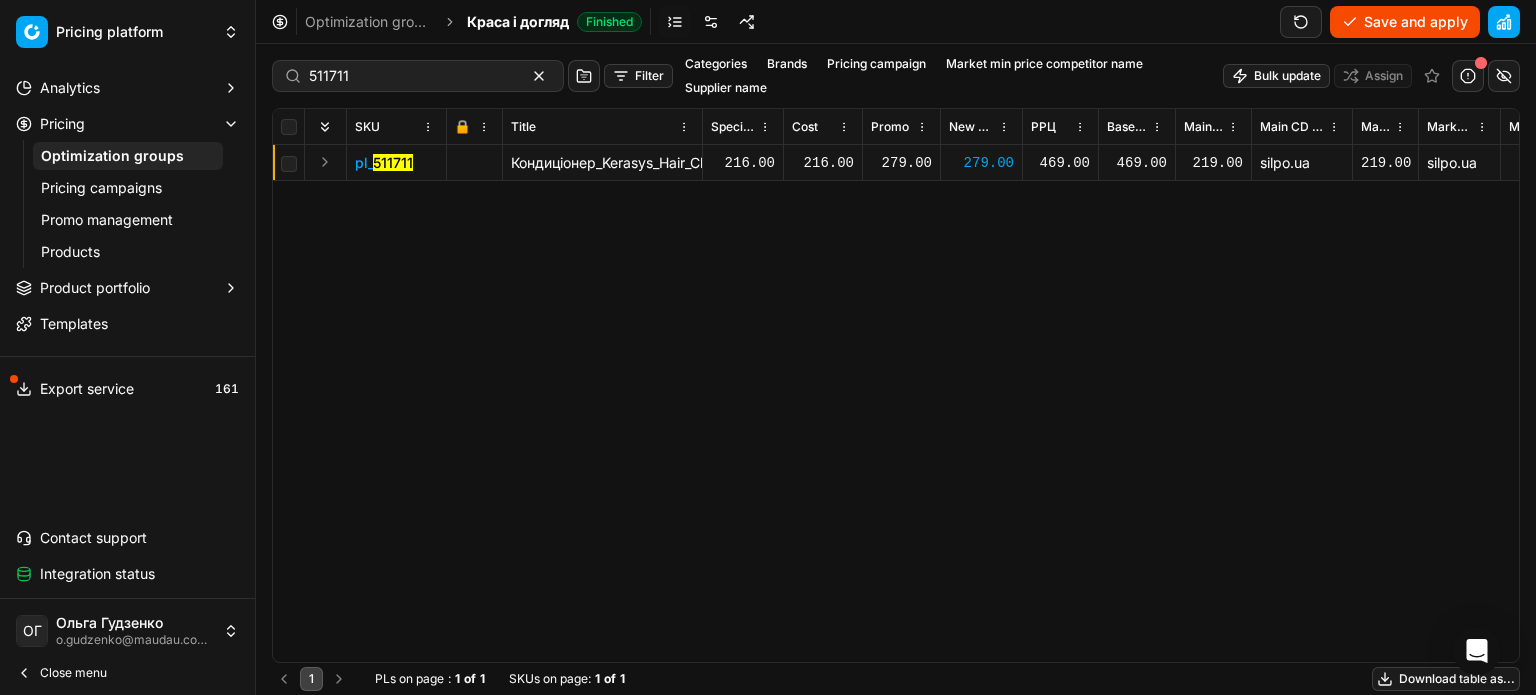 click on "Save and apply" at bounding box center (1405, 22) 